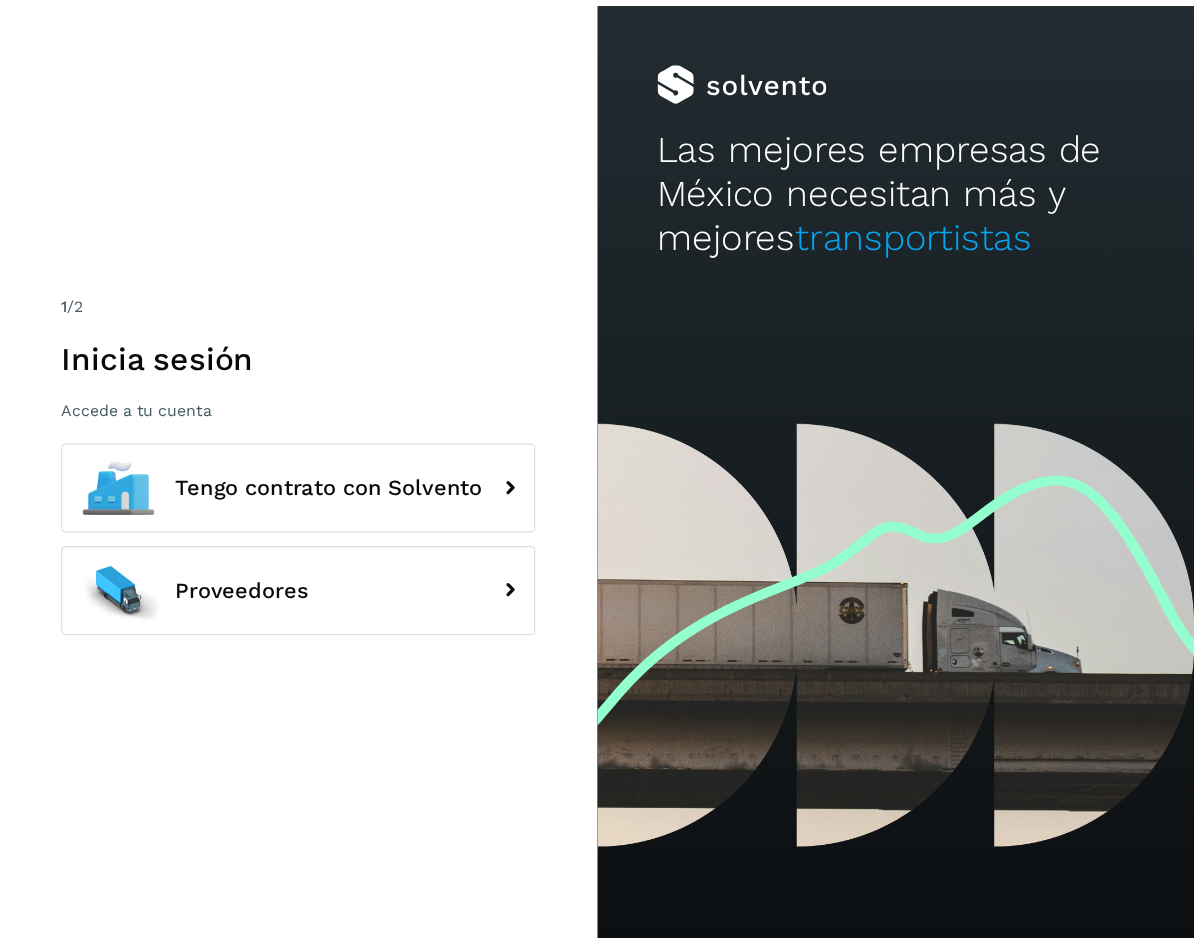 scroll, scrollTop: 0, scrollLeft: 0, axis: both 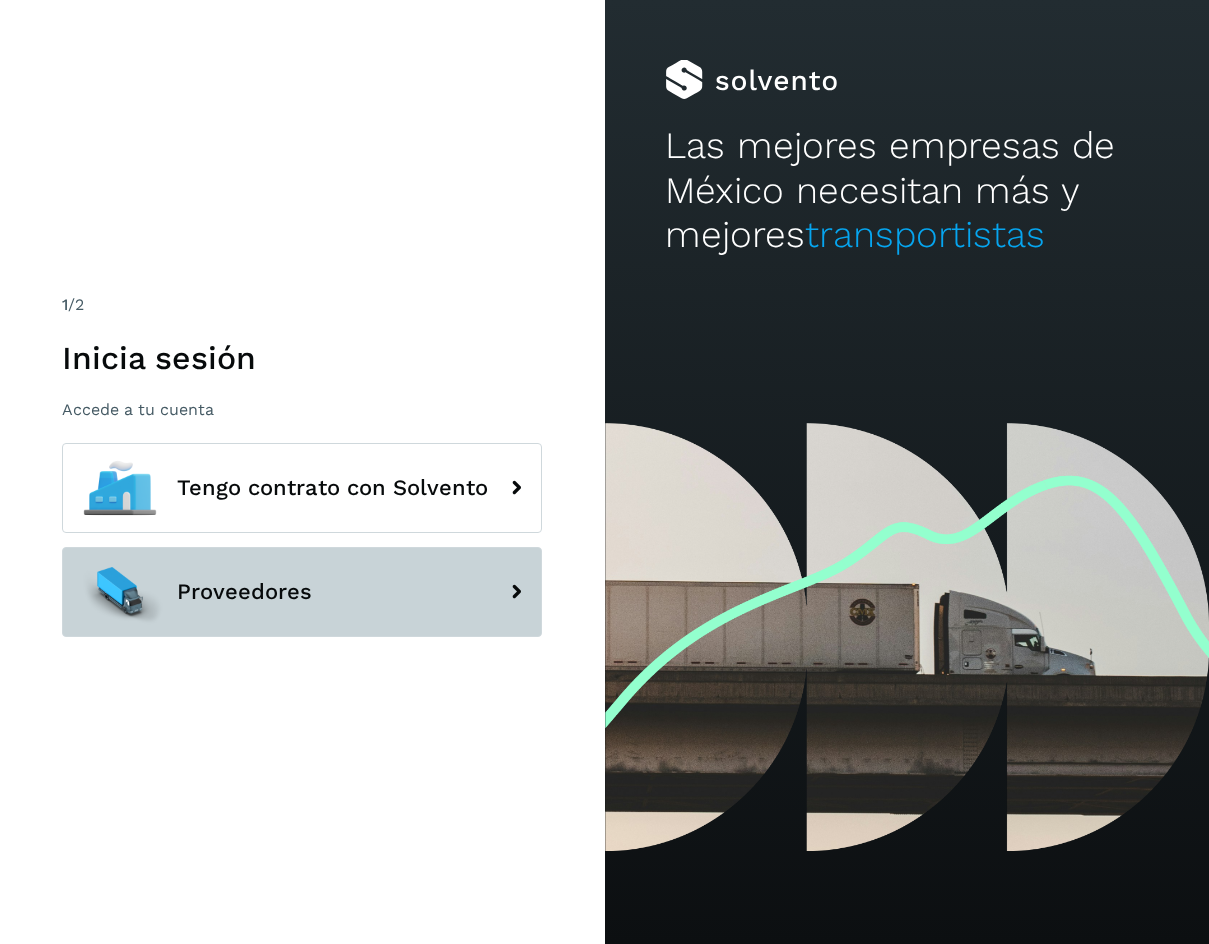 click on "Proveedores" at bounding box center (302, 592) 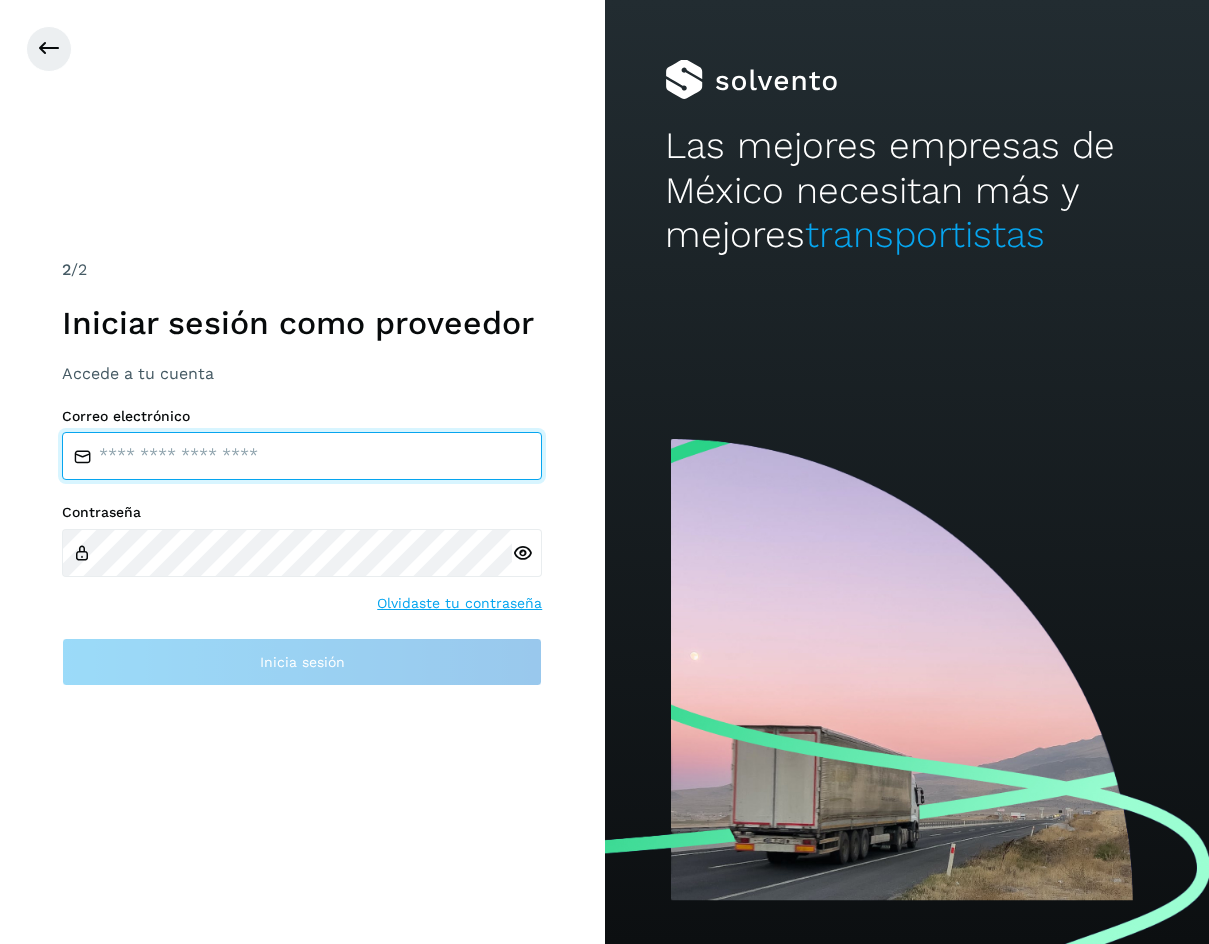 type on "**********" 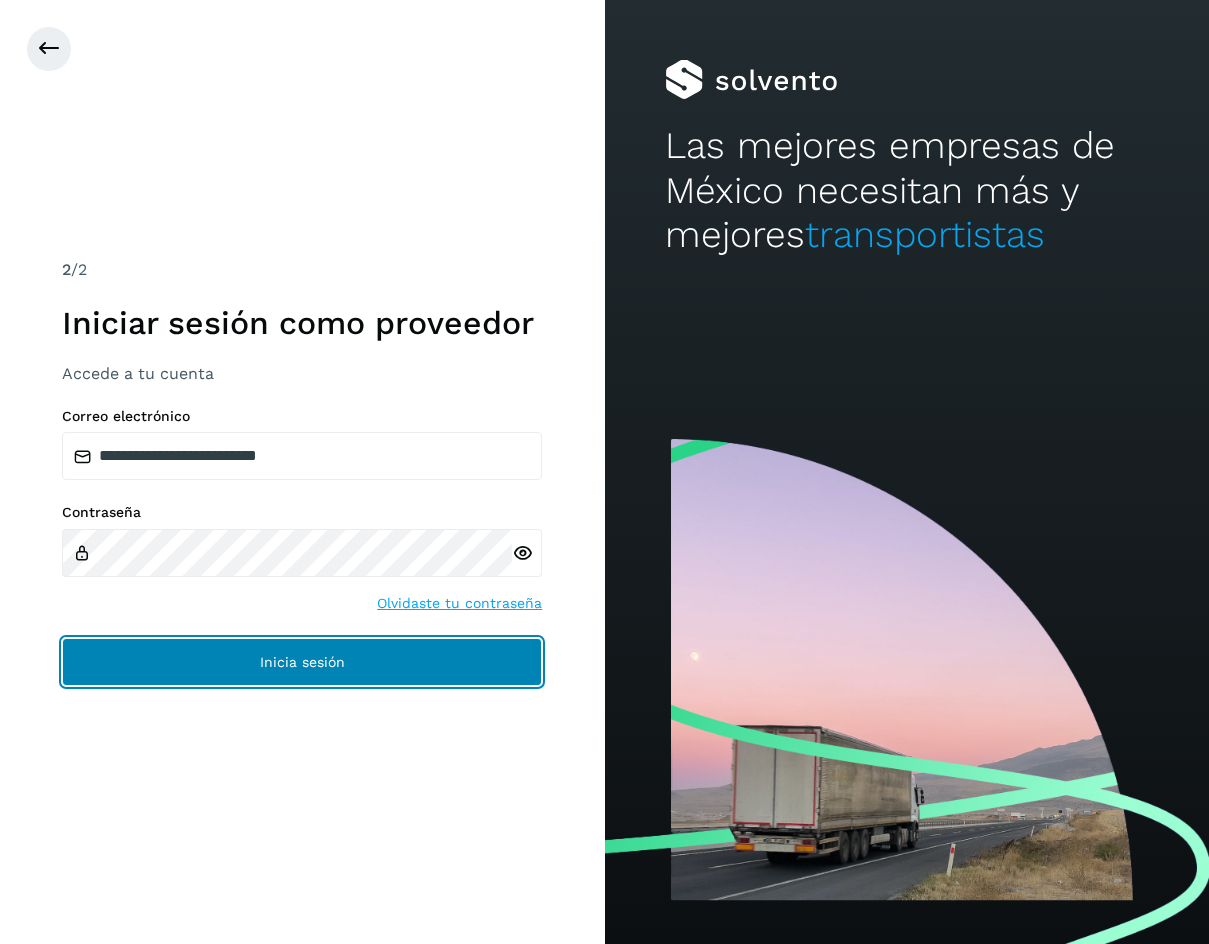 click on "Inicia sesión" 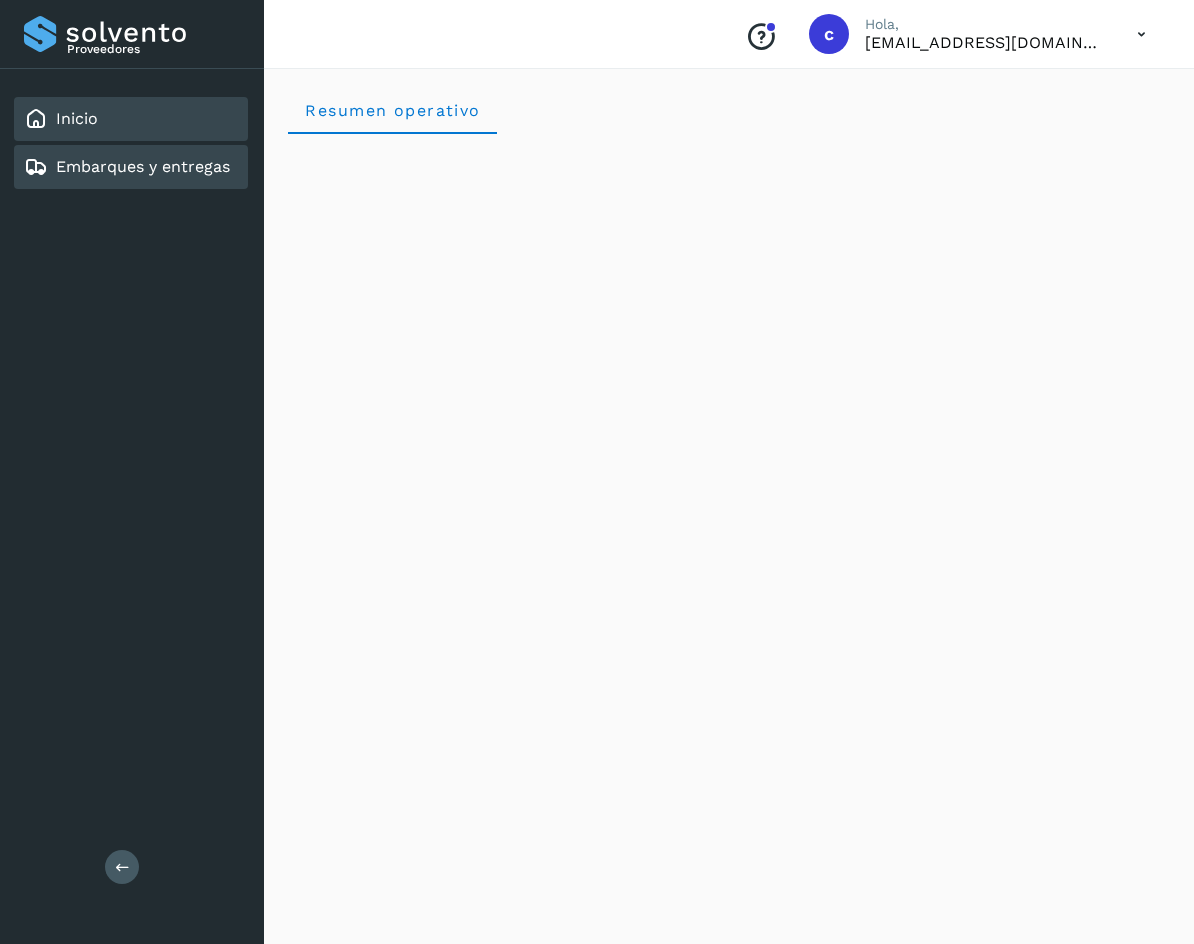 click on "Embarques y entregas" at bounding box center (143, 166) 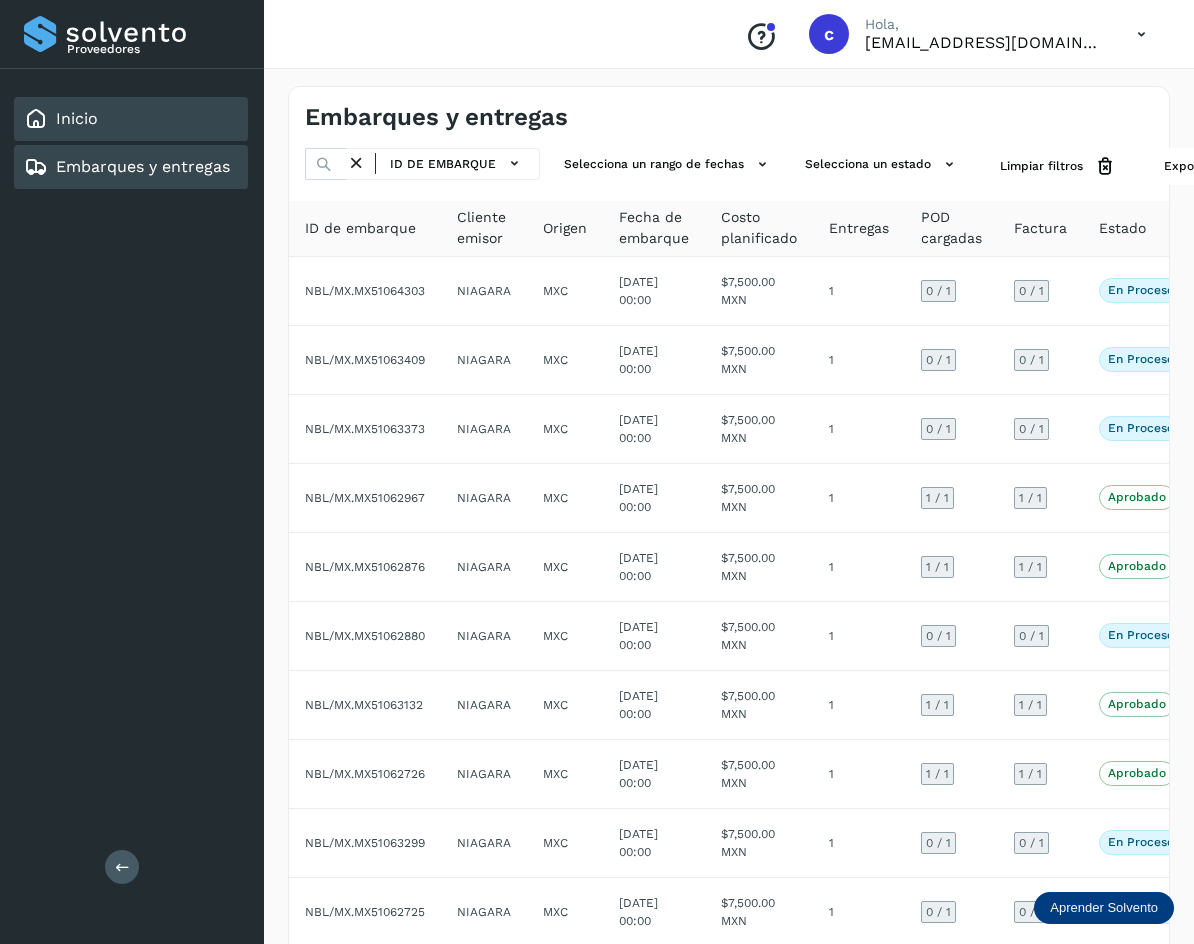 click on "Inicio" 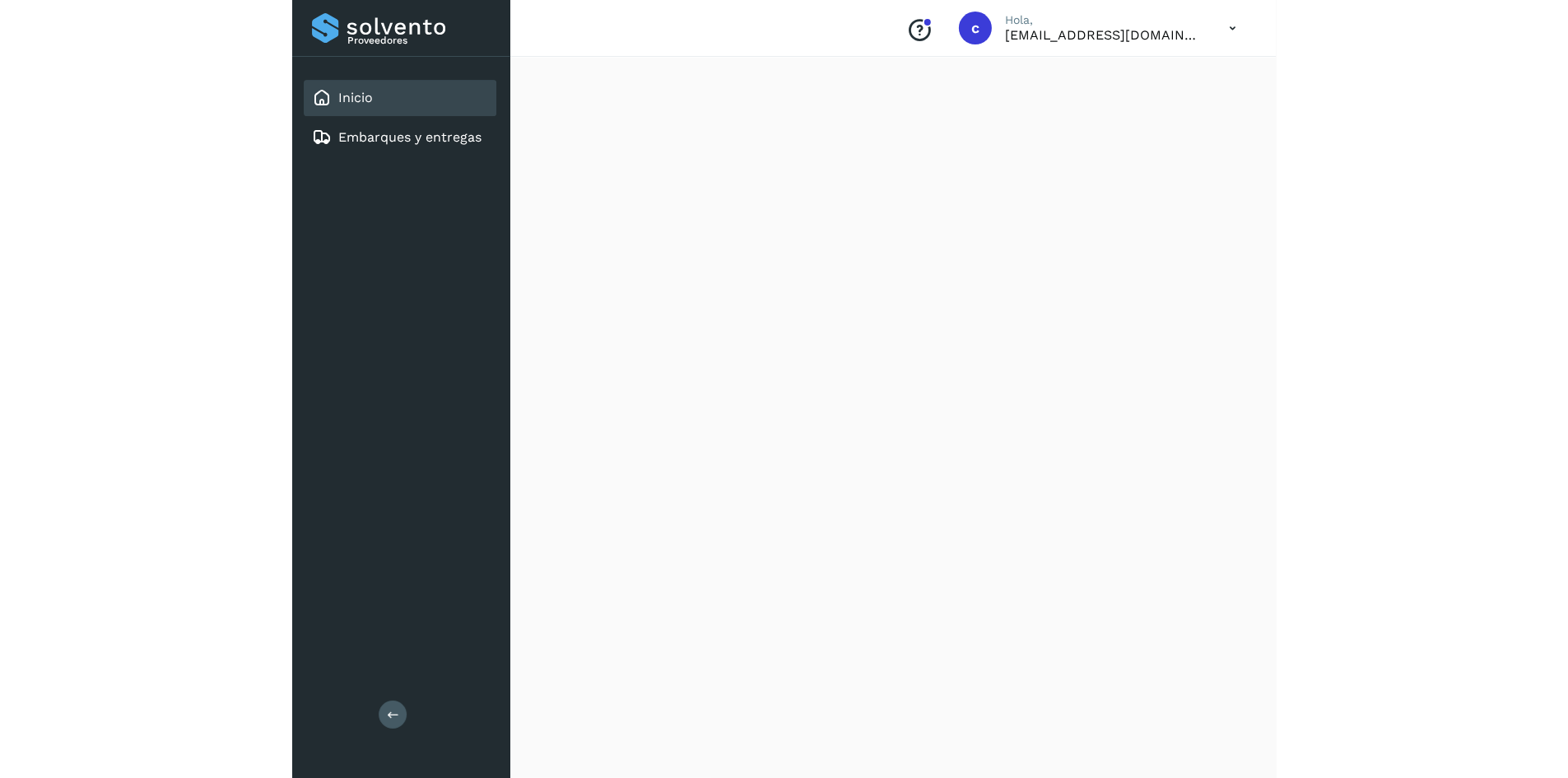 scroll, scrollTop: 1318, scrollLeft: 0, axis: vertical 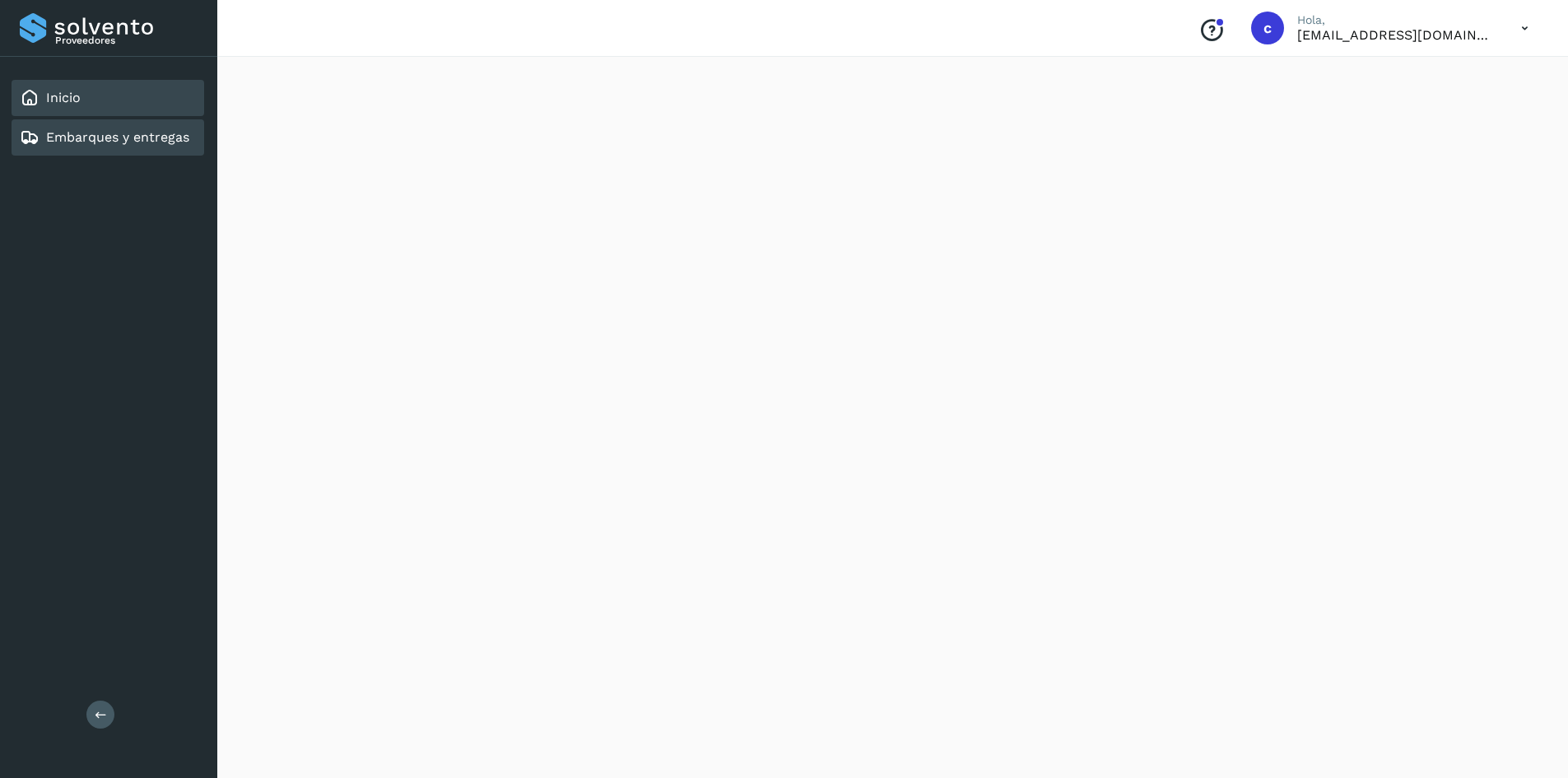 click on "Embarques y entregas" at bounding box center [118, 137] 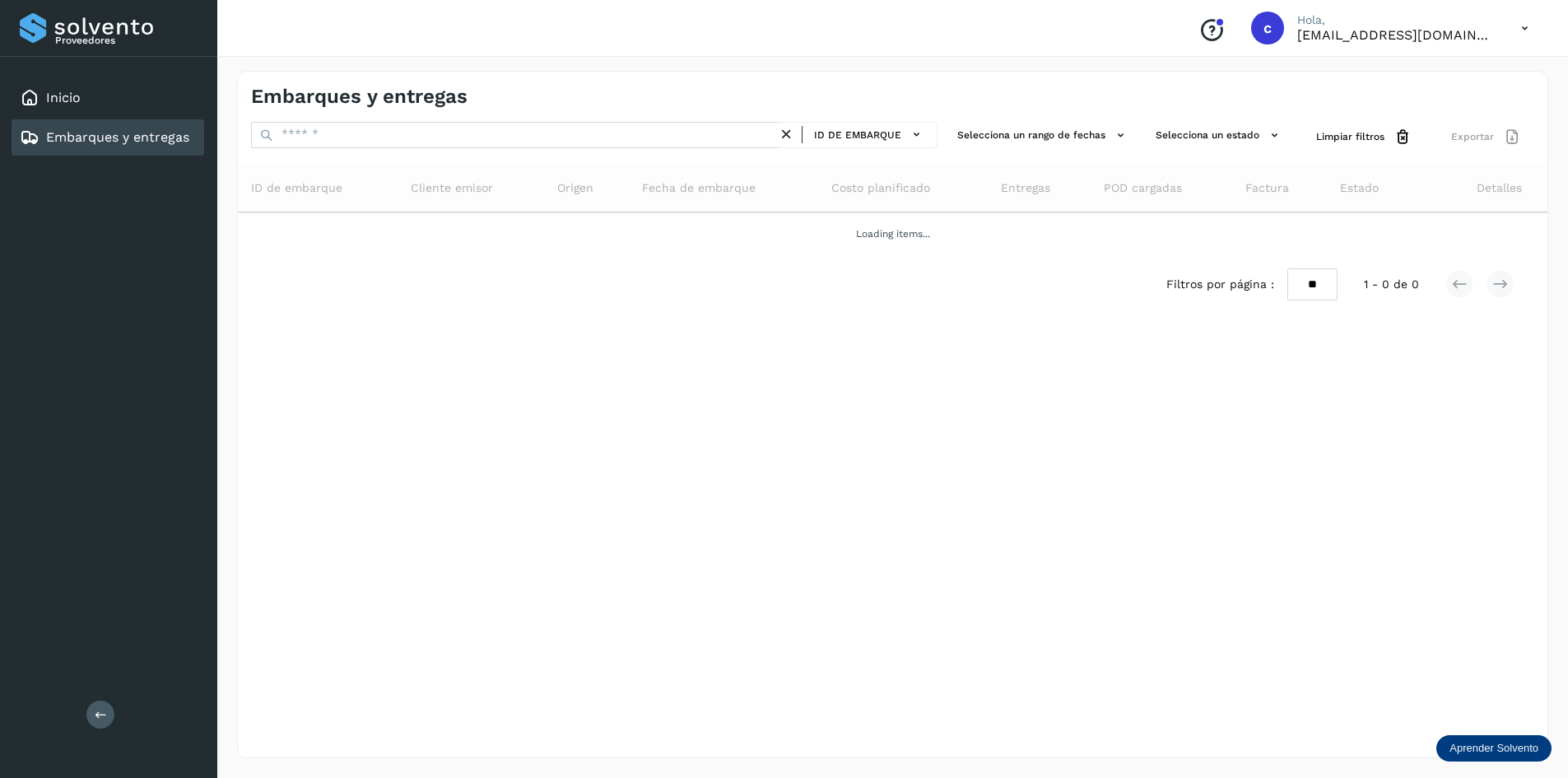 scroll, scrollTop: 0, scrollLeft: 0, axis: both 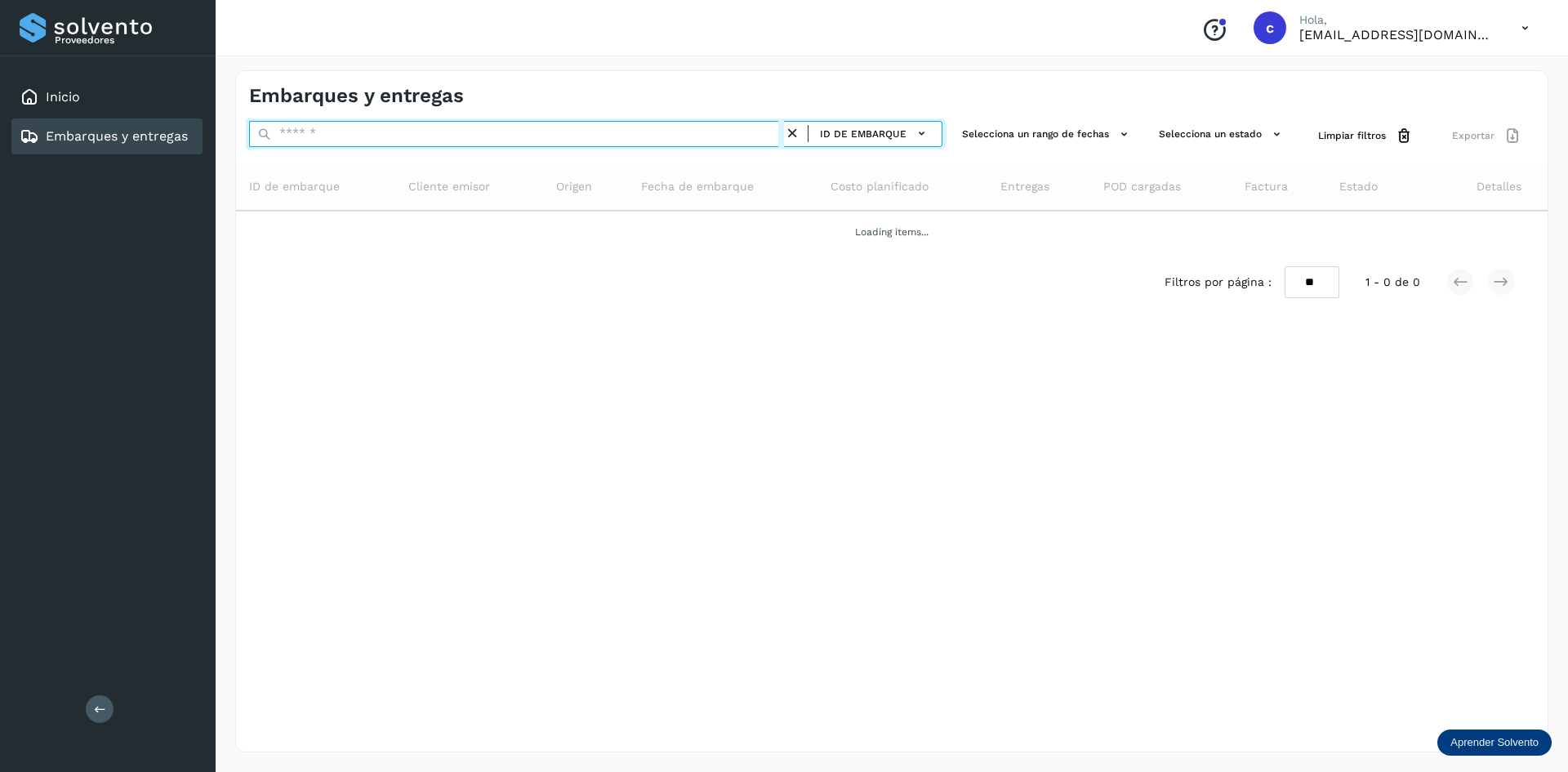 click at bounding box center (516, 134) 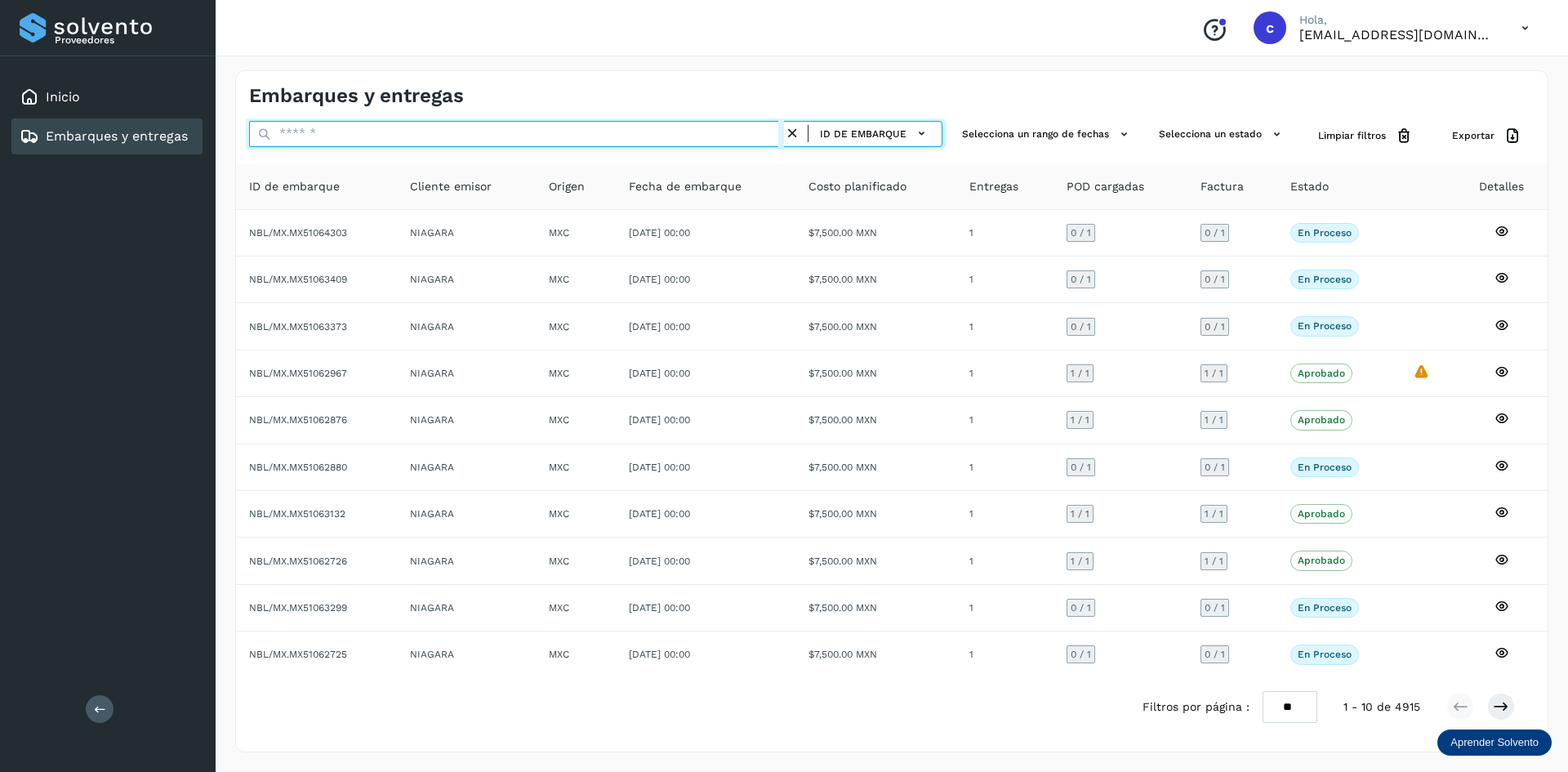 paste on "**********" 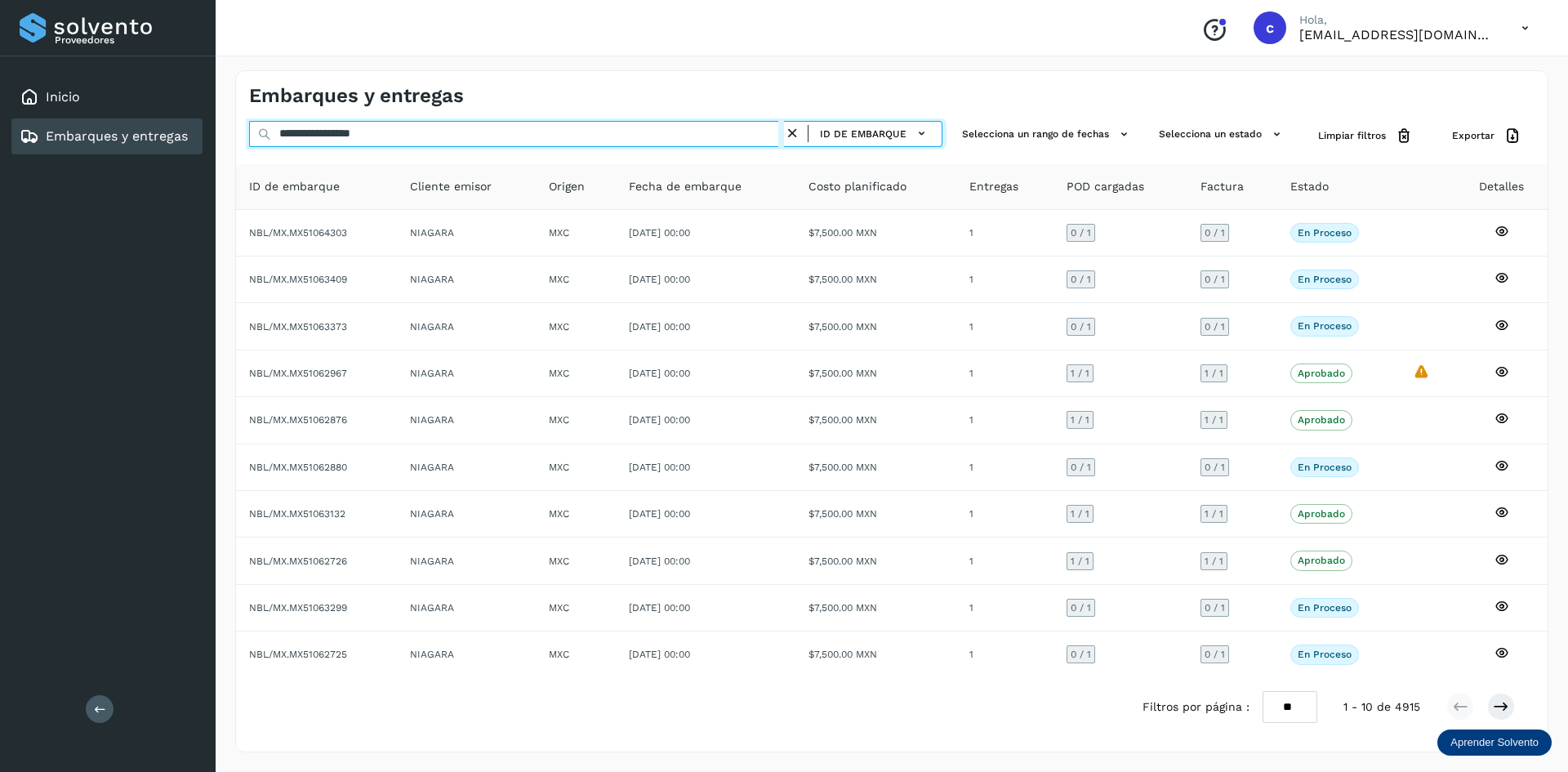 type on "**********" 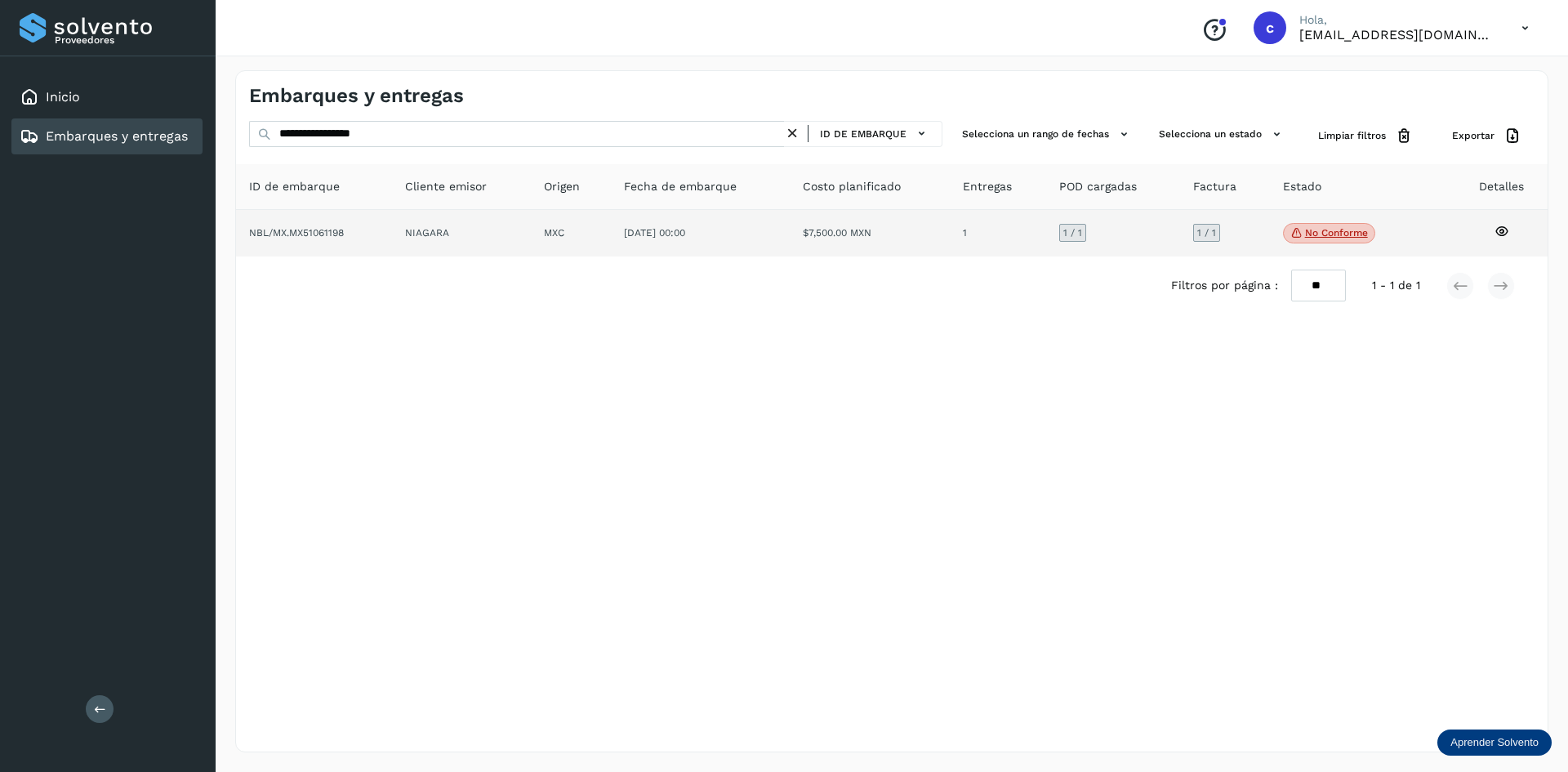 click on "[DATE] 00:00" 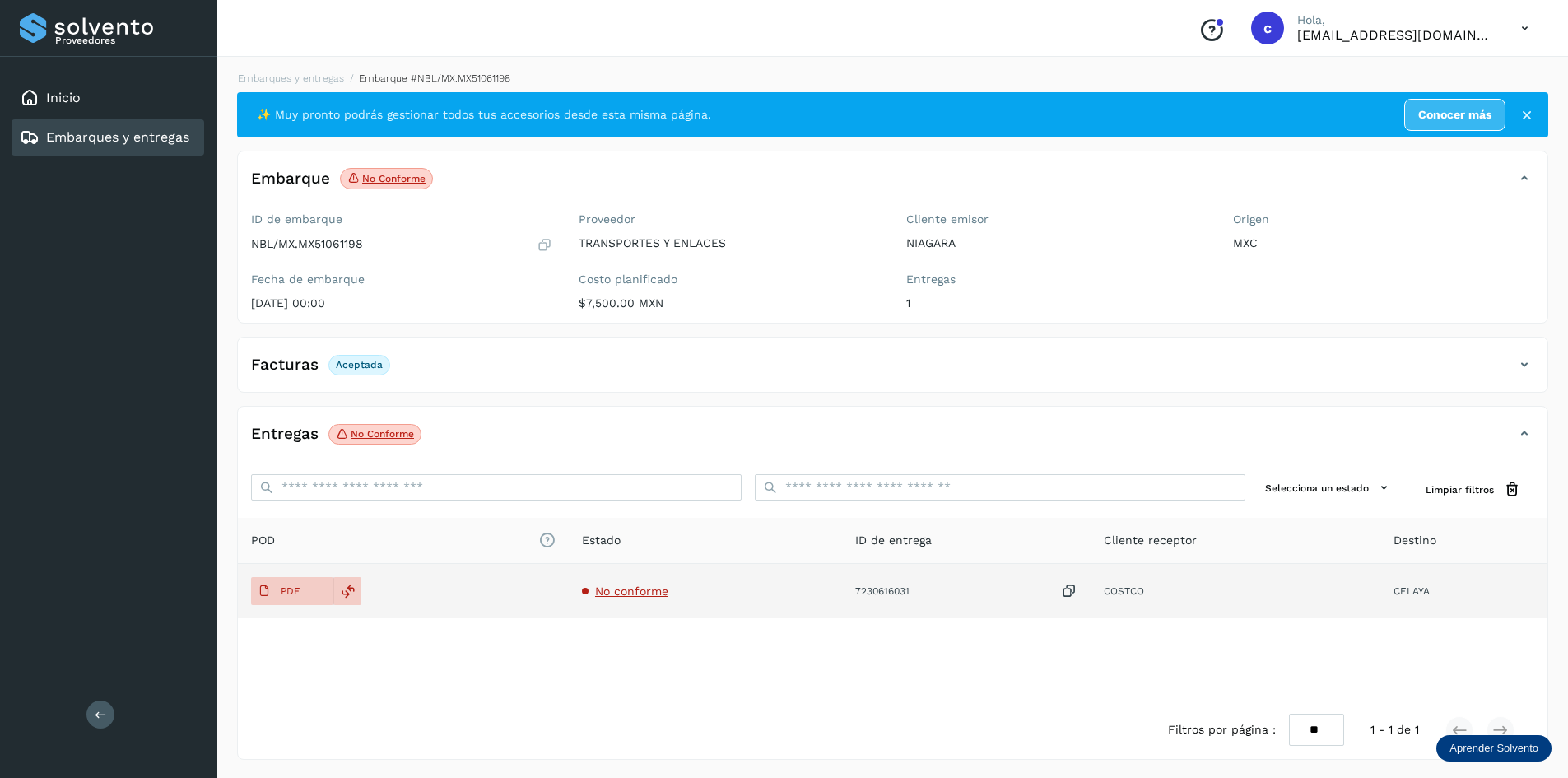 click on "No conforme" 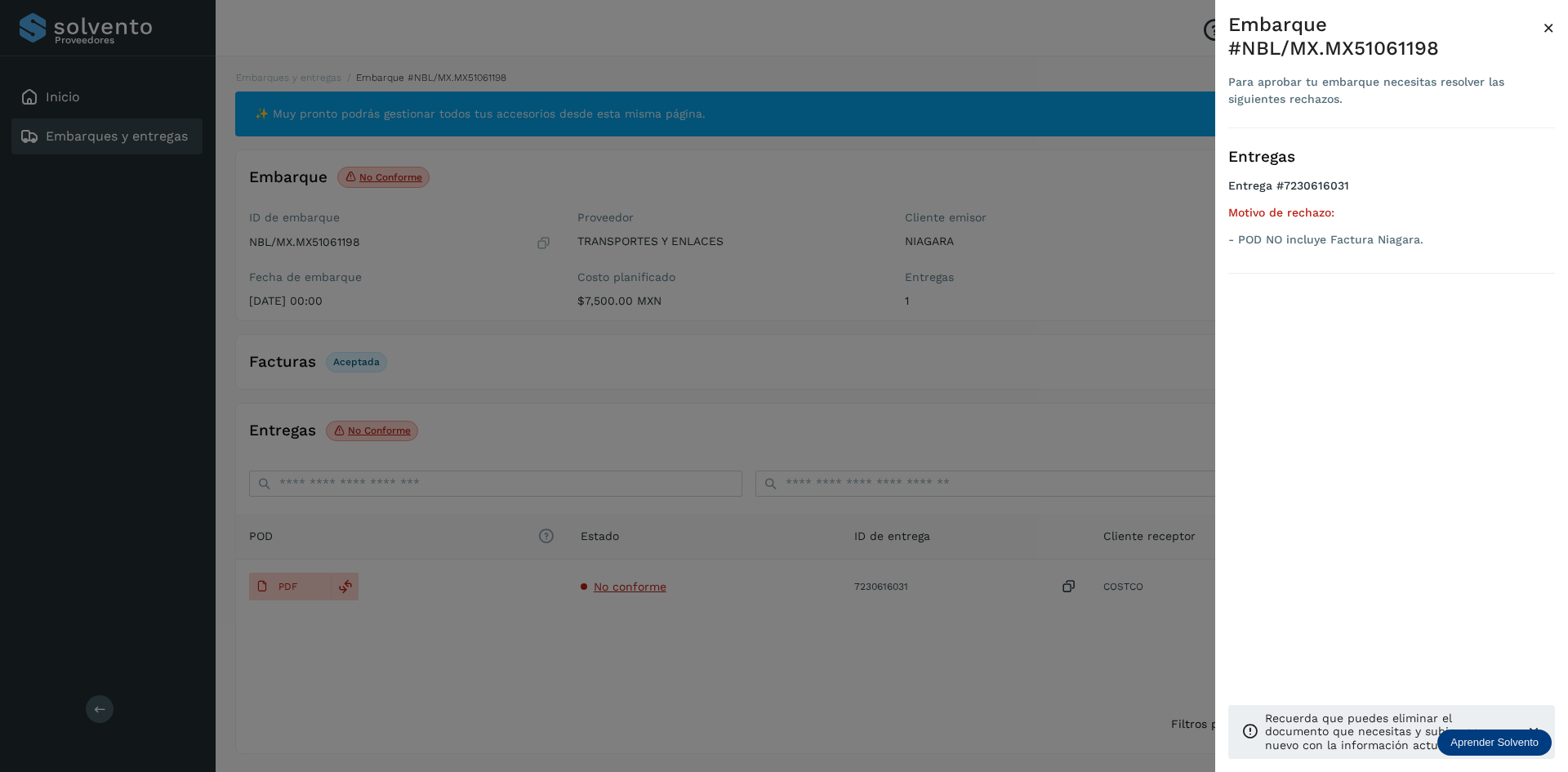 click at bounding box center [784, 386] 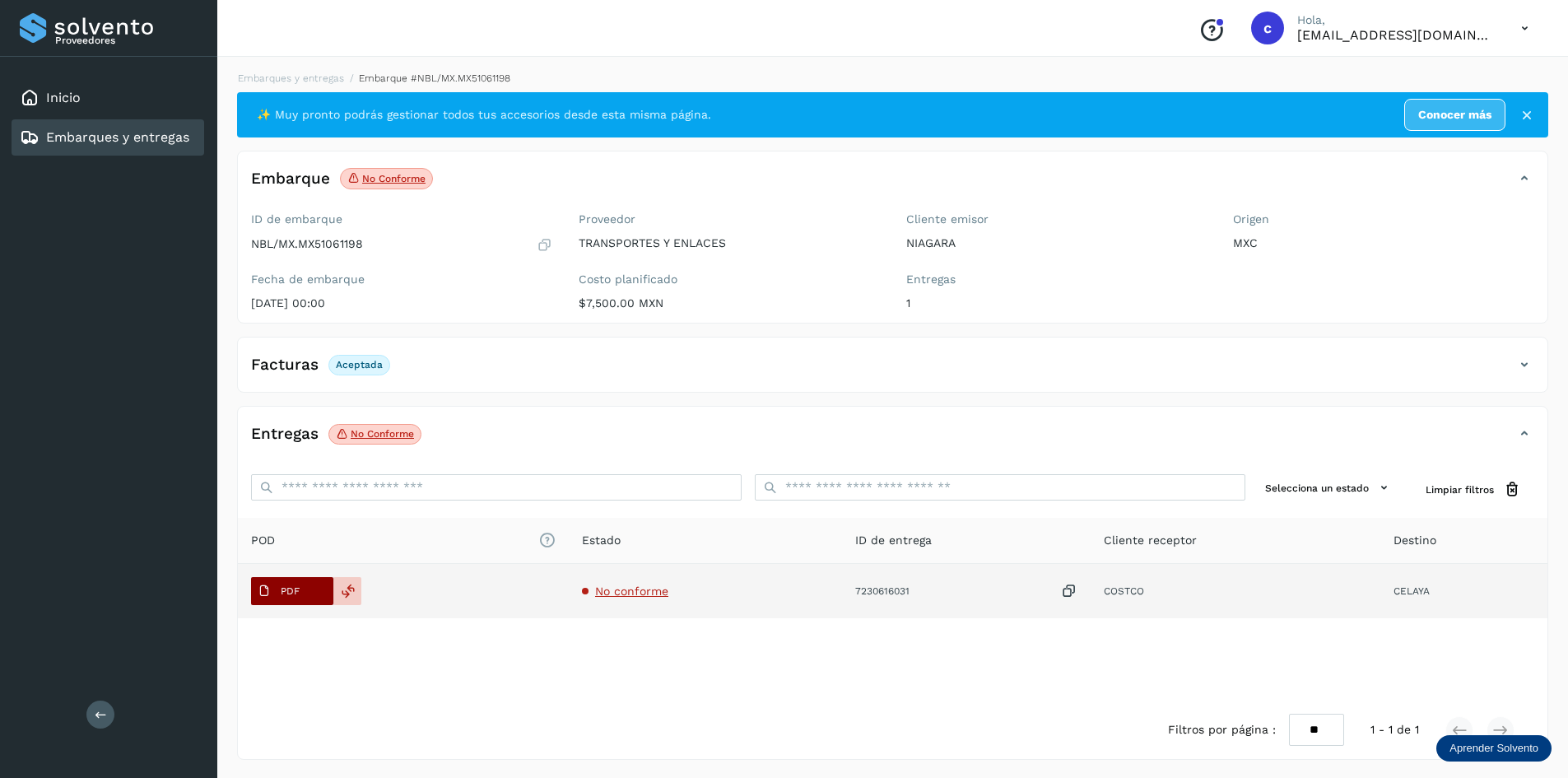 click at bounding box center (264, 591) 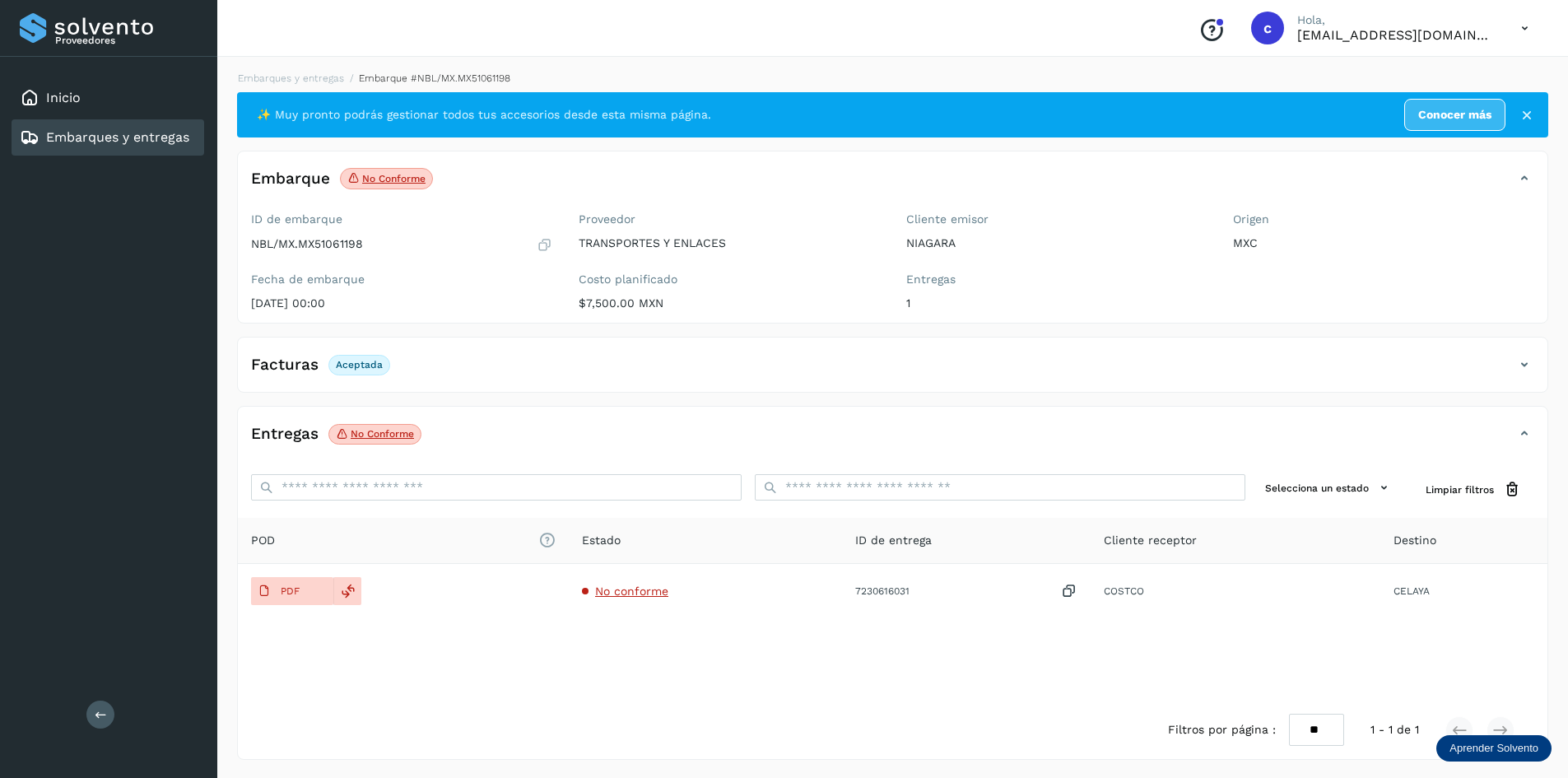 click on "Embarques y entregas" at bounding box center [118, 137] 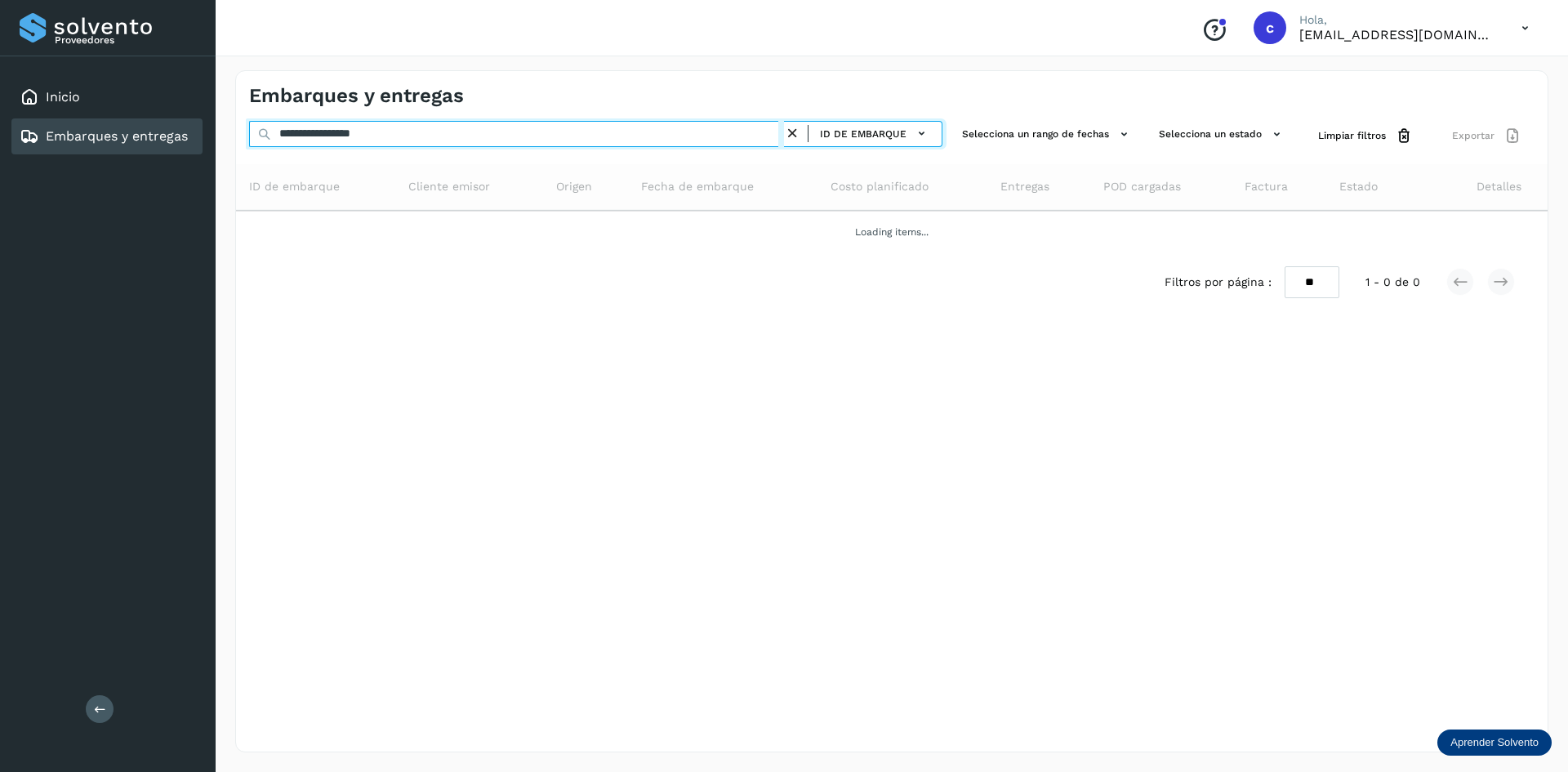 click on "**********" at bounding box center [516, 134] 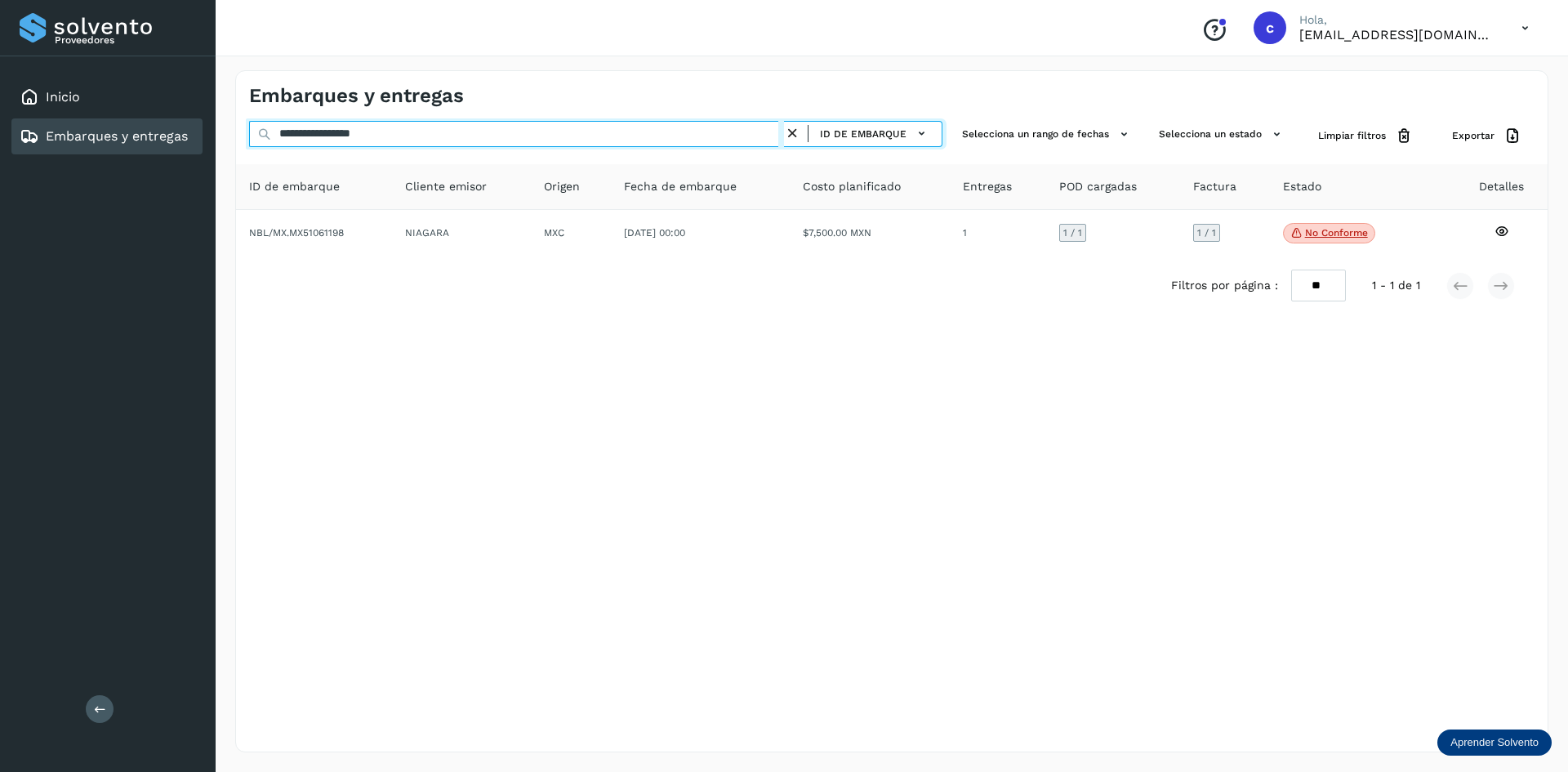 click on "**********" at bounding box center [516, 134] 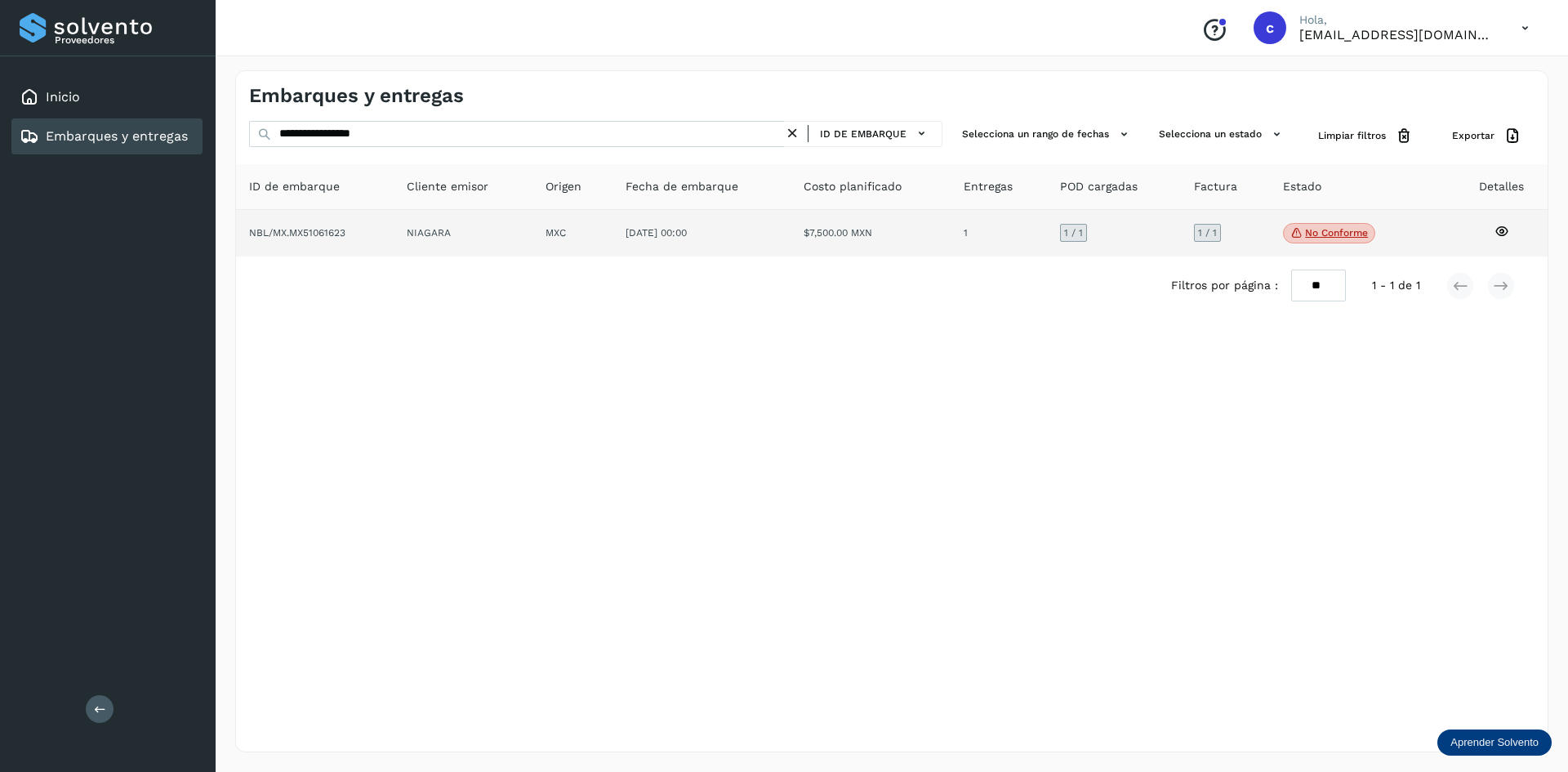 click on "NIAGARA" 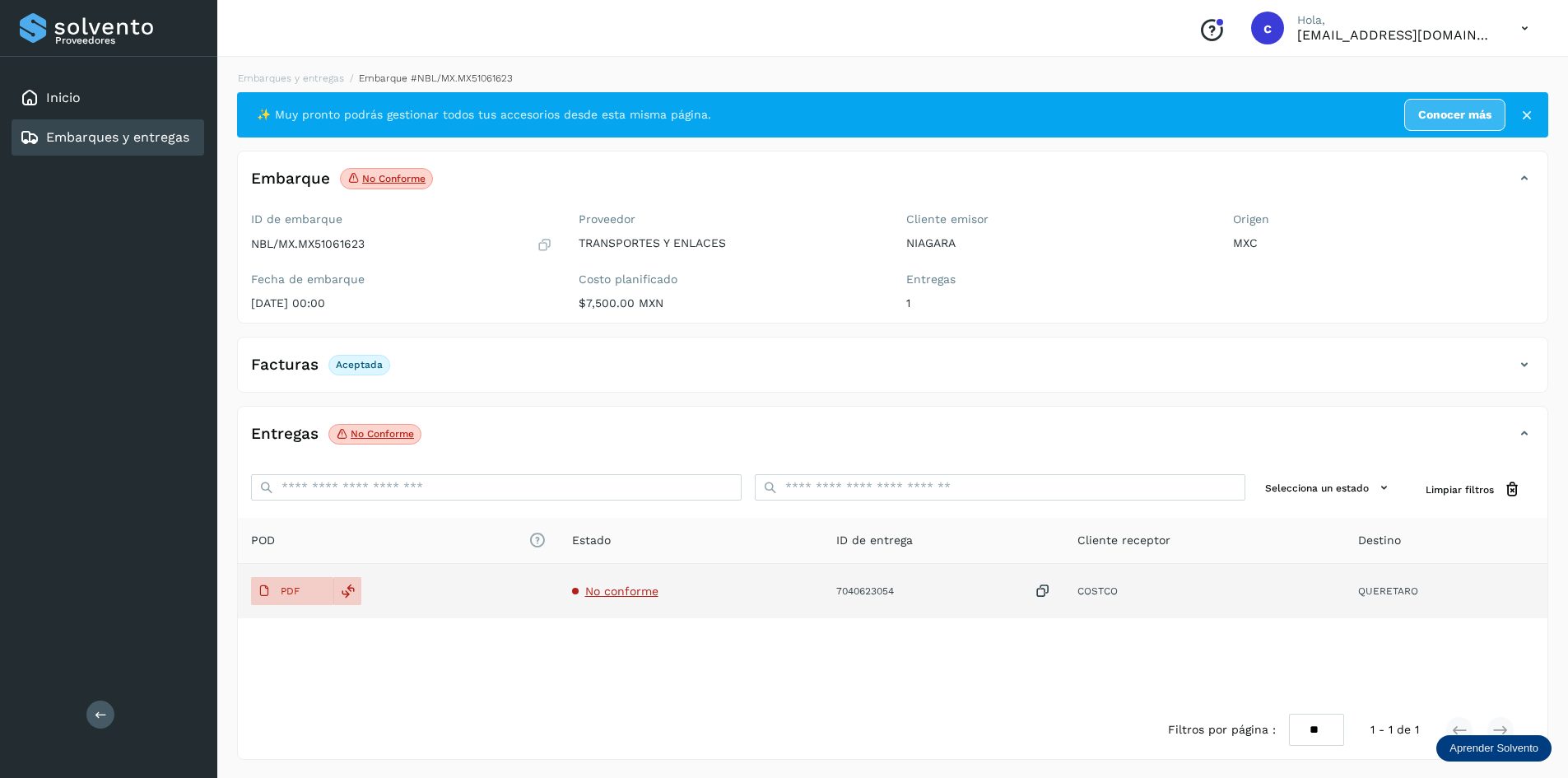 click on "No conforme" 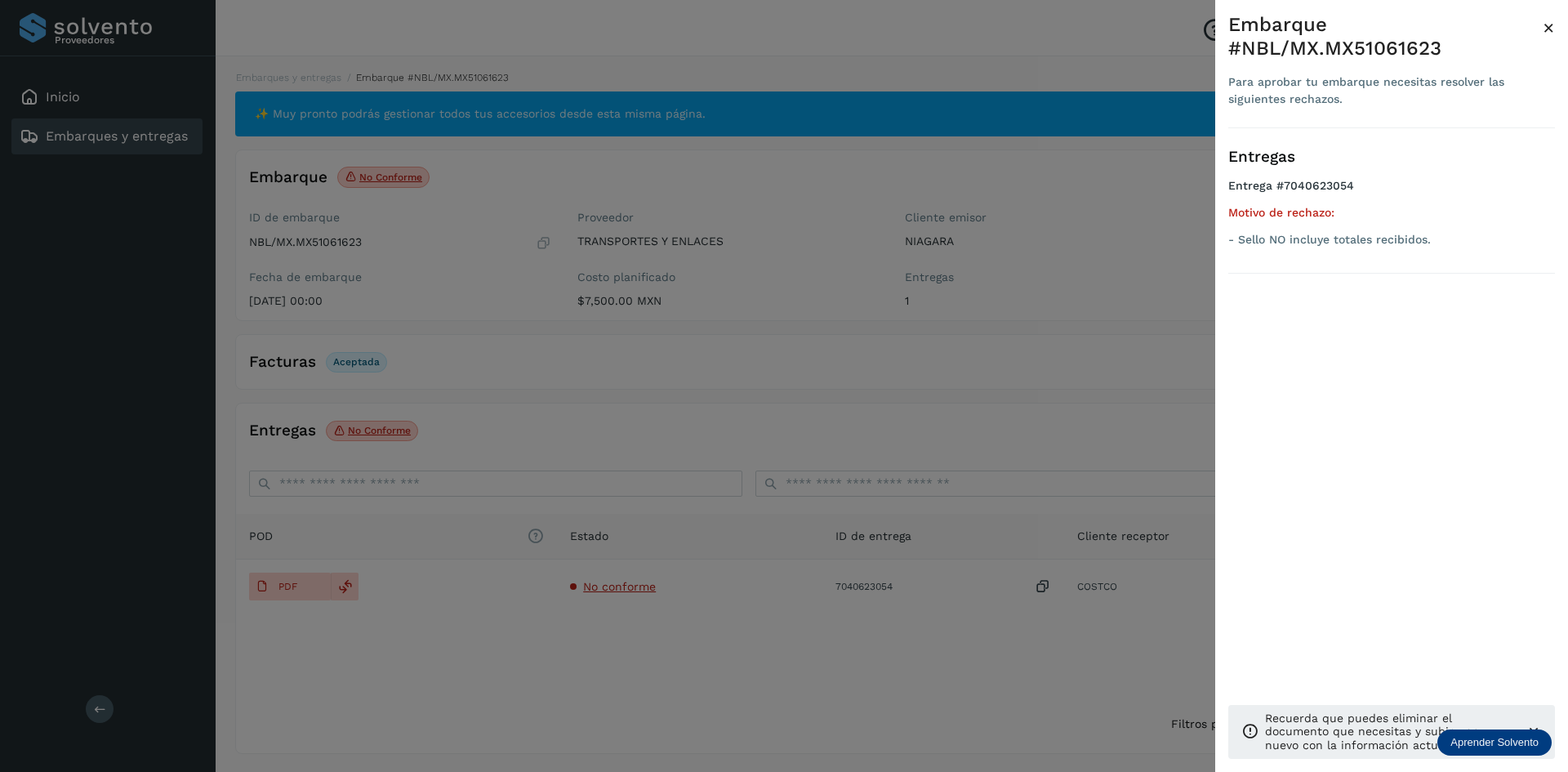 click at bounding box center [784, 386] 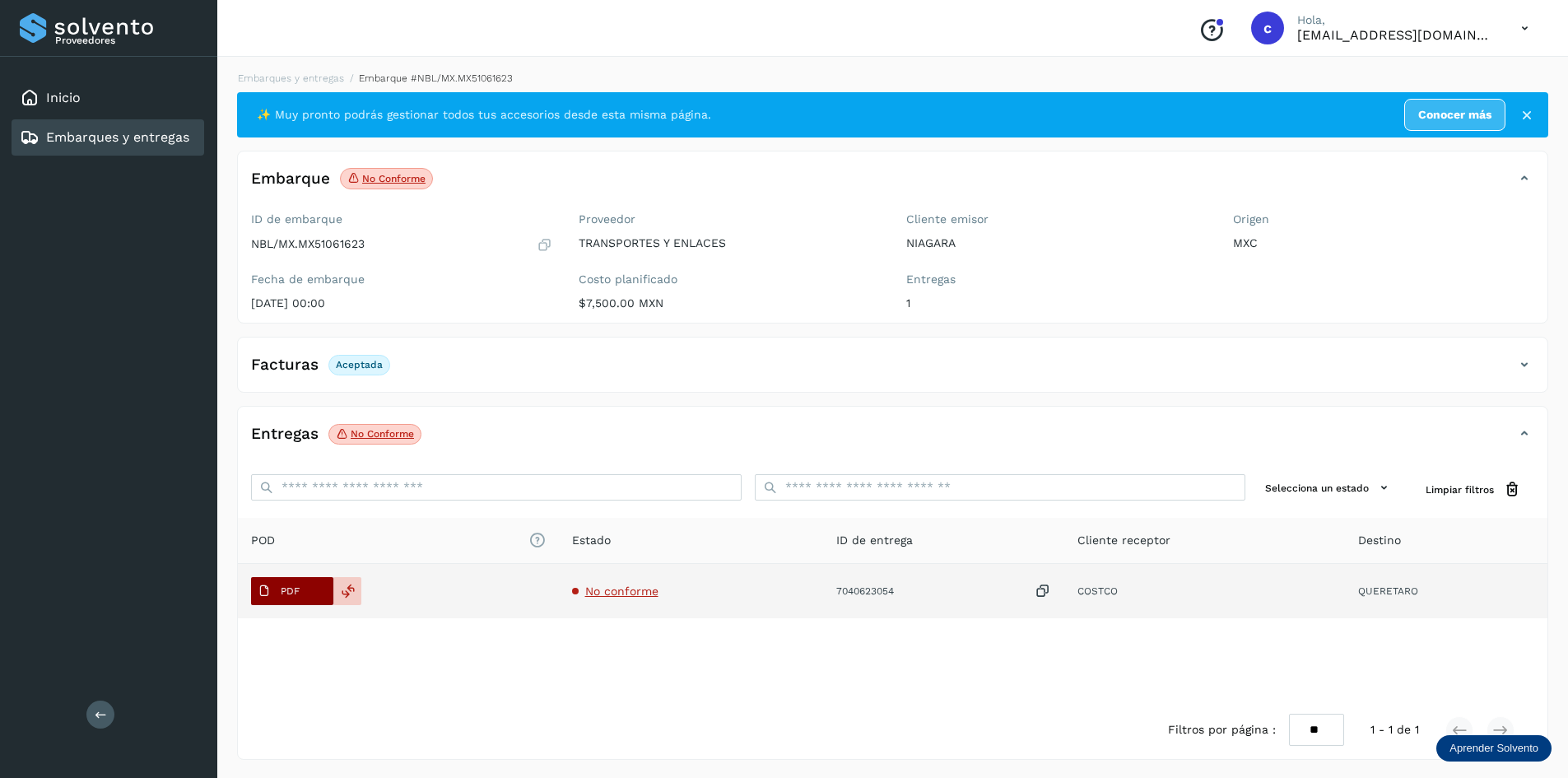 click on "PDF" at bounding box center [278, 591] 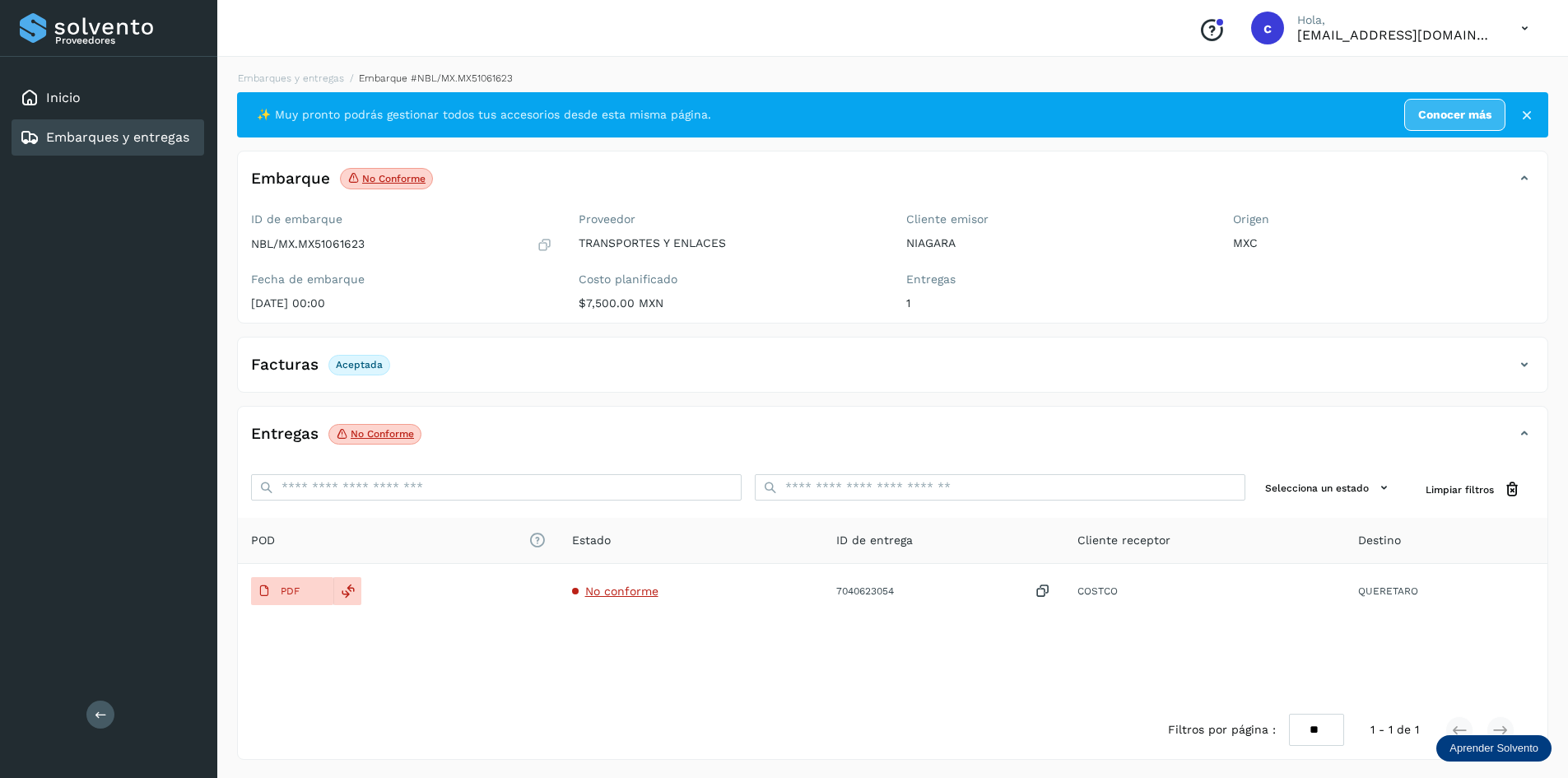 click on "Embarques y entregas" at bounding box center [118, 137] 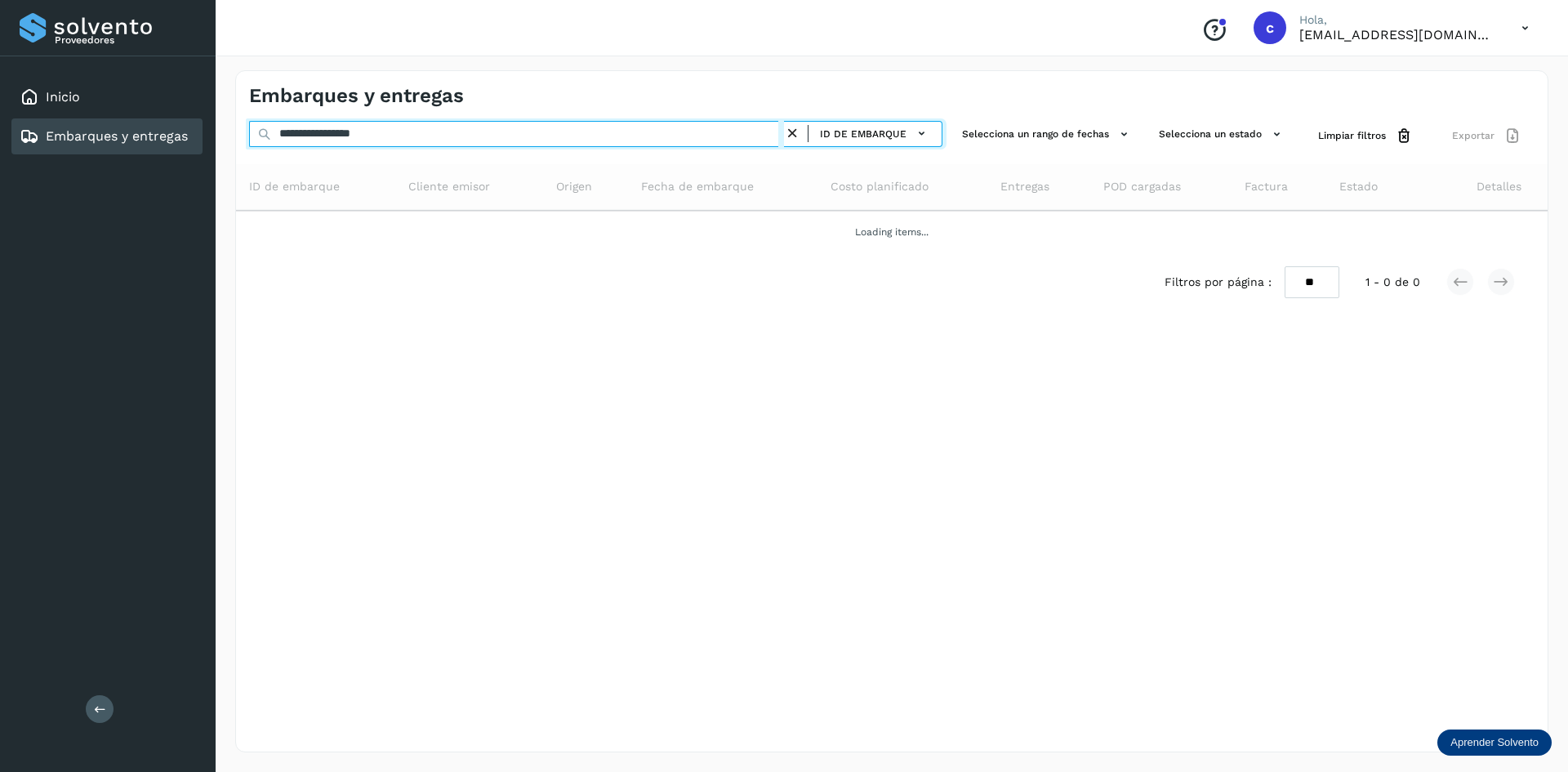 click on "**********" at bounding box center (516, 134) 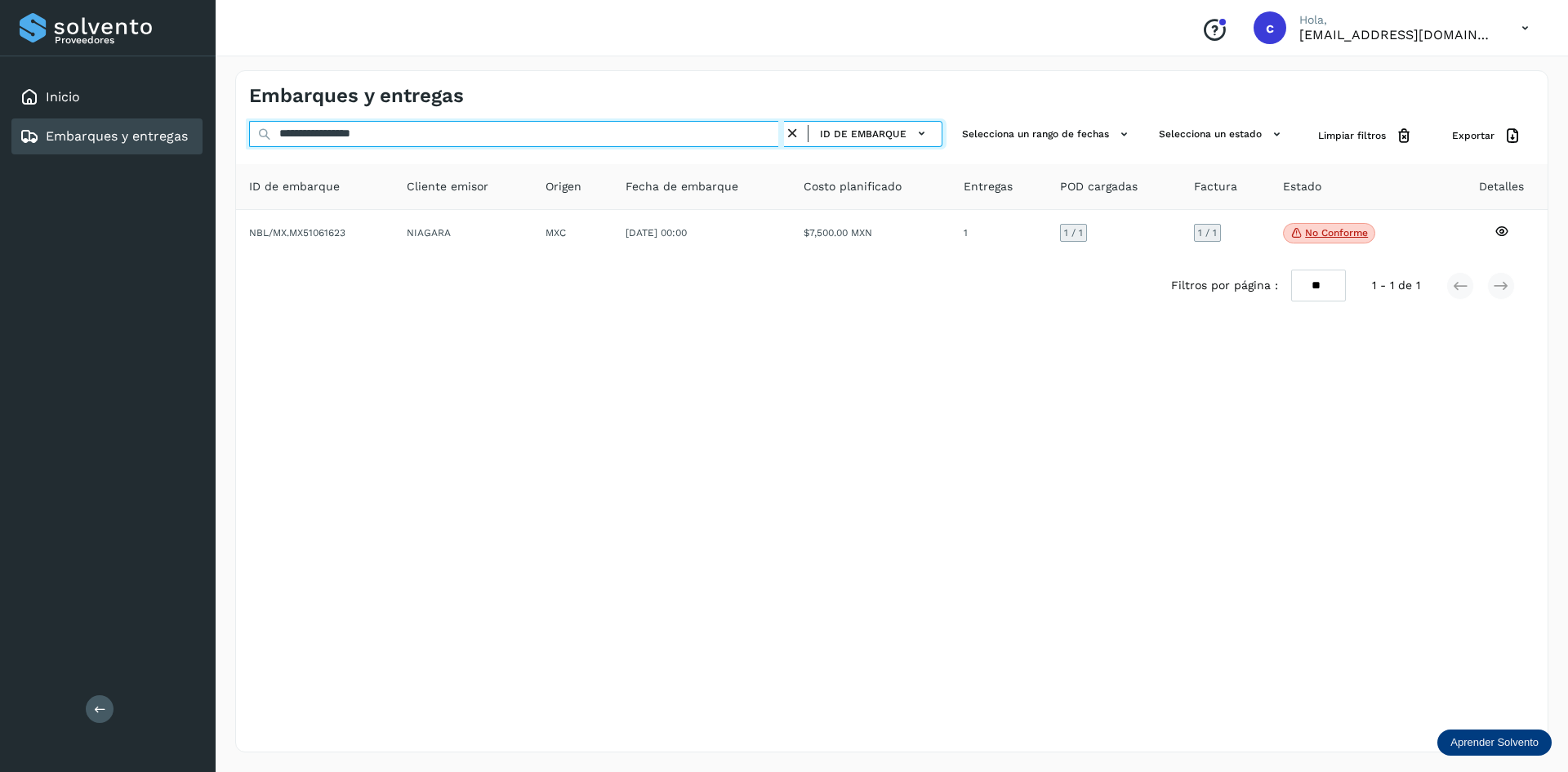 click on "**********" at bounding box center (516, 134) 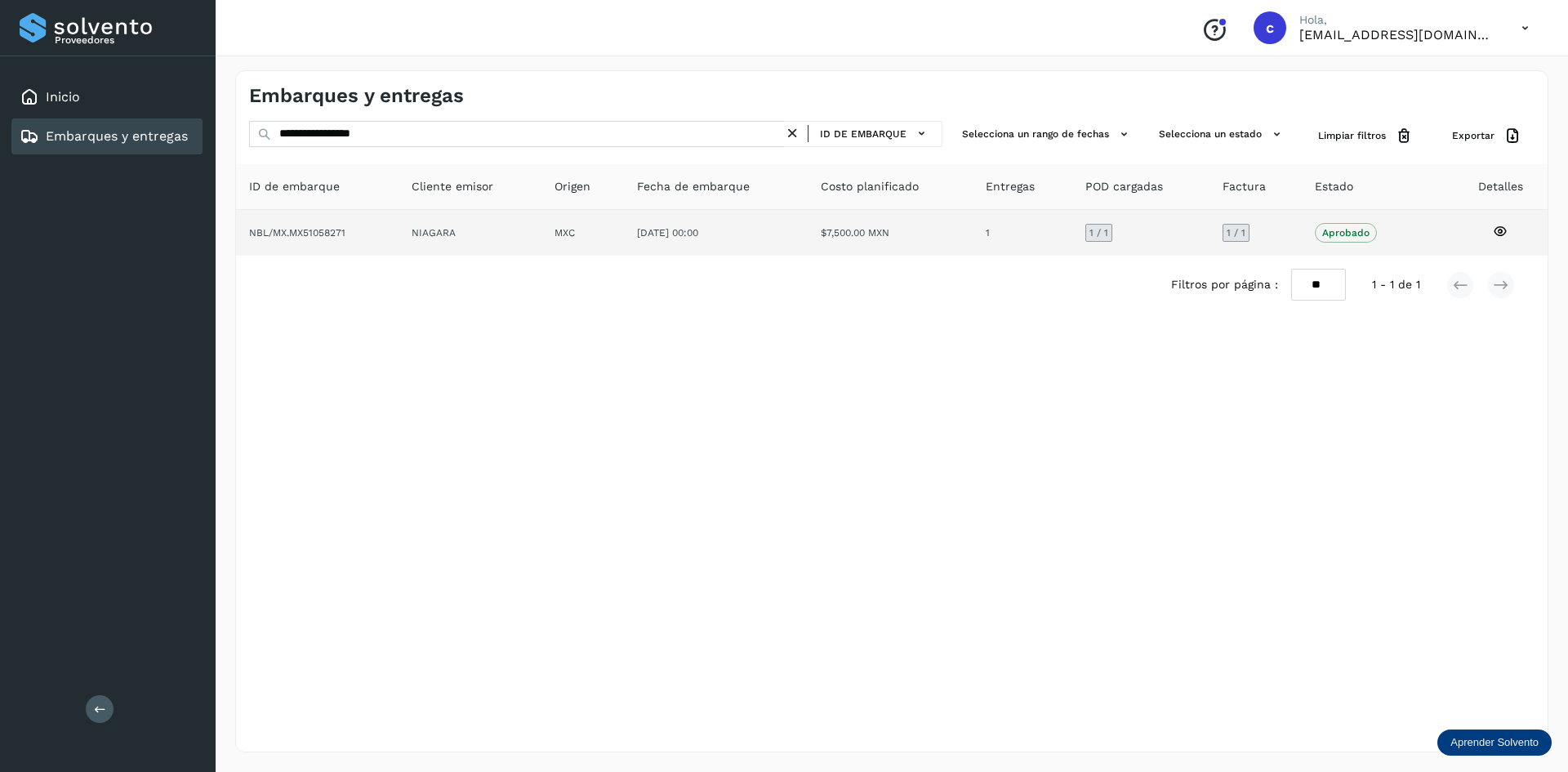 click on "NIAGARA" 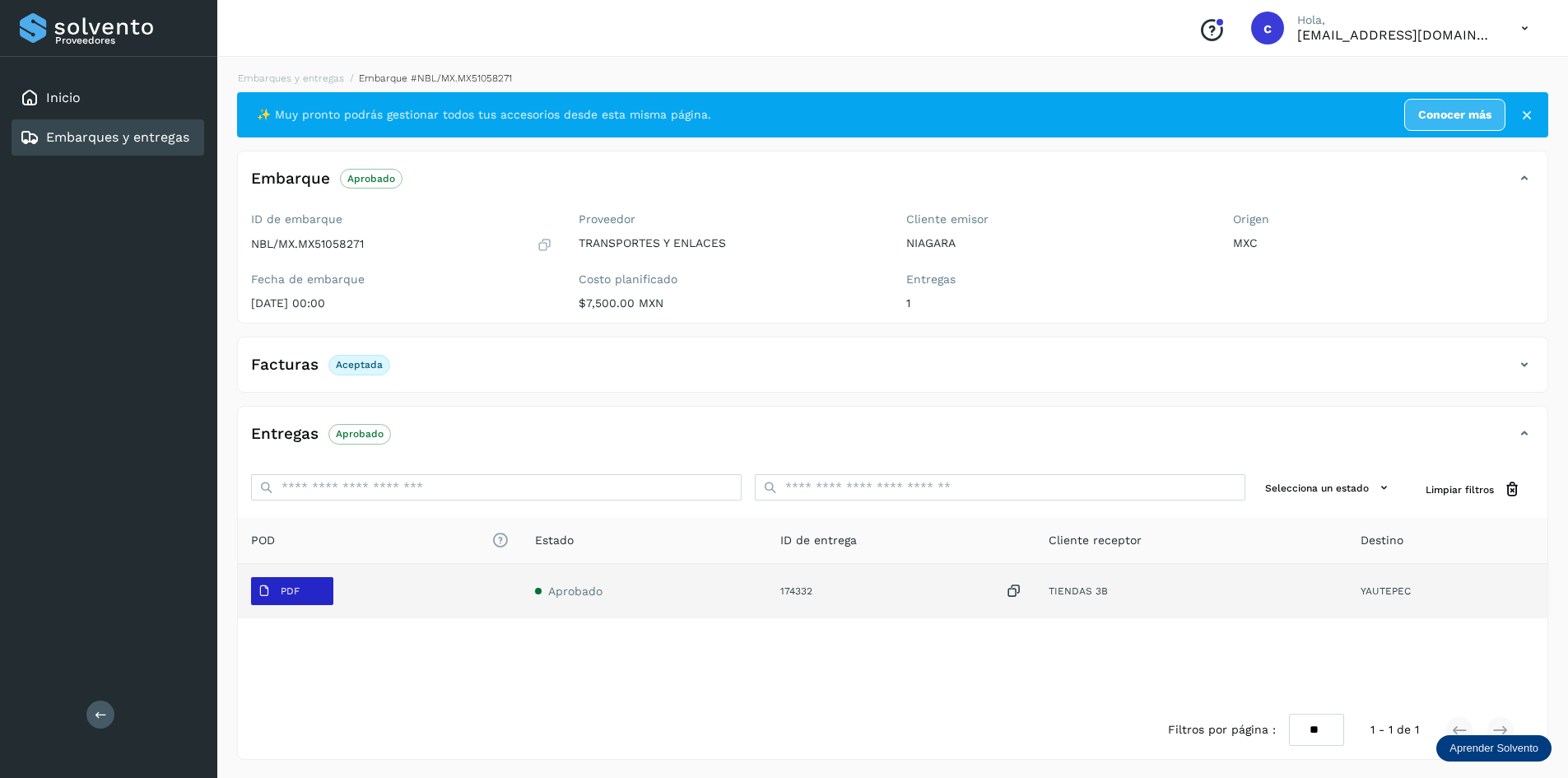 click on "PDF" at bounding box center [292, 591] 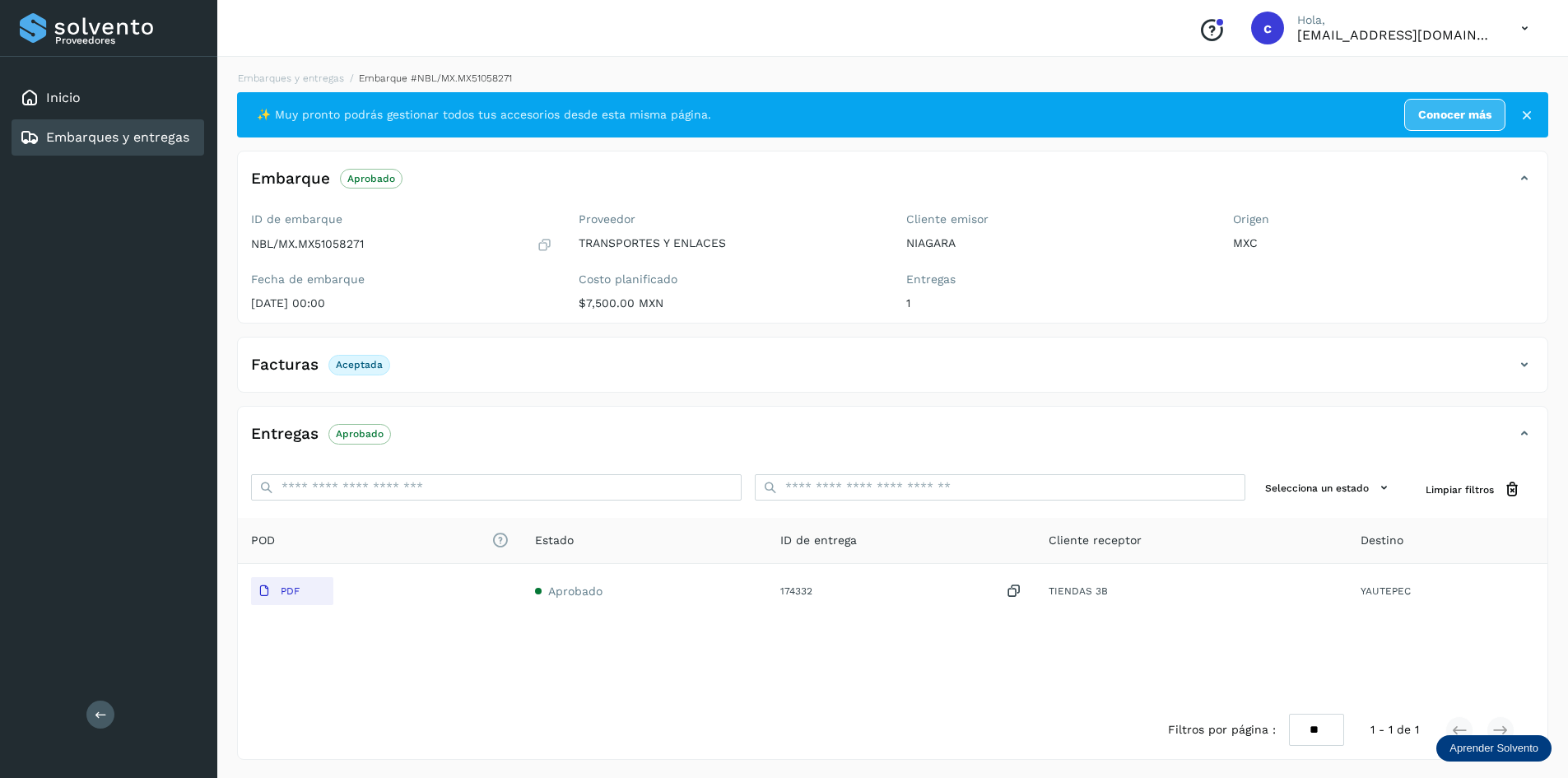 type 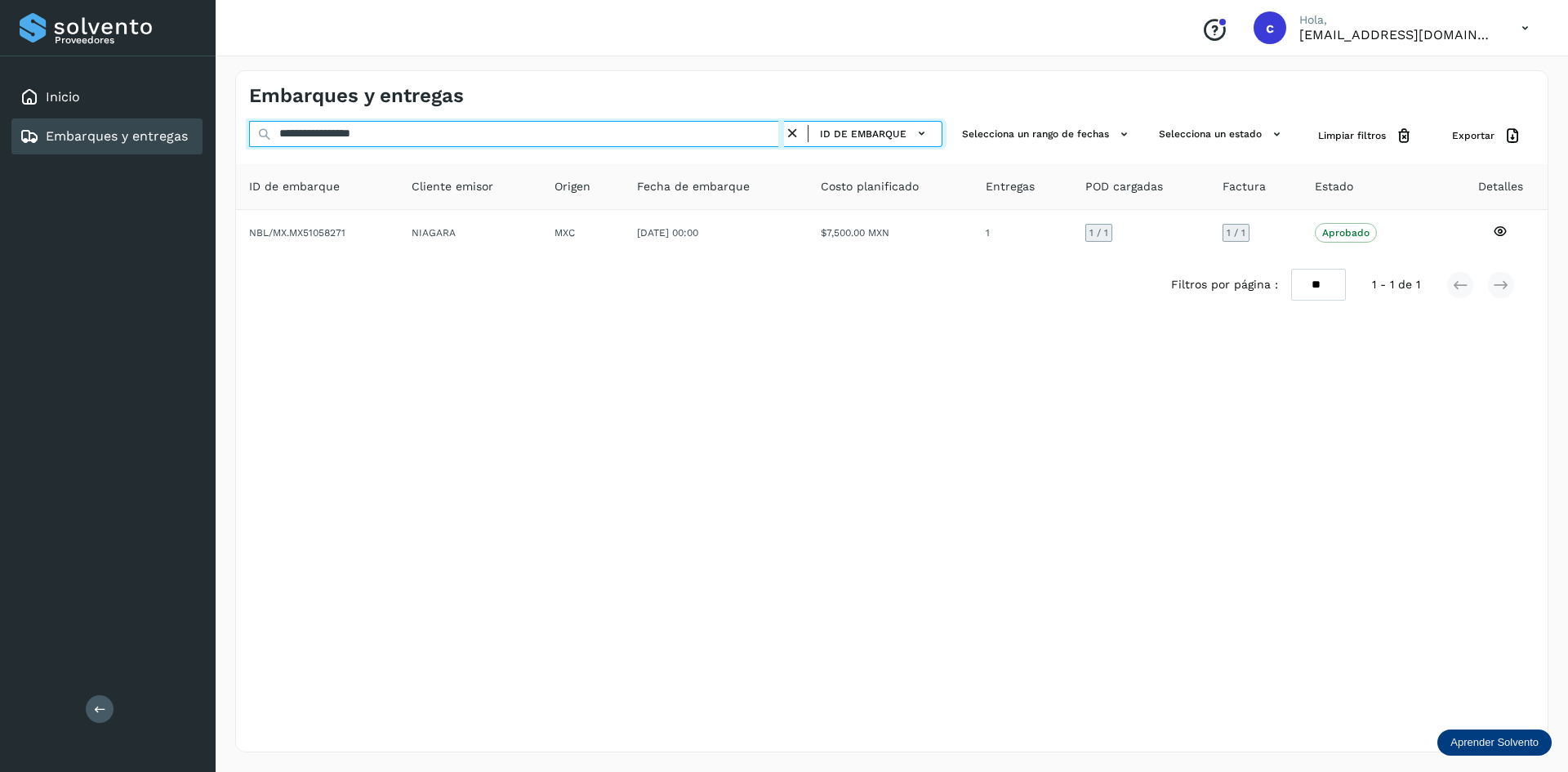 click on "**********" at bounding box center [516, 134] 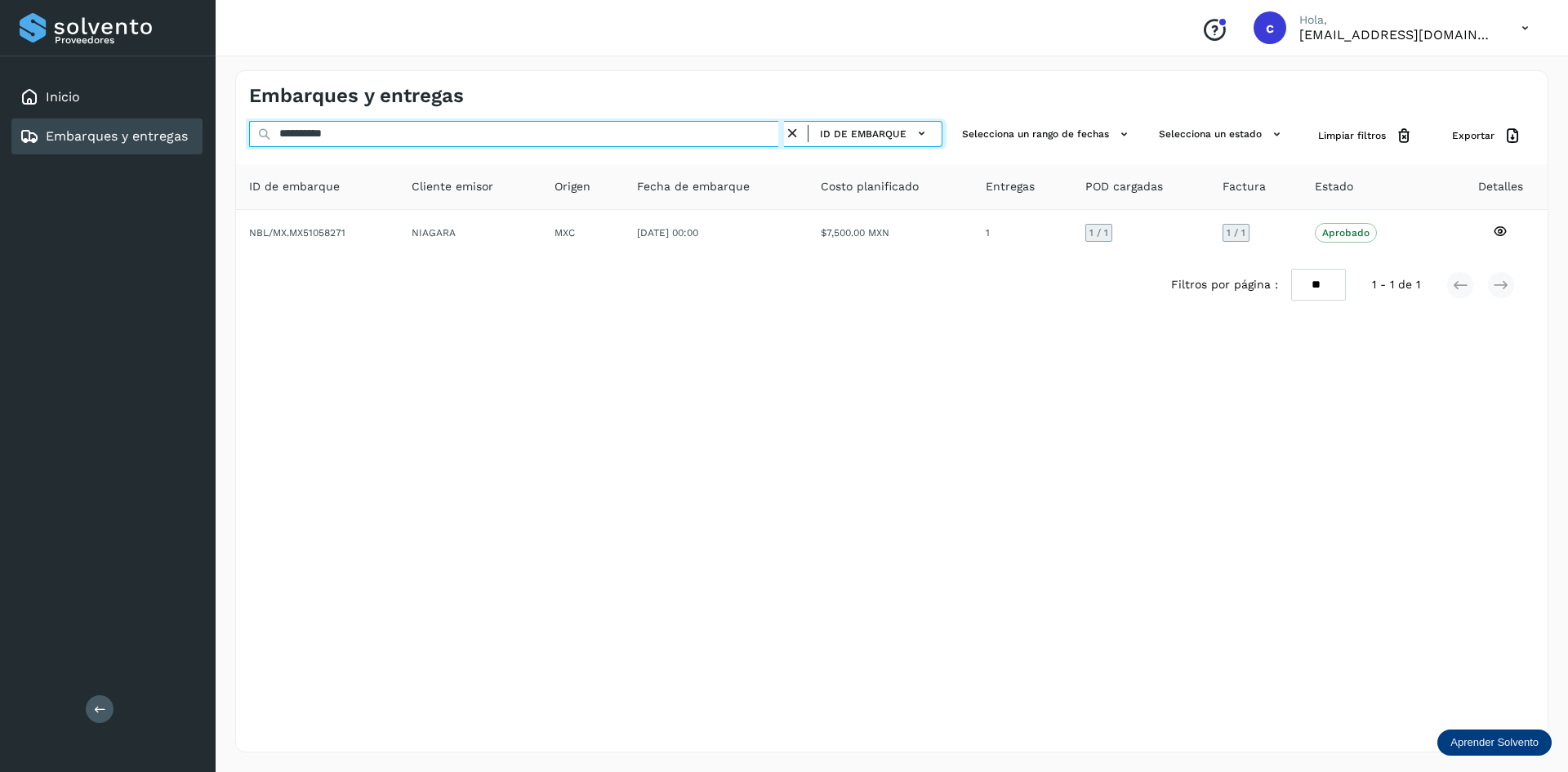 type on "**********" 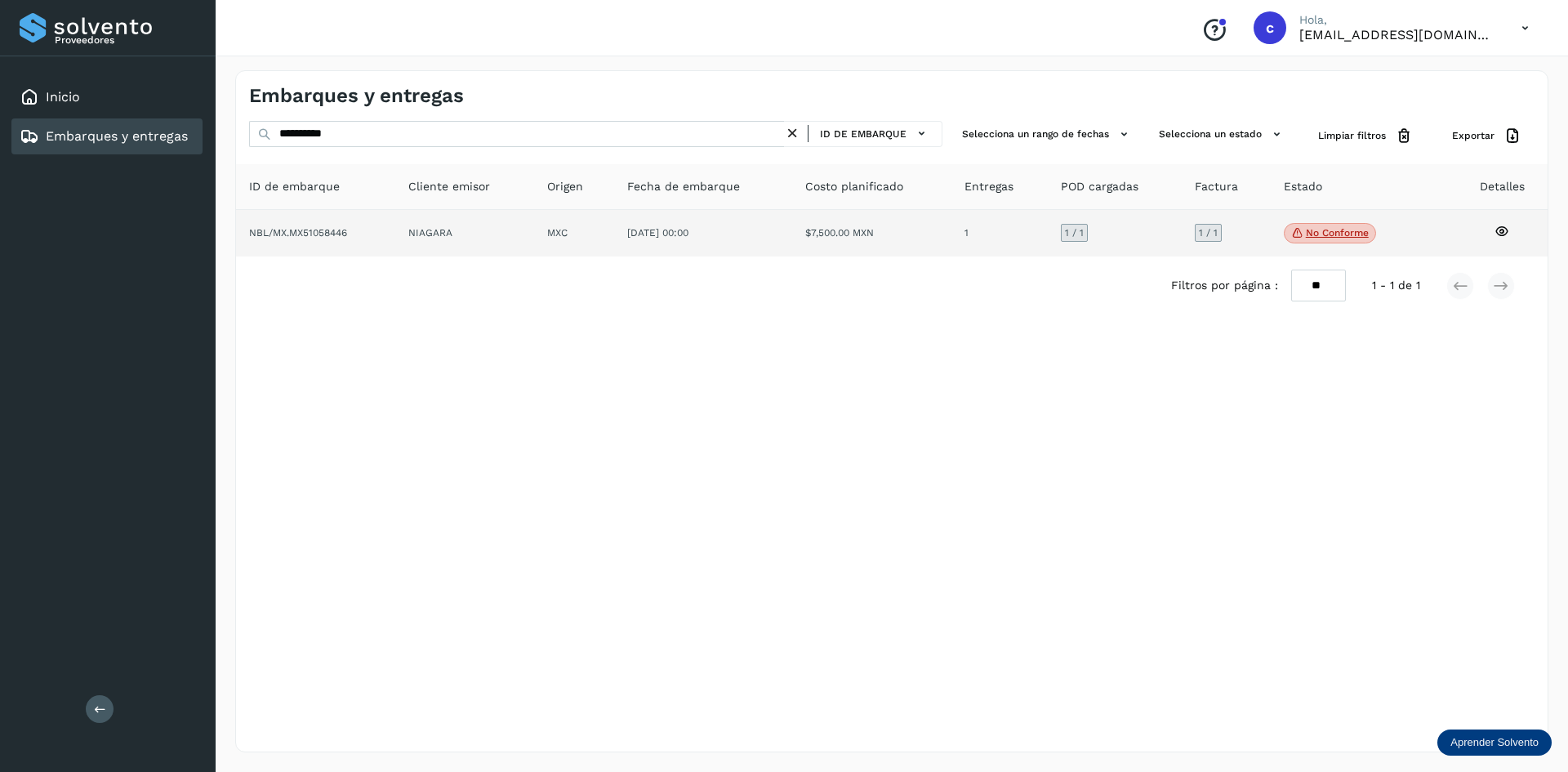 click on "NIAGARA" 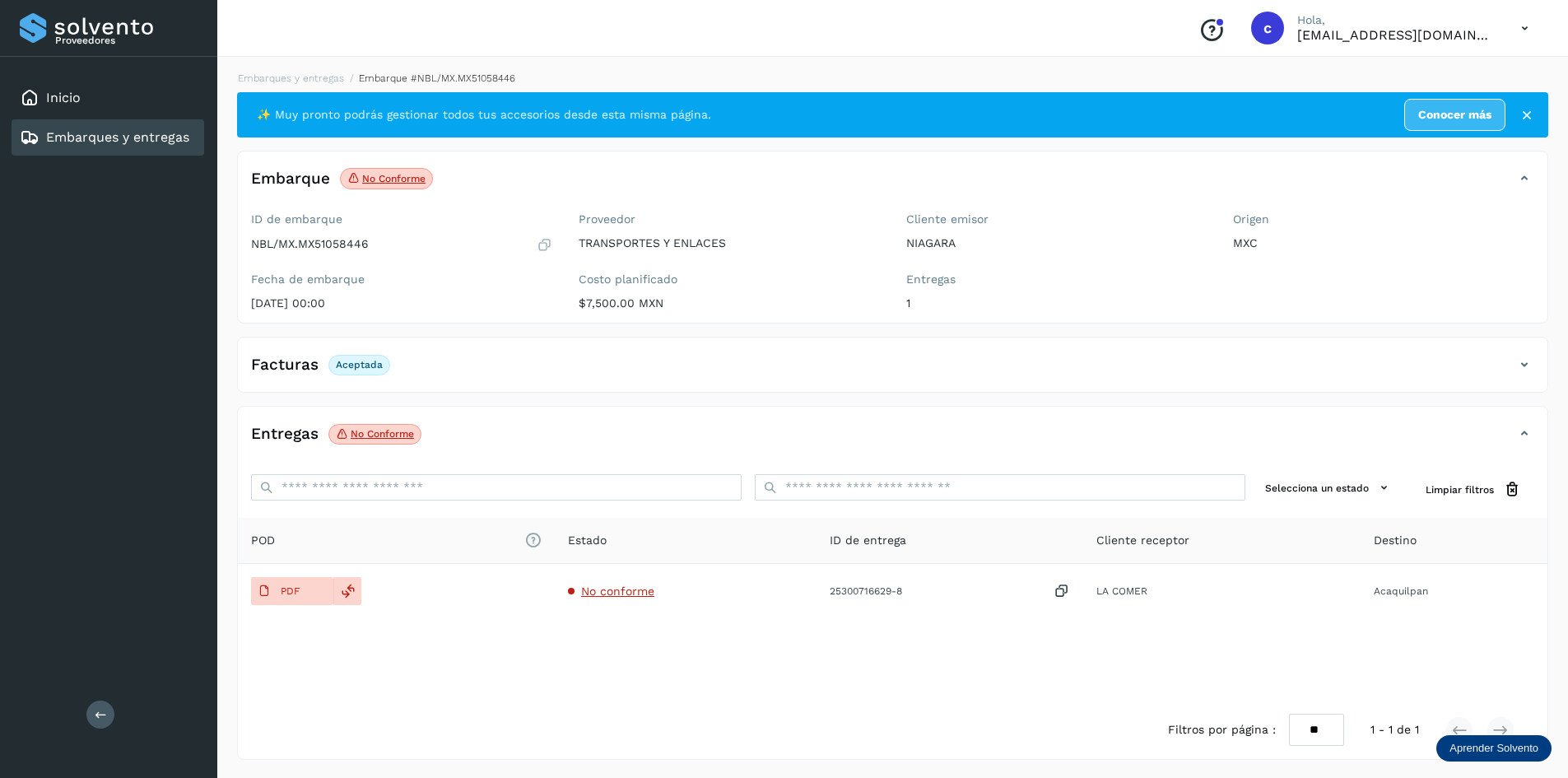 click on "Embarques y entregas" 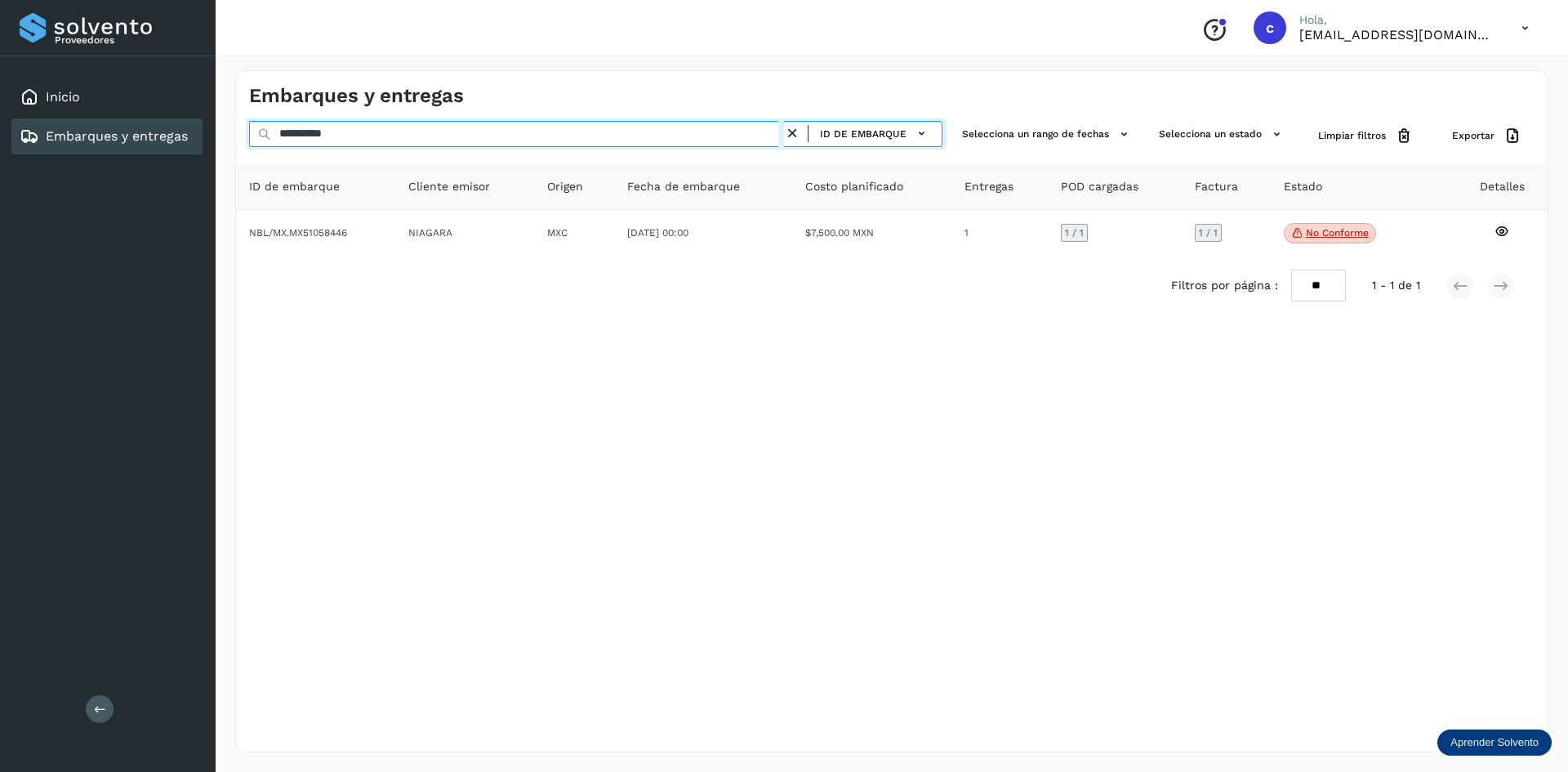 click on "**********" at bounding box center (516, 134) 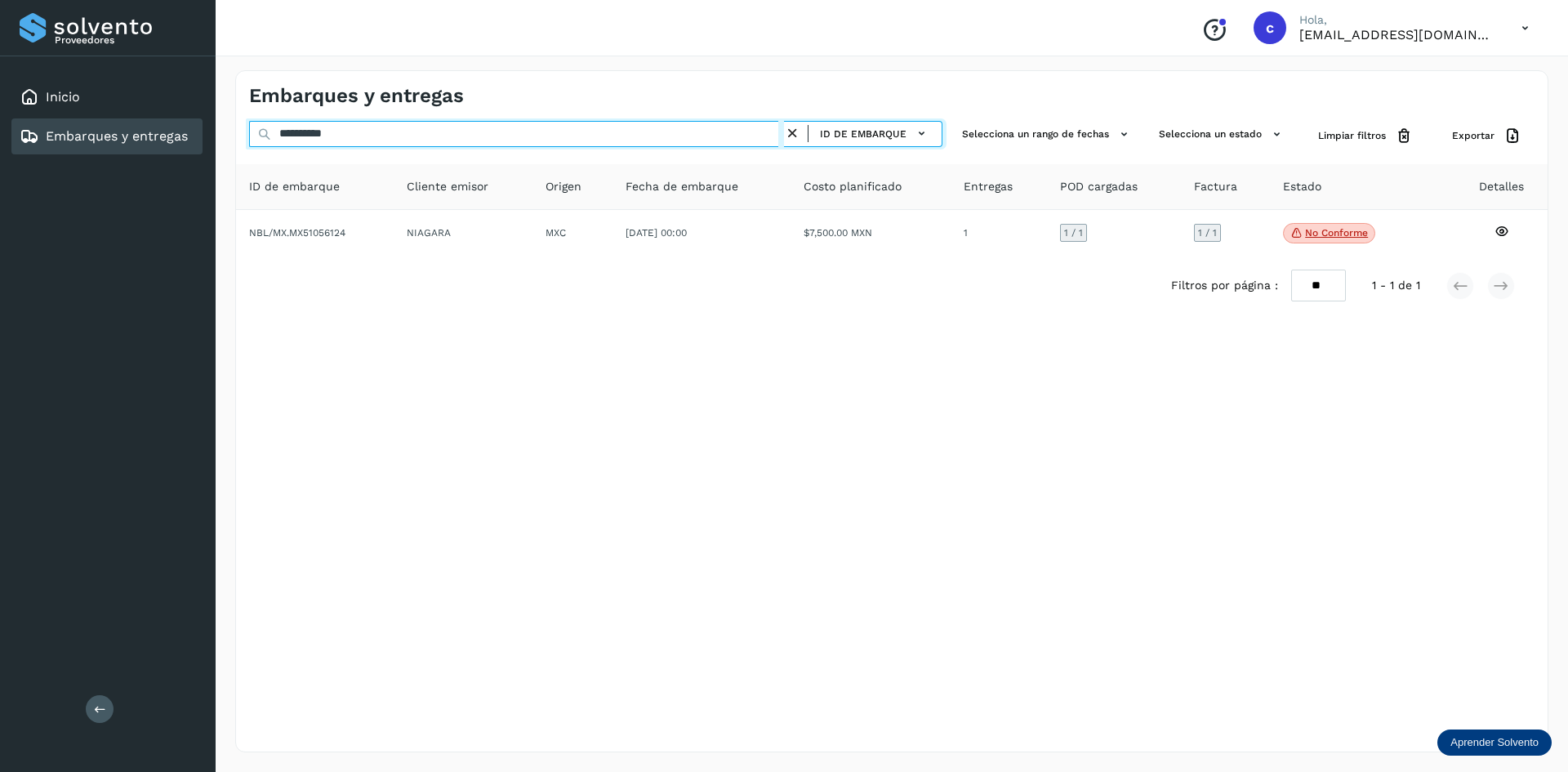 click on "**********" at bounding box center (516, 134) 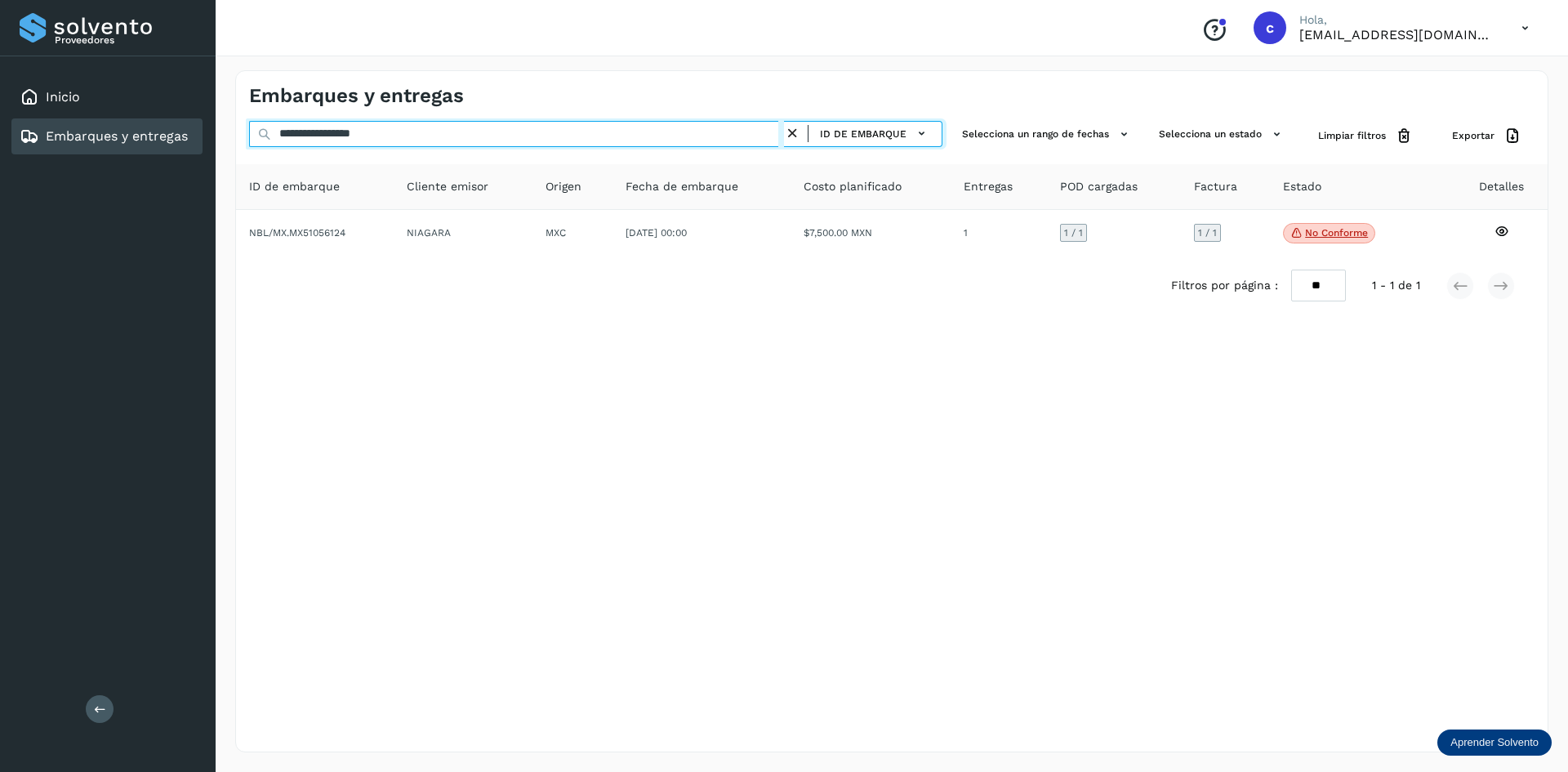 type on "**********" 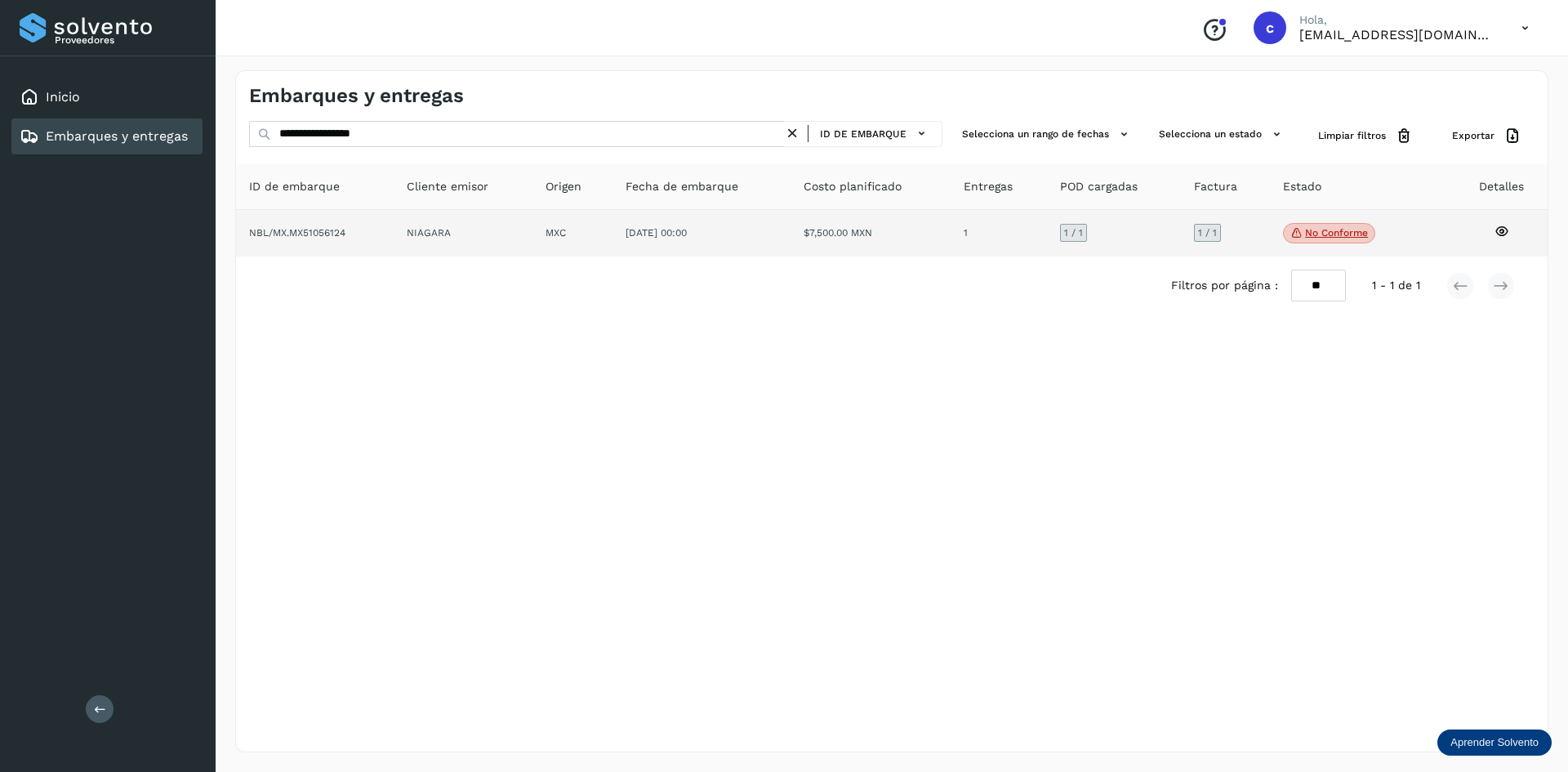click on "NIAGARA" 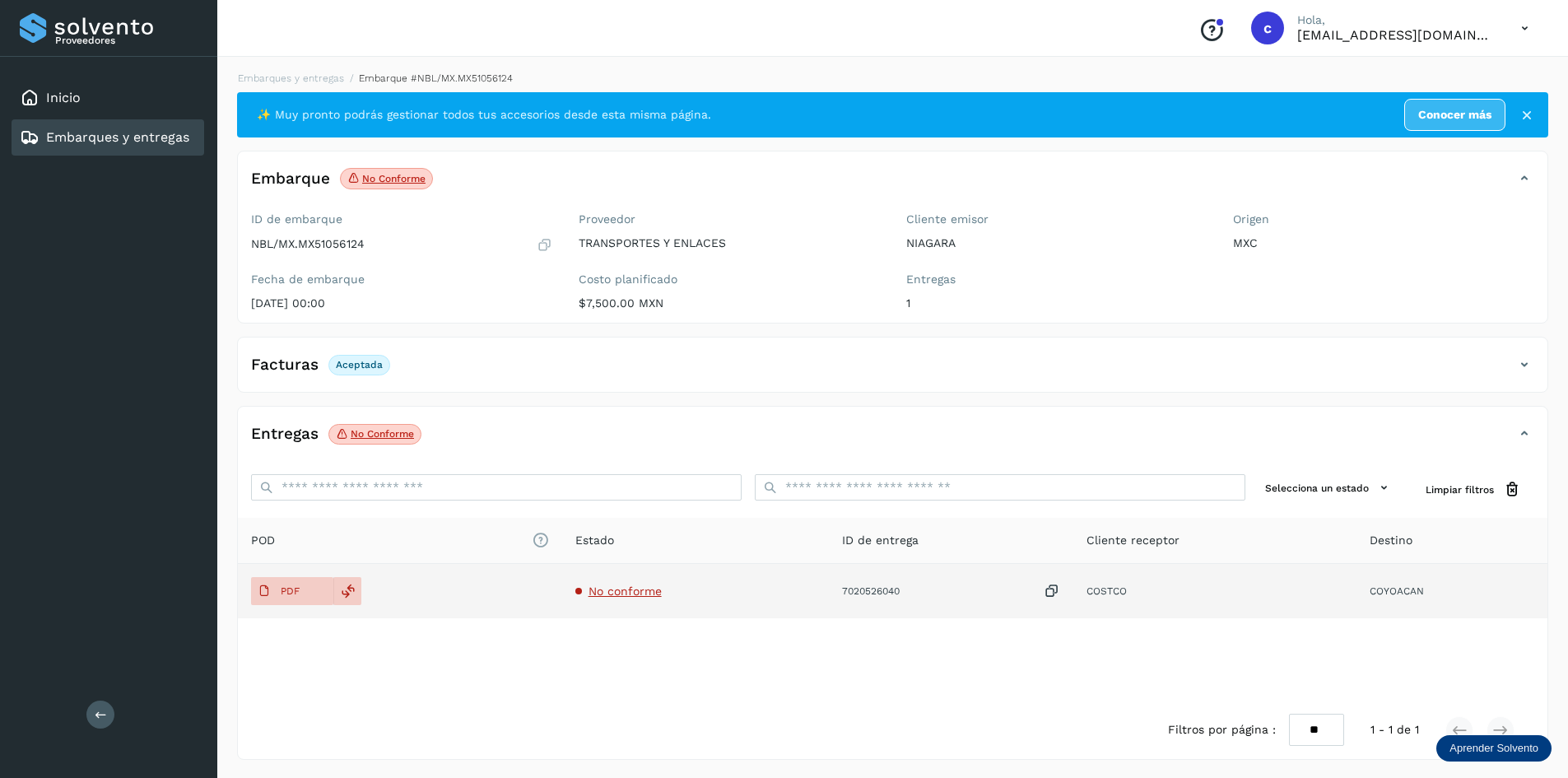 click on "No conforme" at bounding box center [625, 591] 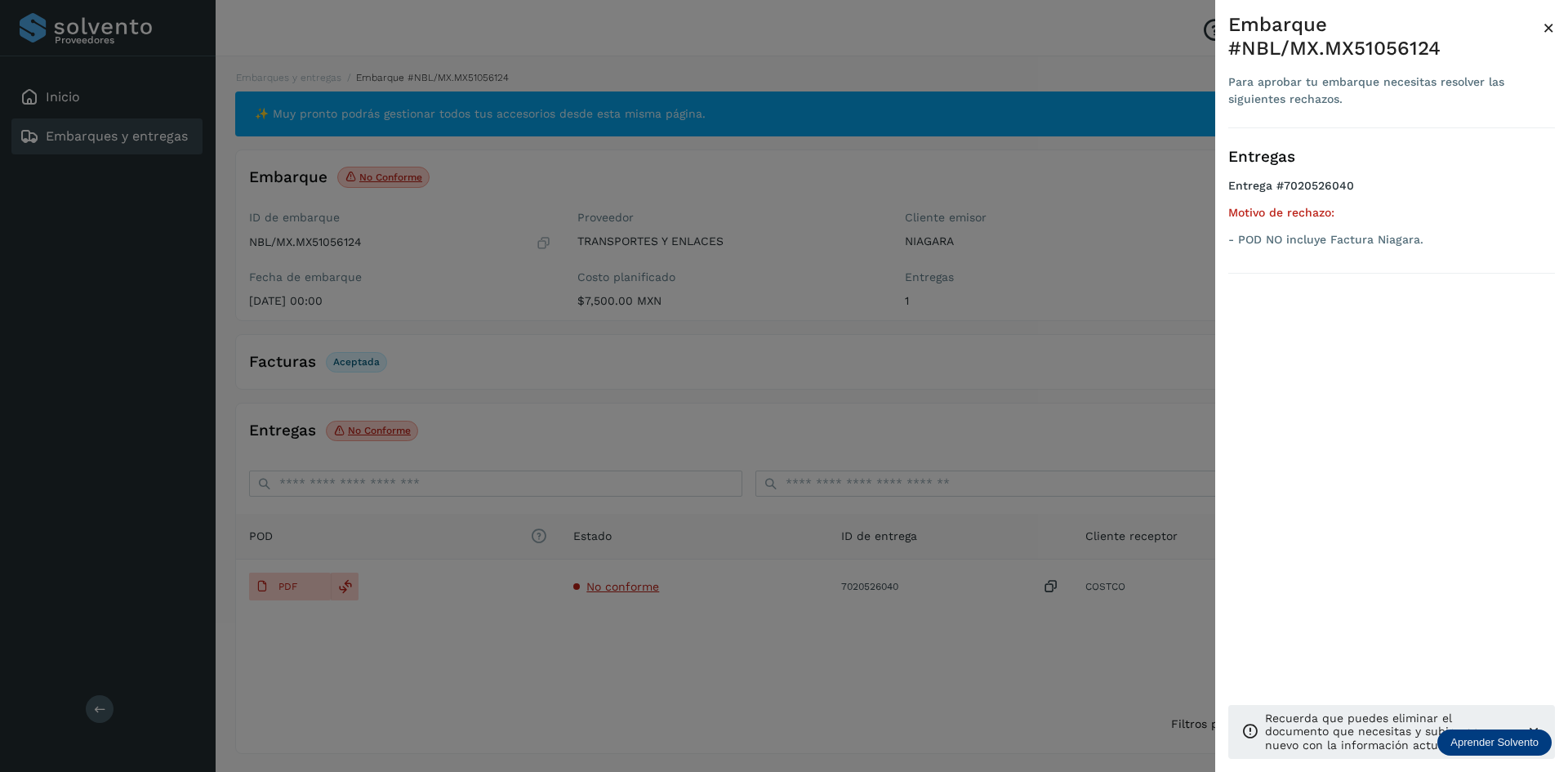 click at bounding box center (784, 386) 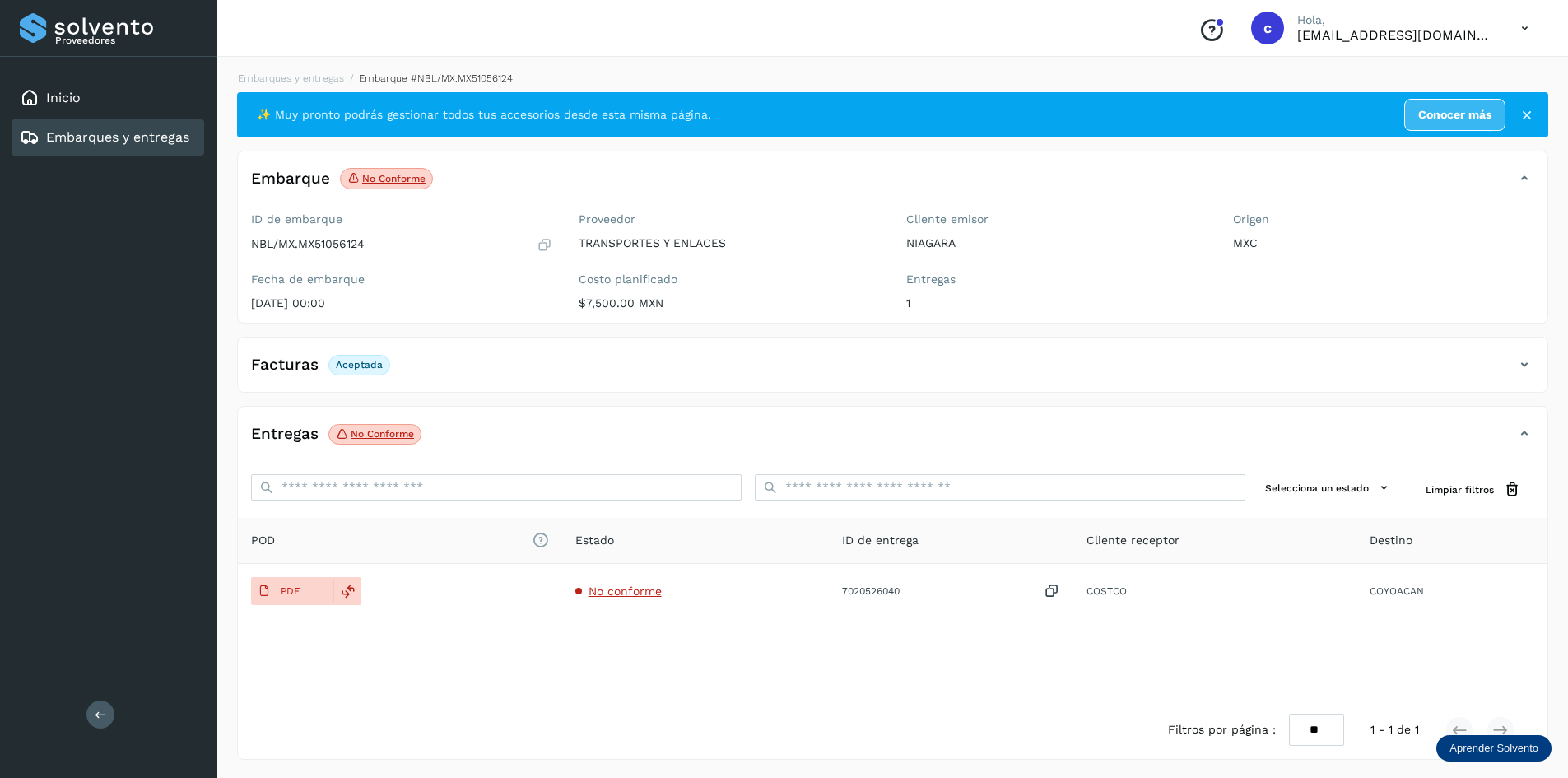 click on "Embarques y entregas" at bounding box center [118, 137] 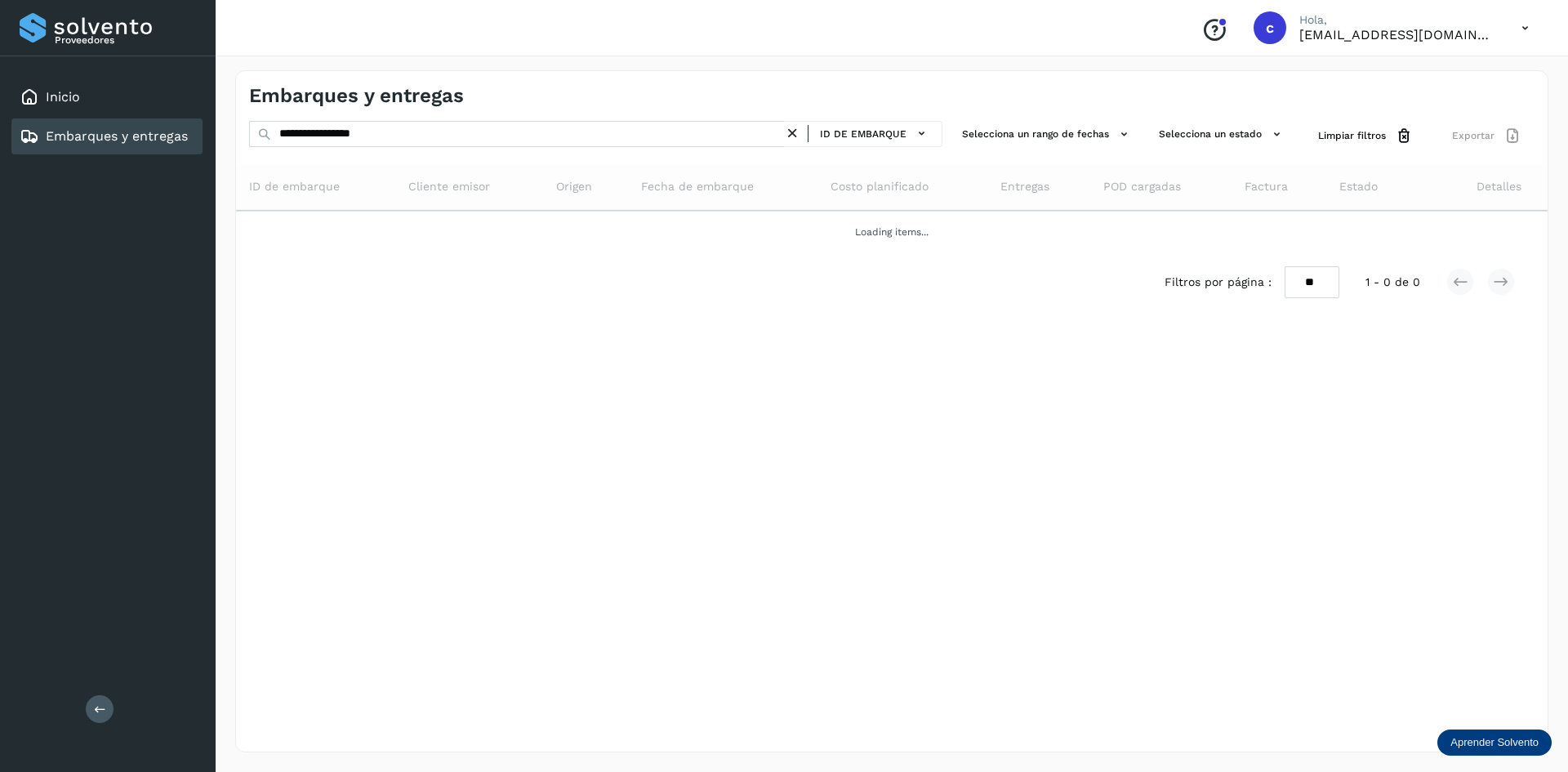 click on "**********" at bounding box center (595, 136) 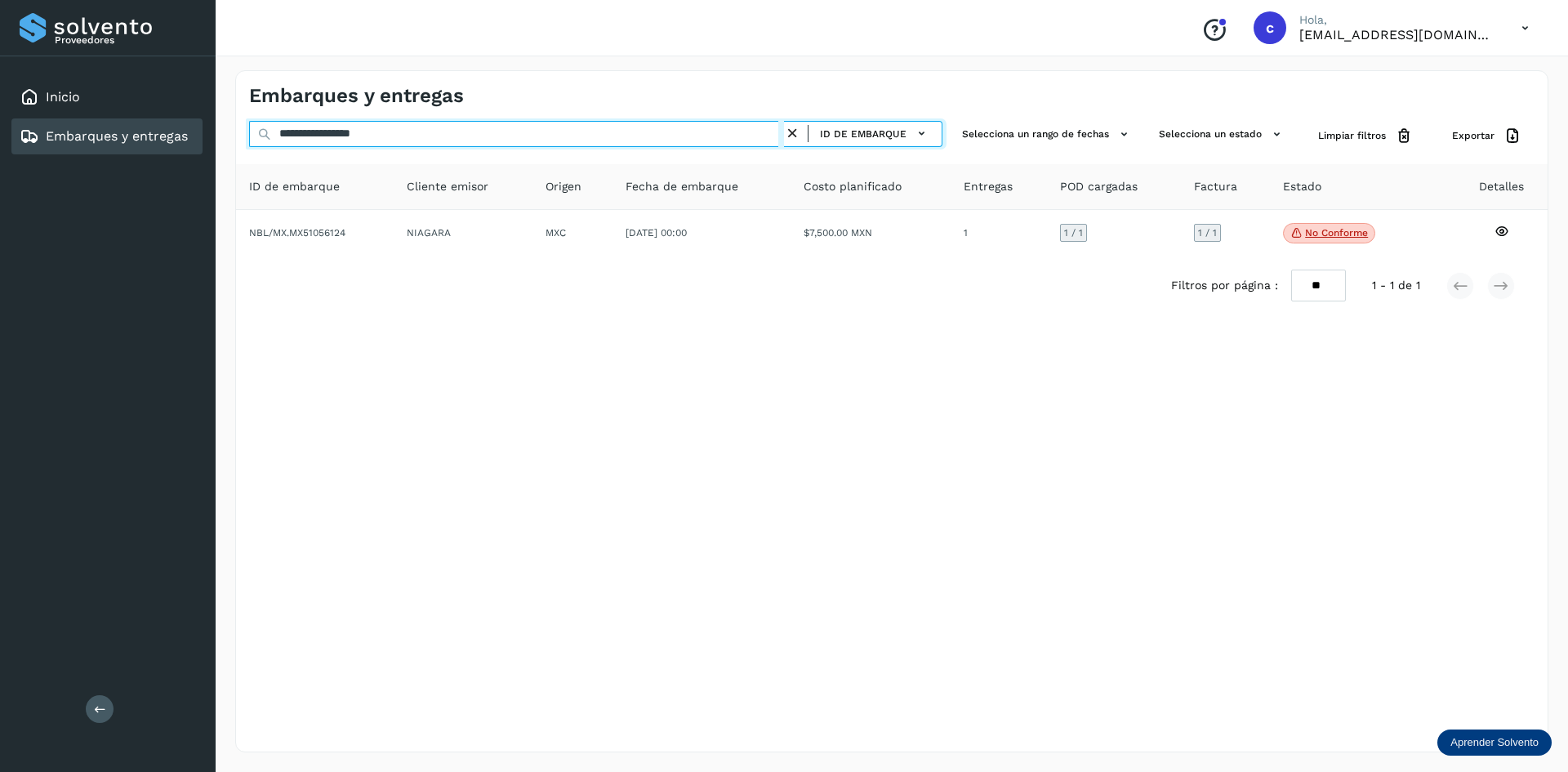 click on "**********" at bounding box center [516, 134] 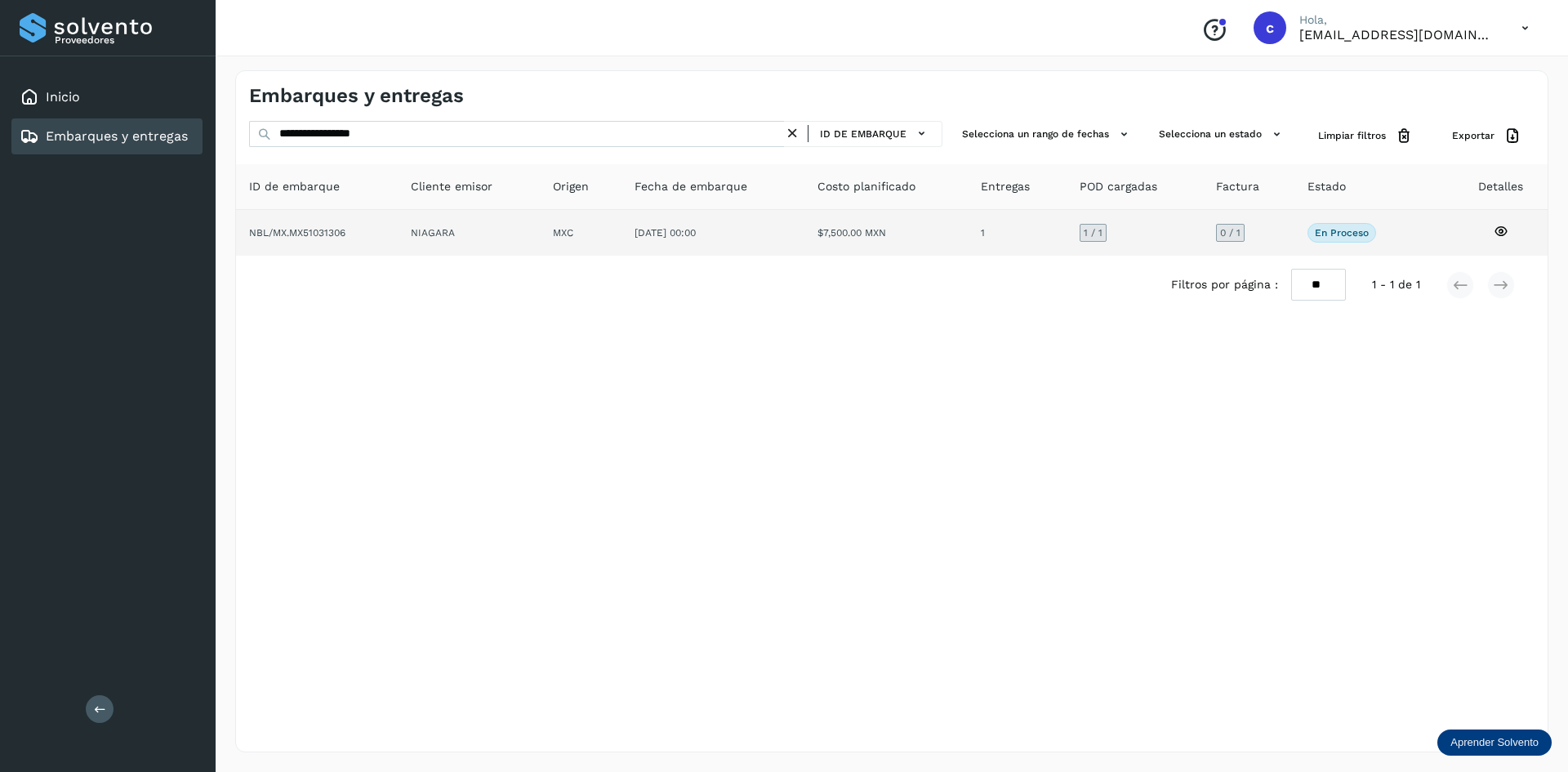 click on "1" 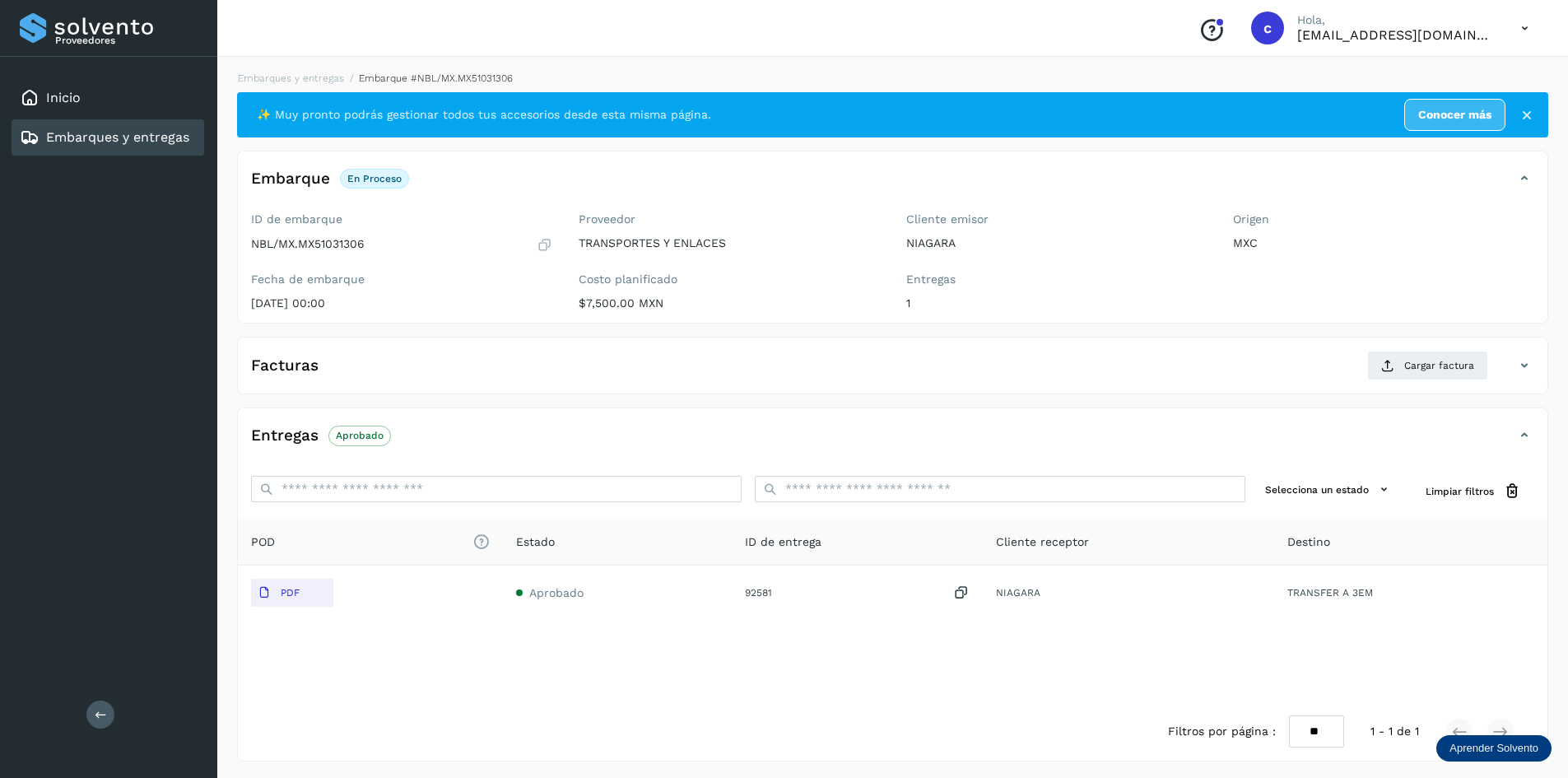 click on "Embarques y entregas" at bounding box center [105, 137] 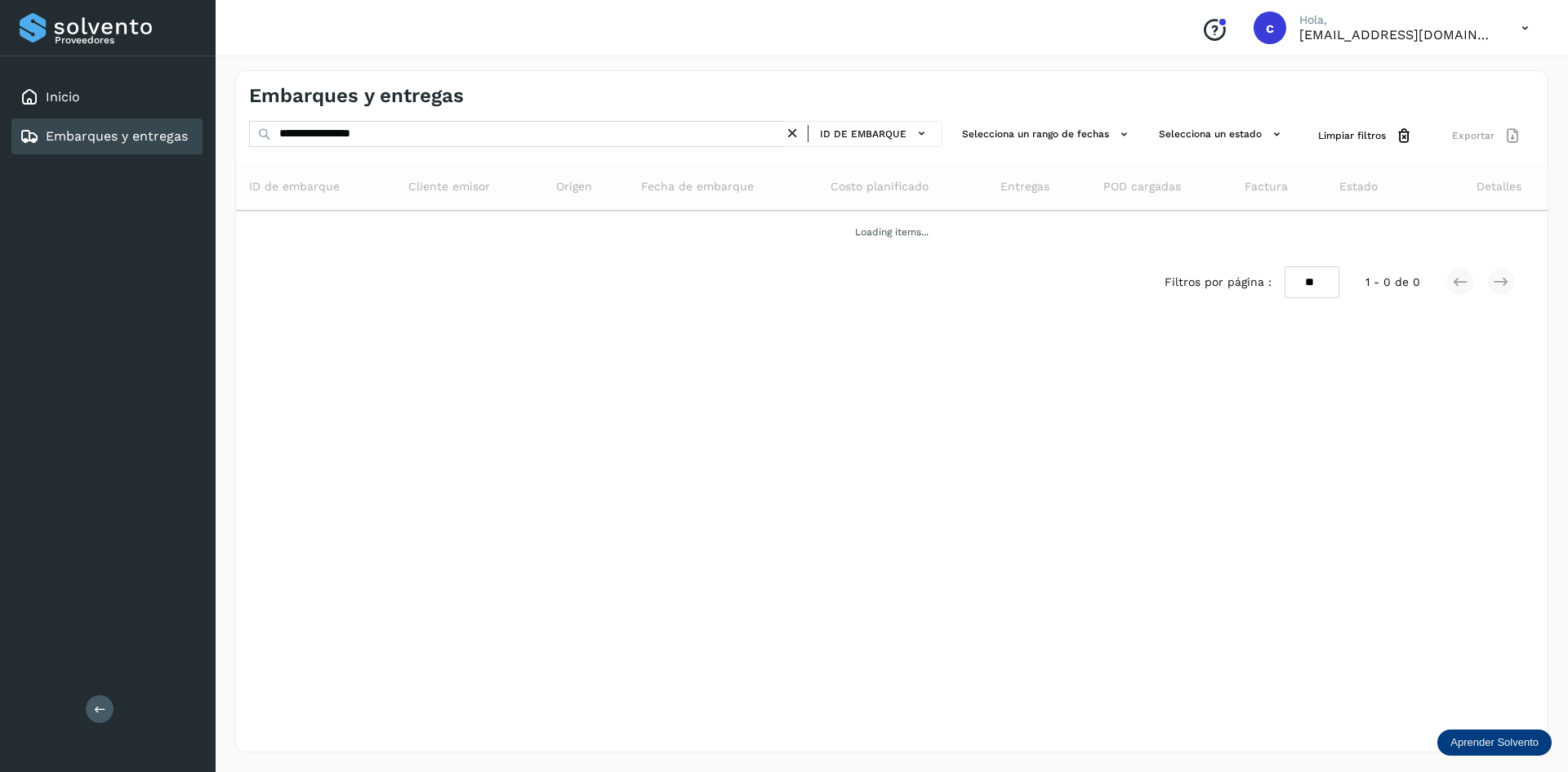 click on "**********" at bounding box center [595, 136] 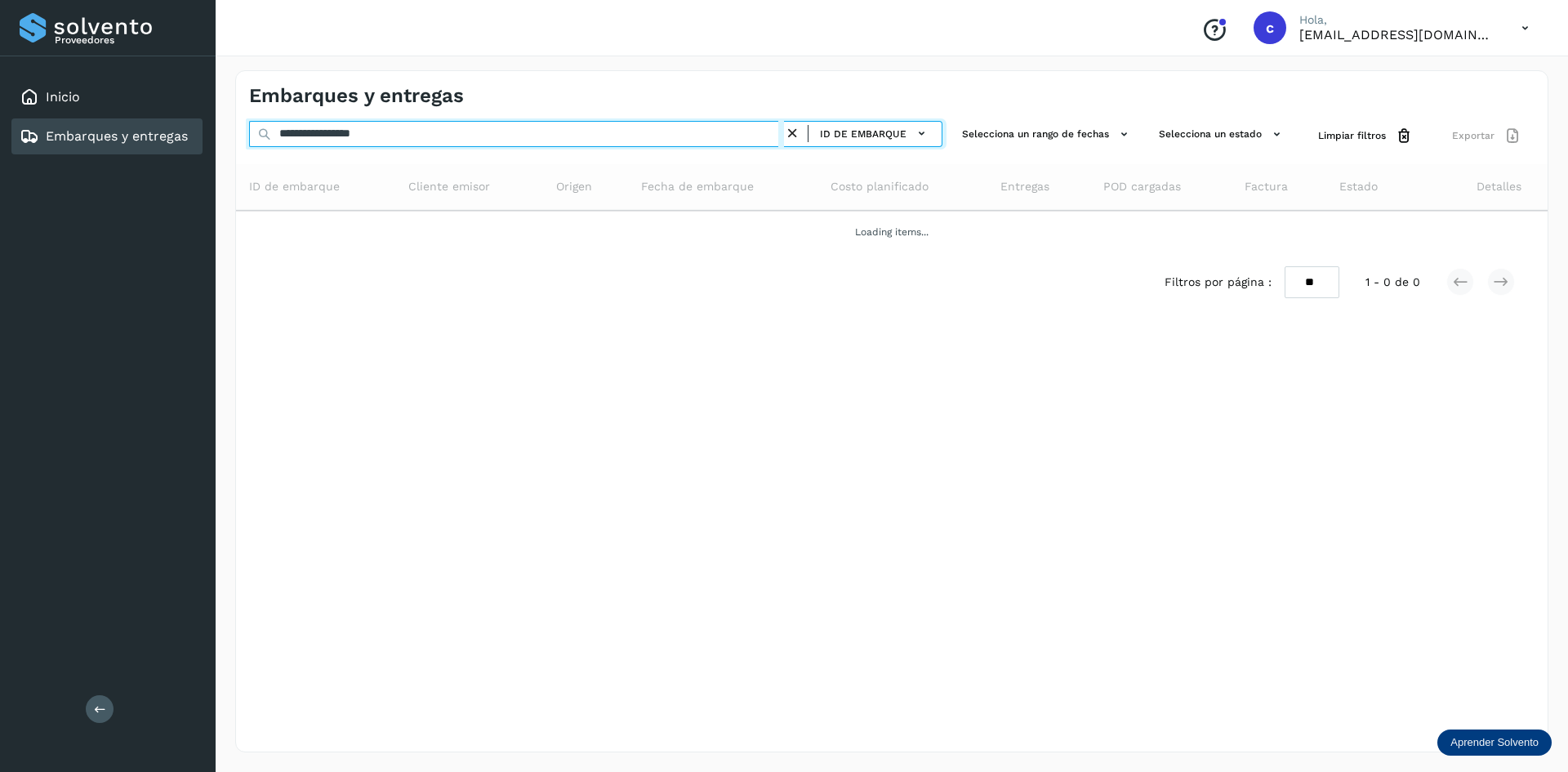 click on "**********" at bounding box center (516, 134) 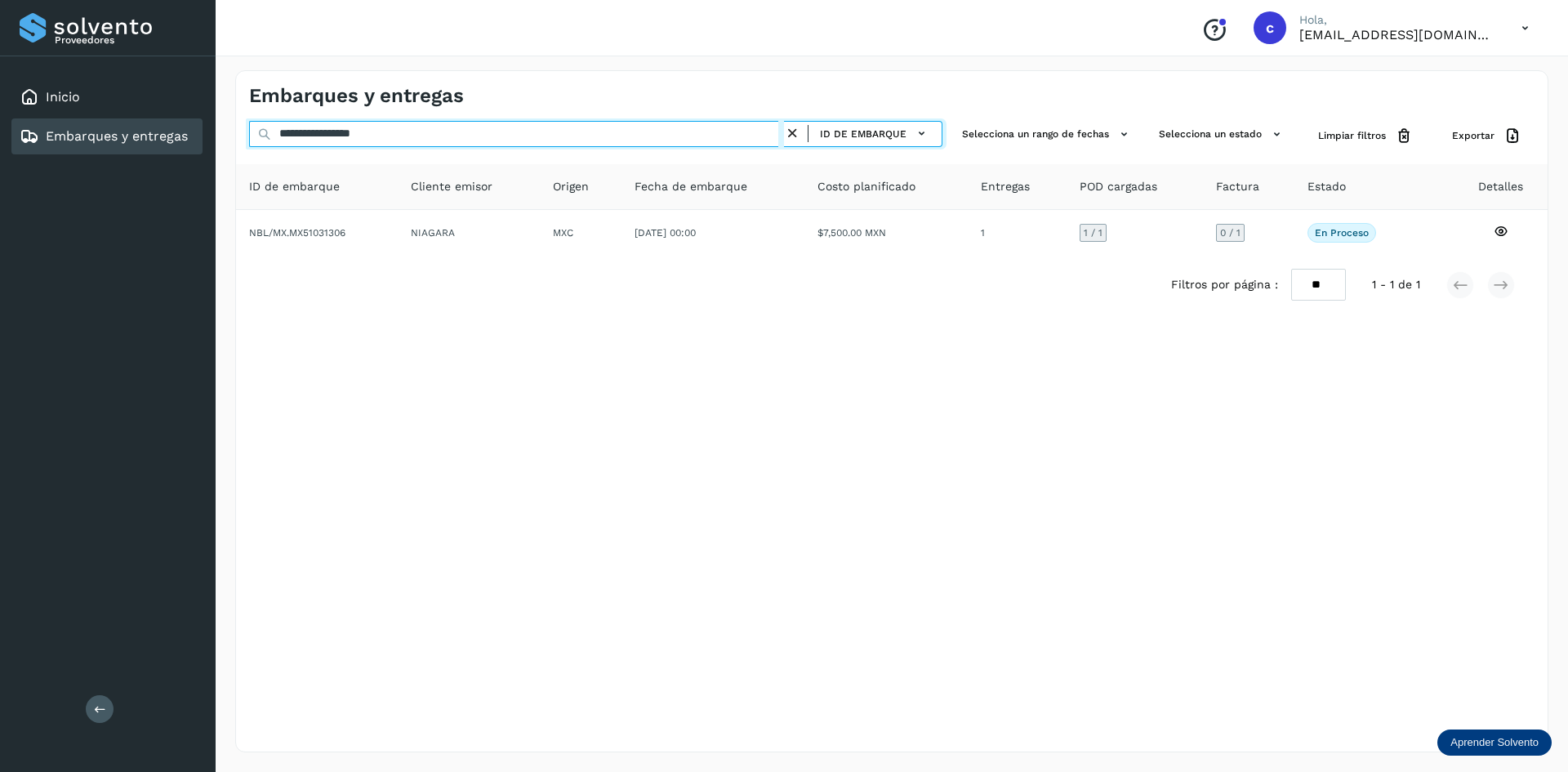 paste 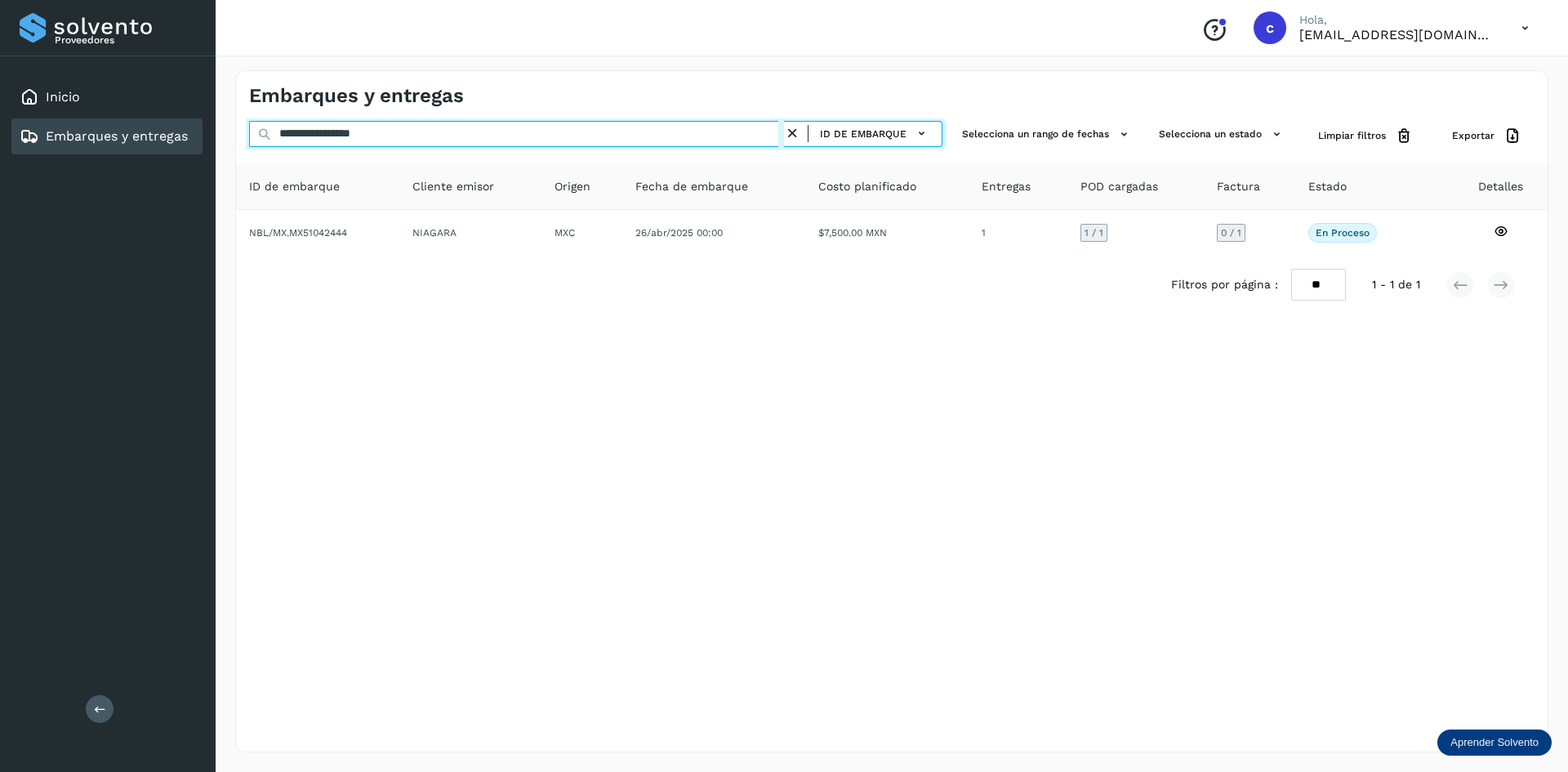 type on "**********" 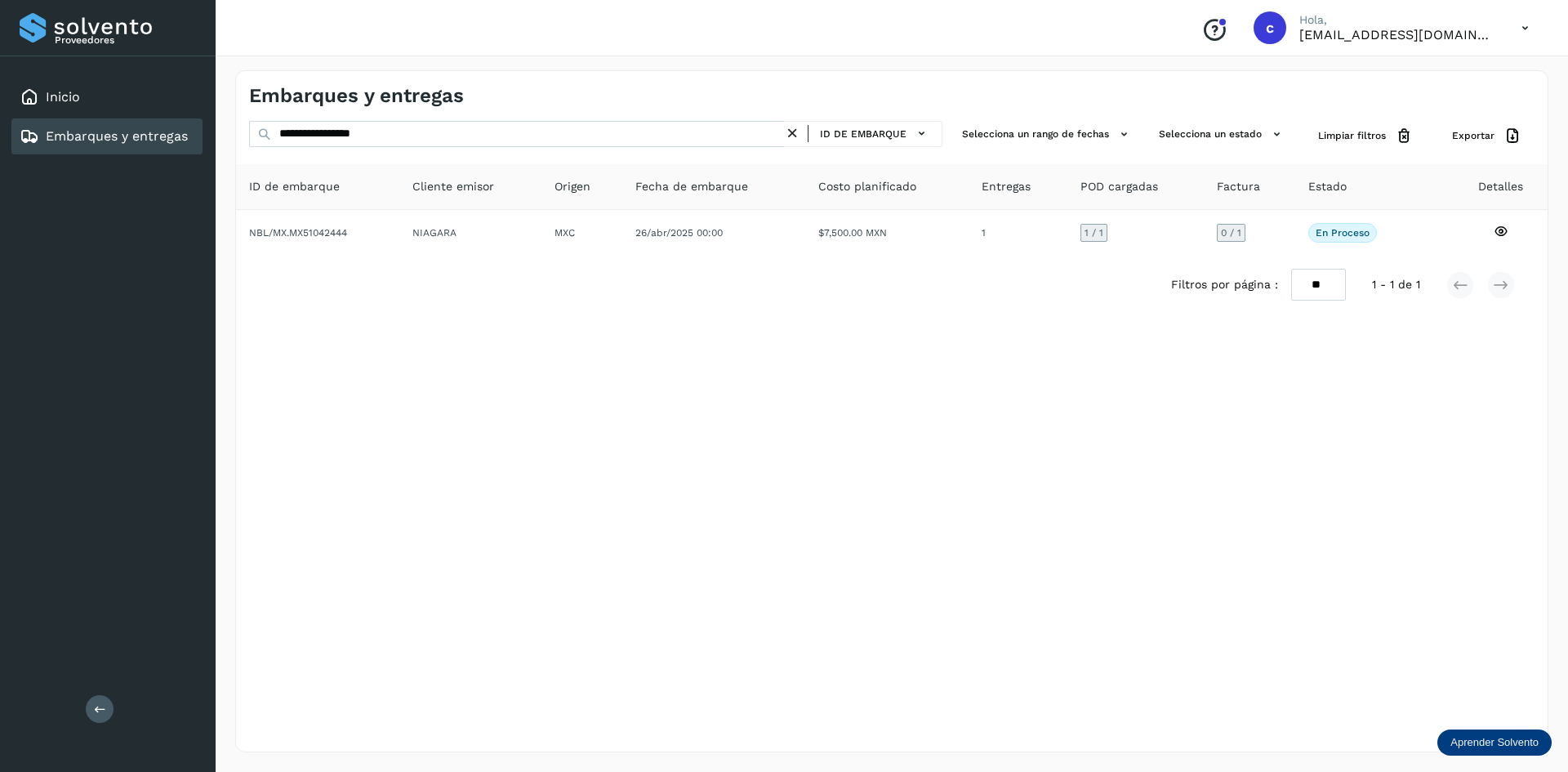 type 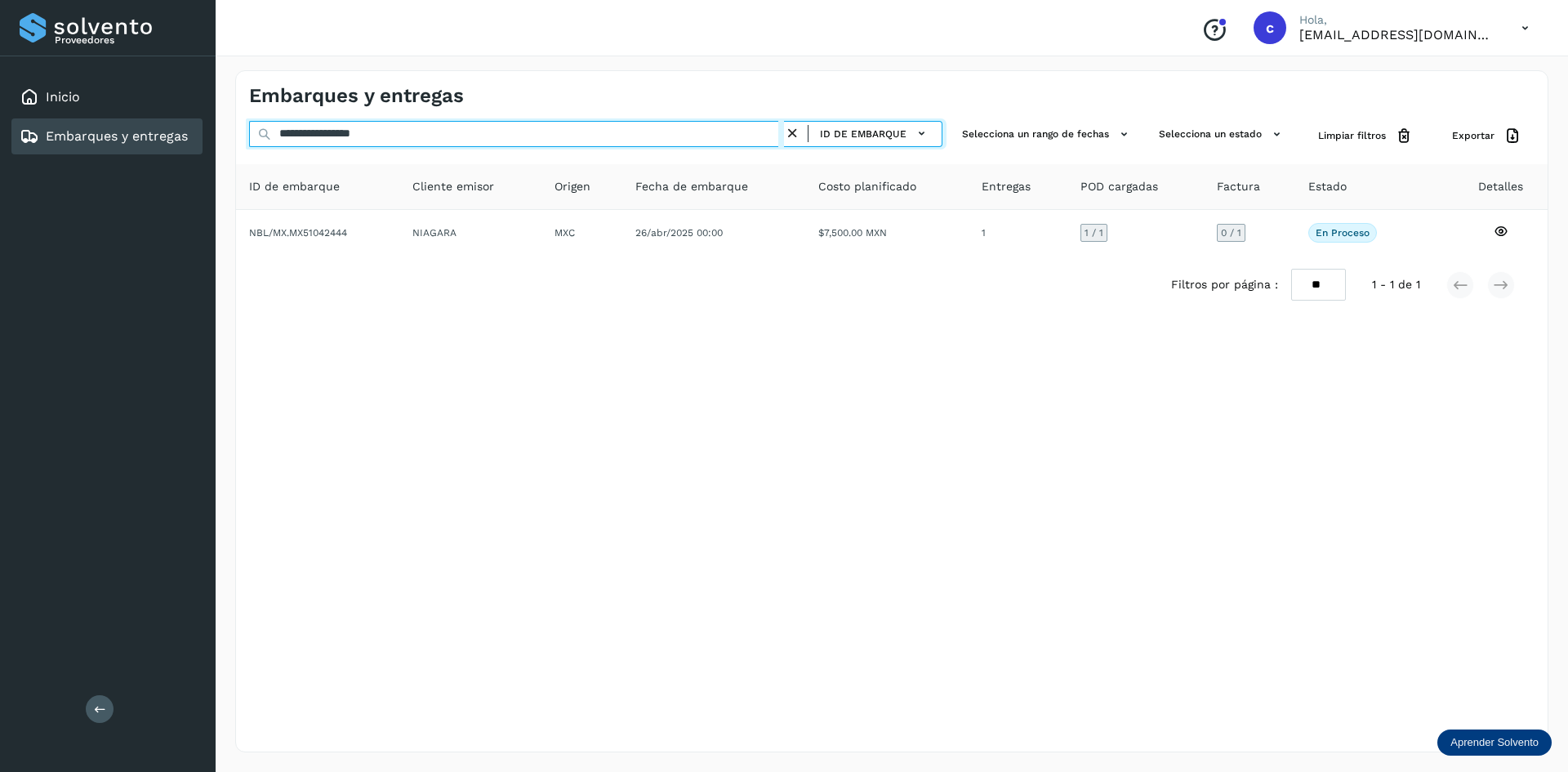 click on "**********" at bounding box center (516, 134) 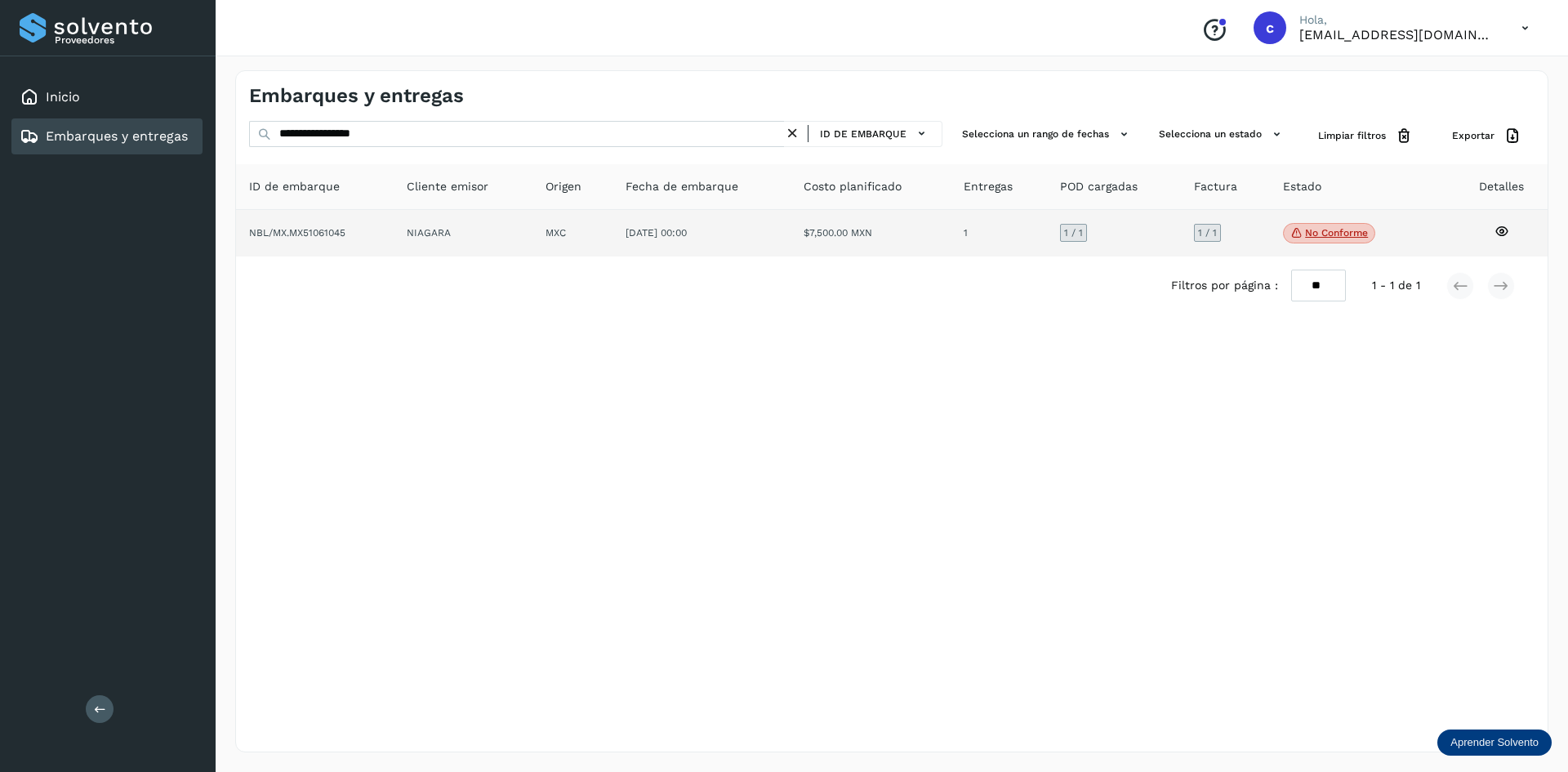click on "NIAGARA" 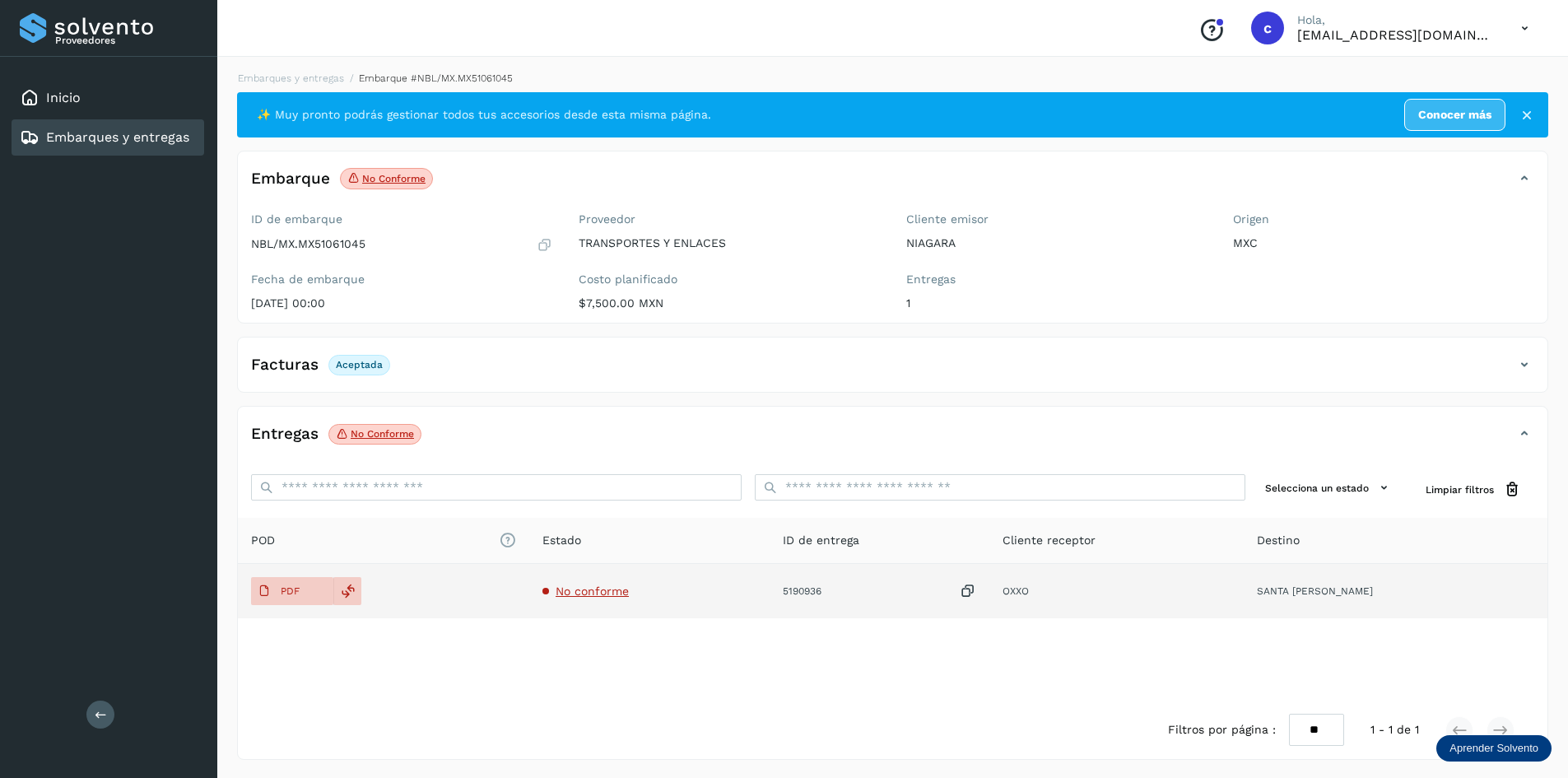 click on "No conforme" 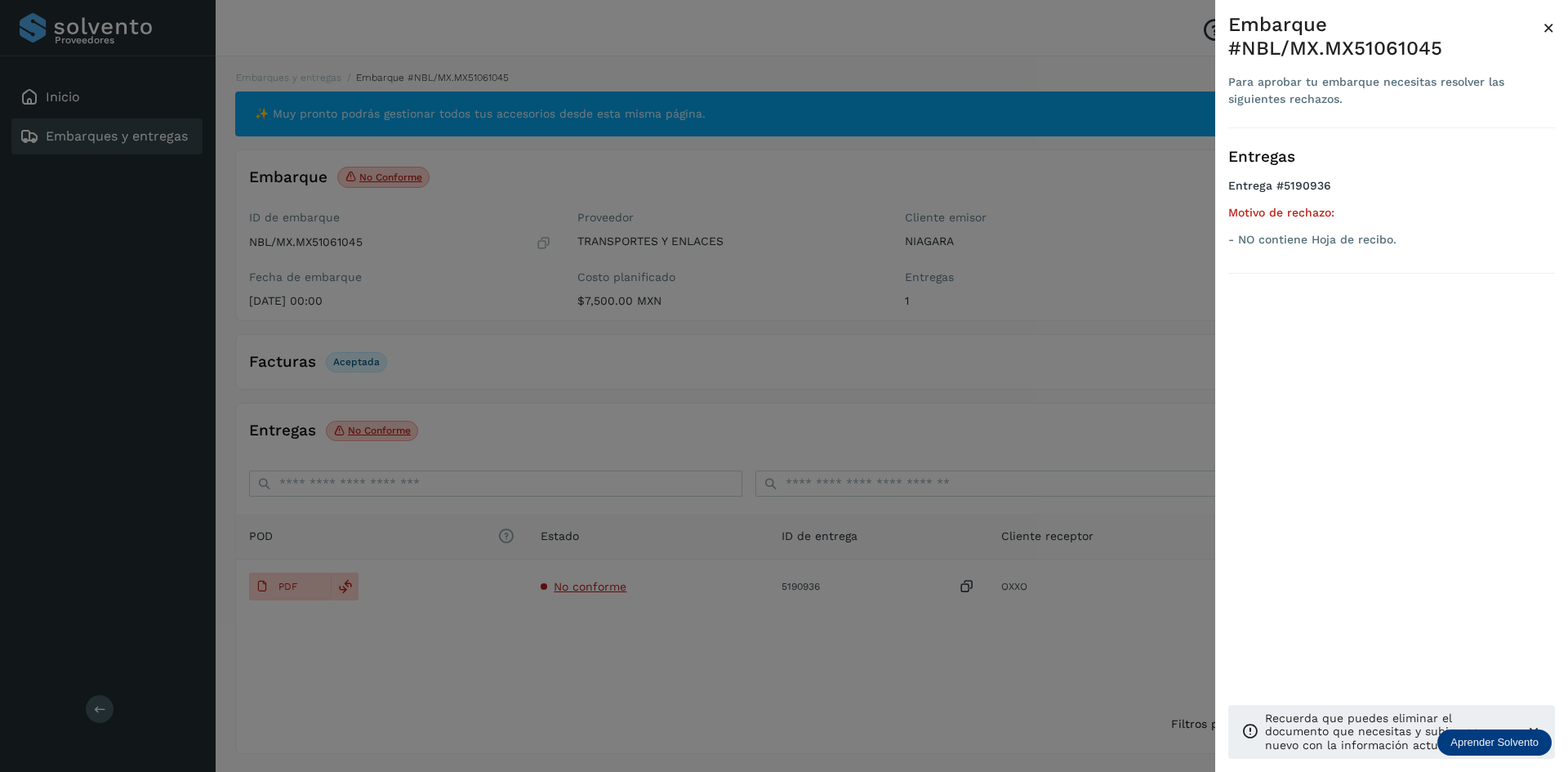 click at bounding box center (784, 386) 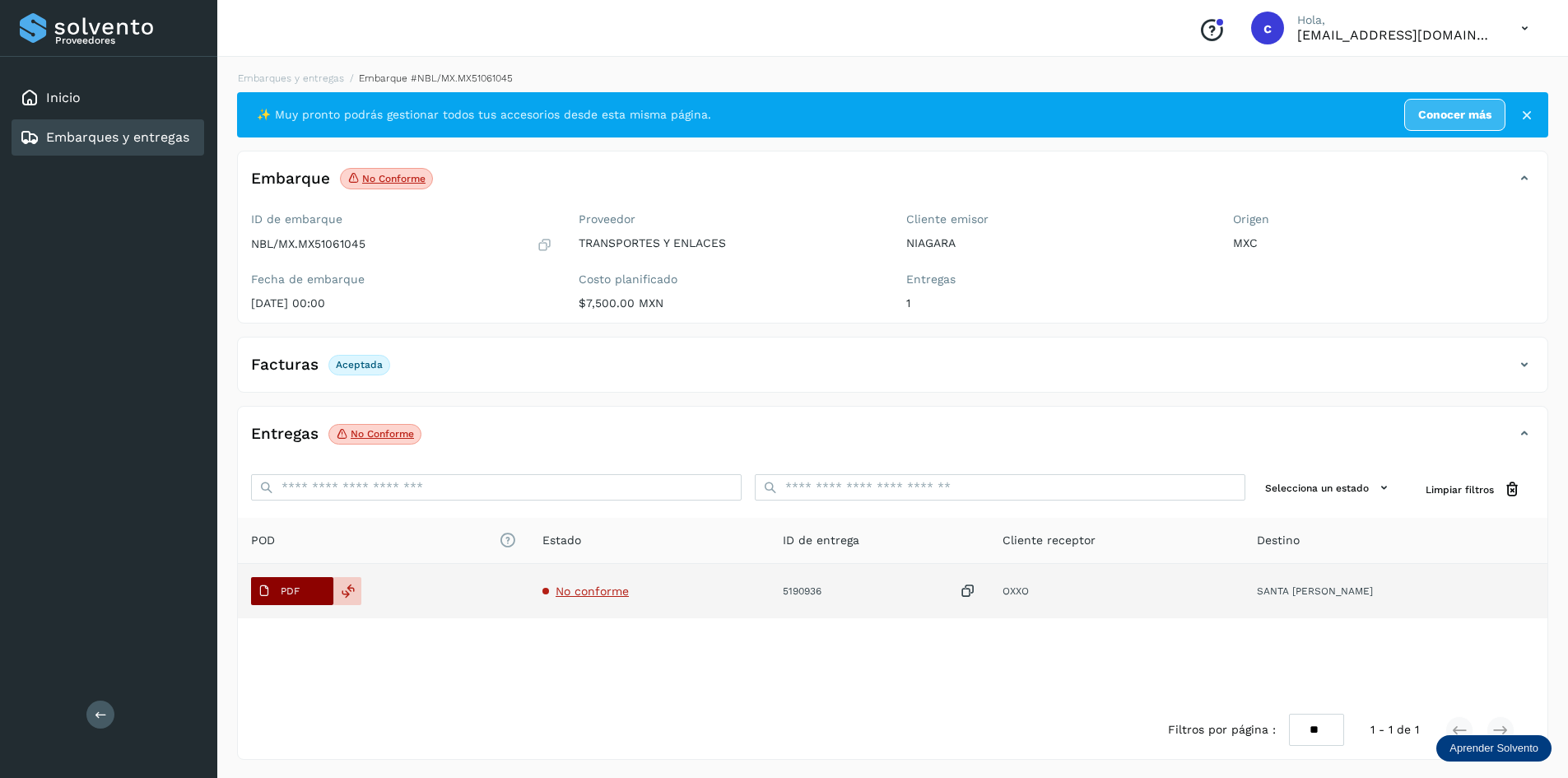 click on "PDF" at bounding box center [292, 591] 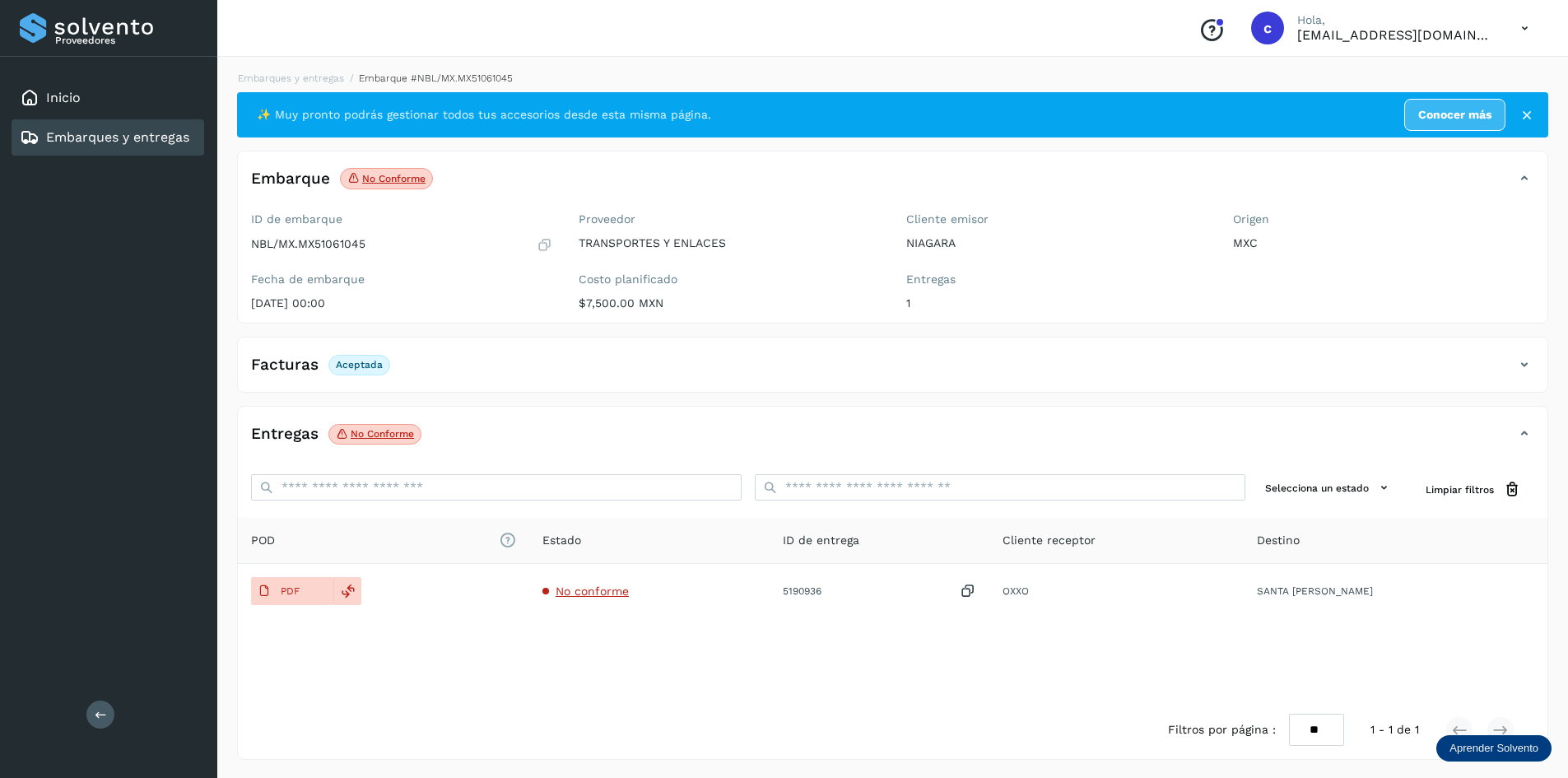 click on "Embarques y entregas" 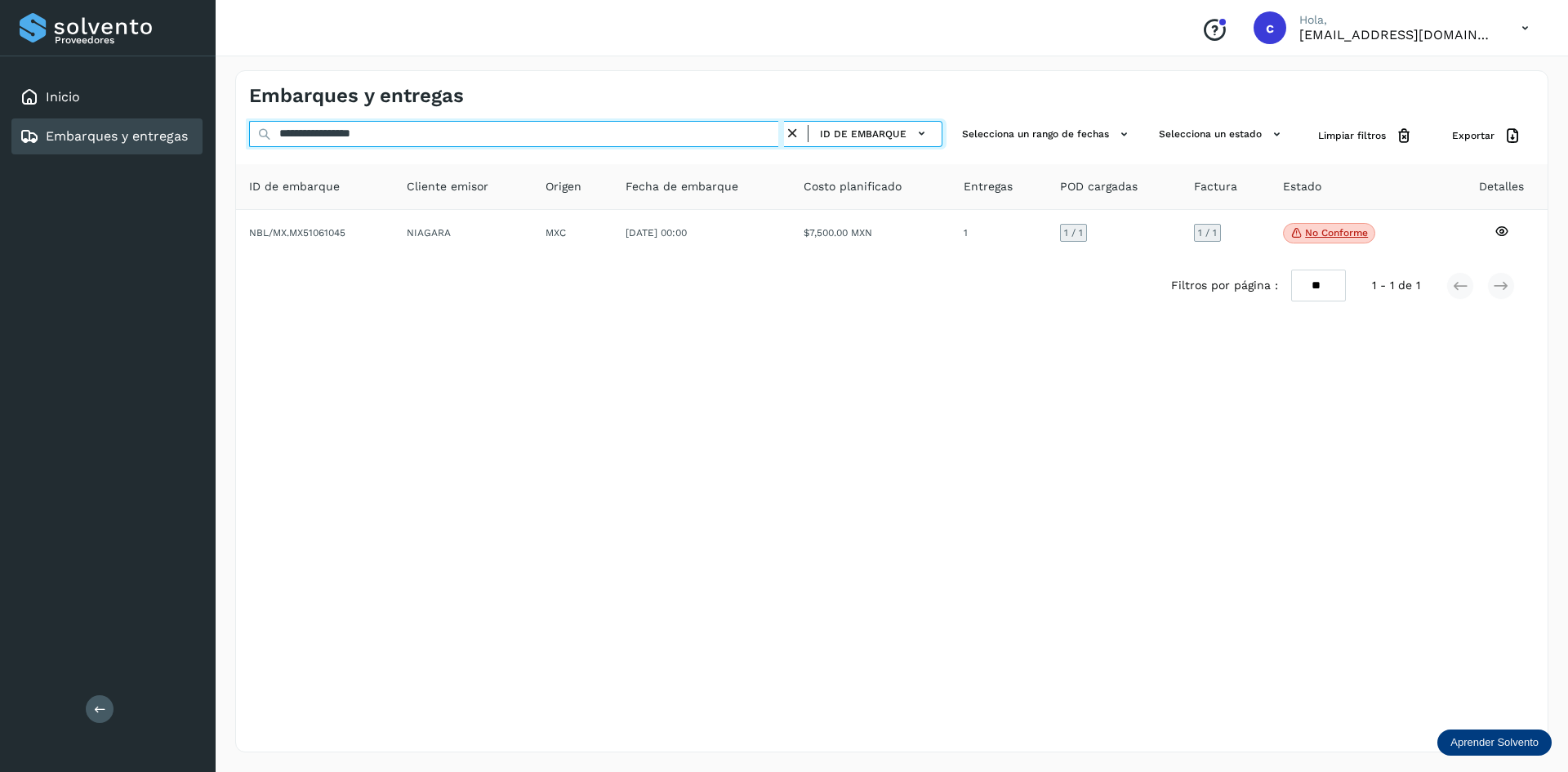 click on "**********" at bounding box center [516, 134] 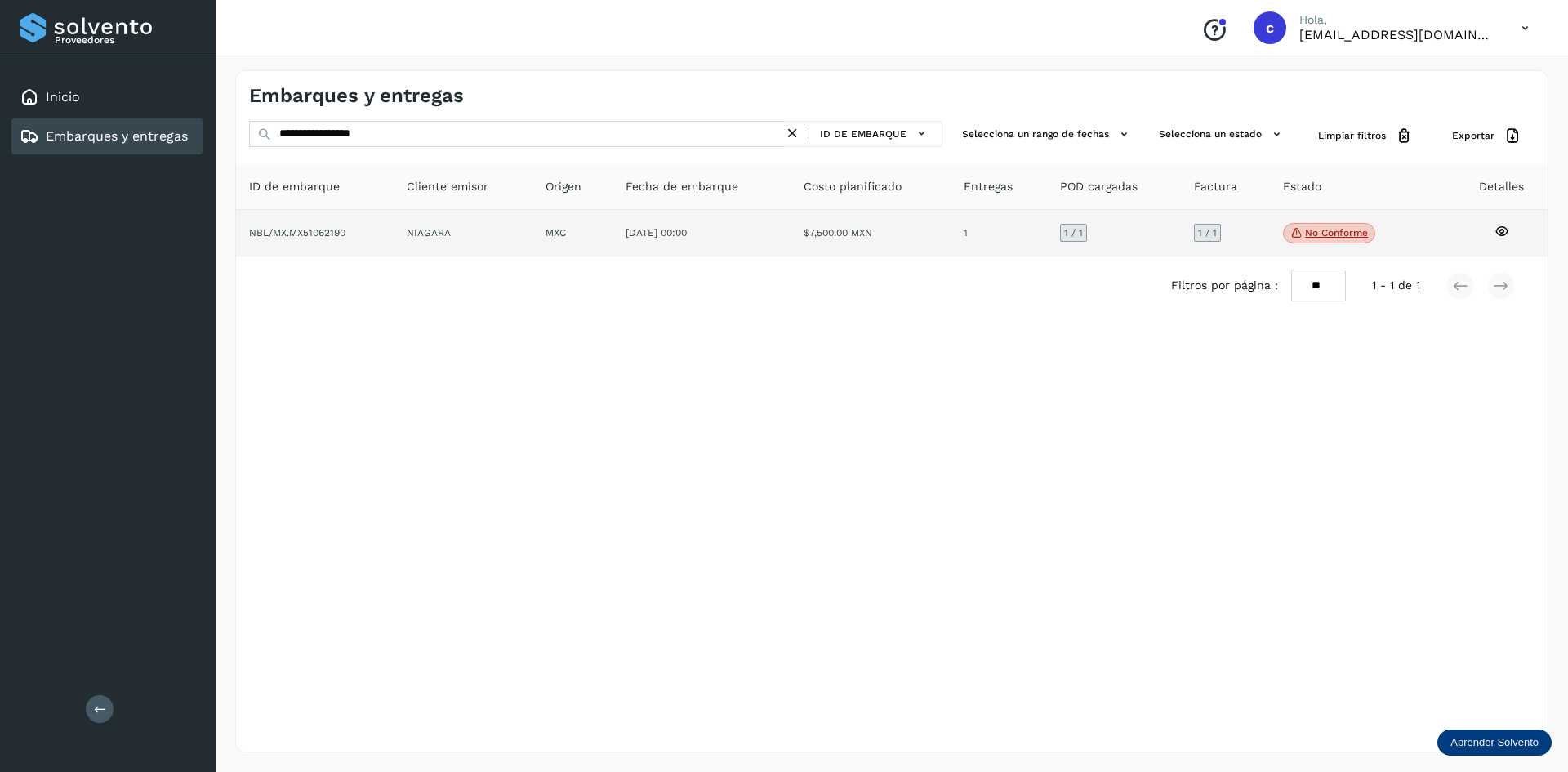 click on "1" 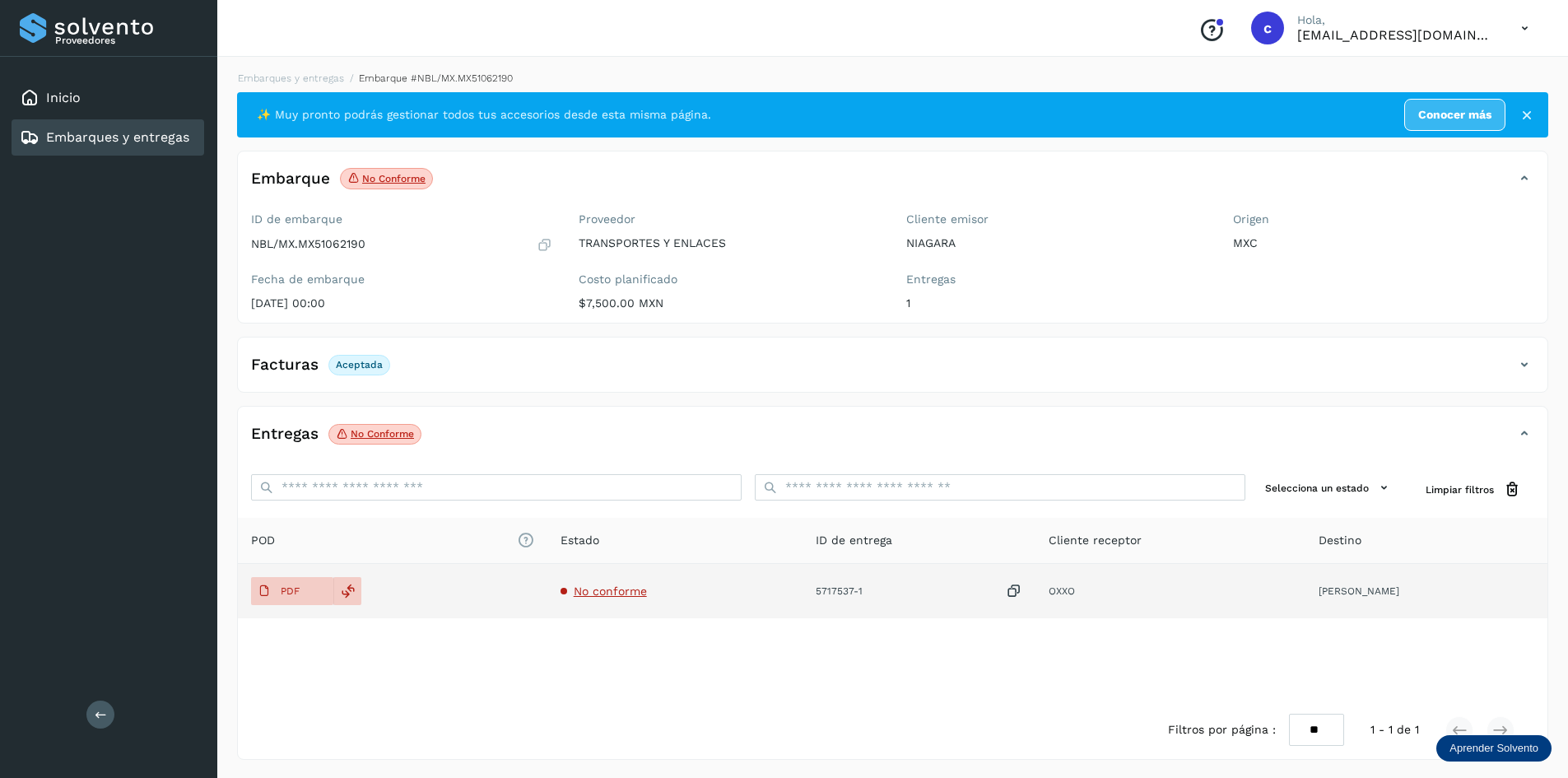 click on "No conforme" at bounding box center [610, 591] 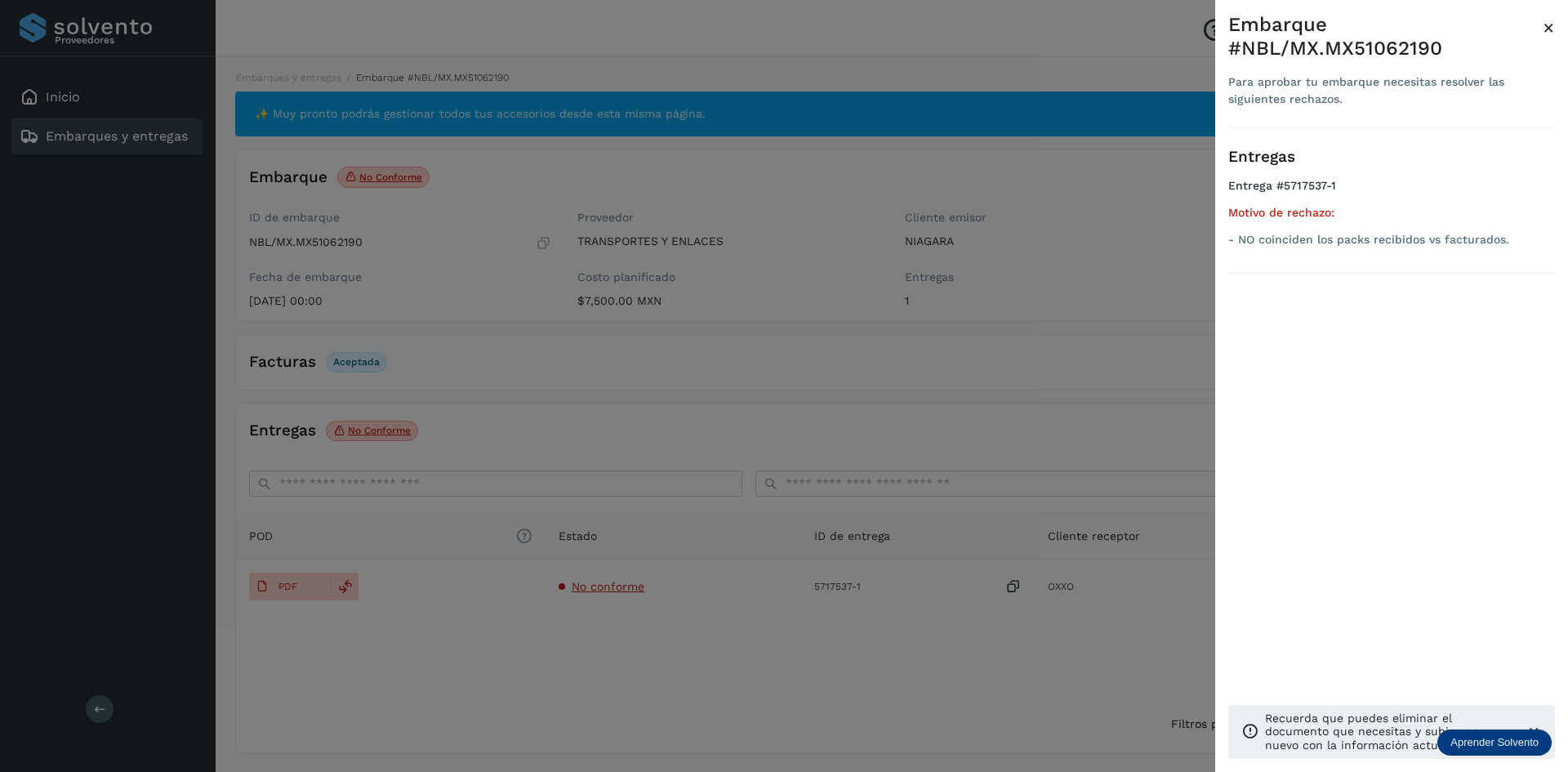 click at bounding box center [784, 386] 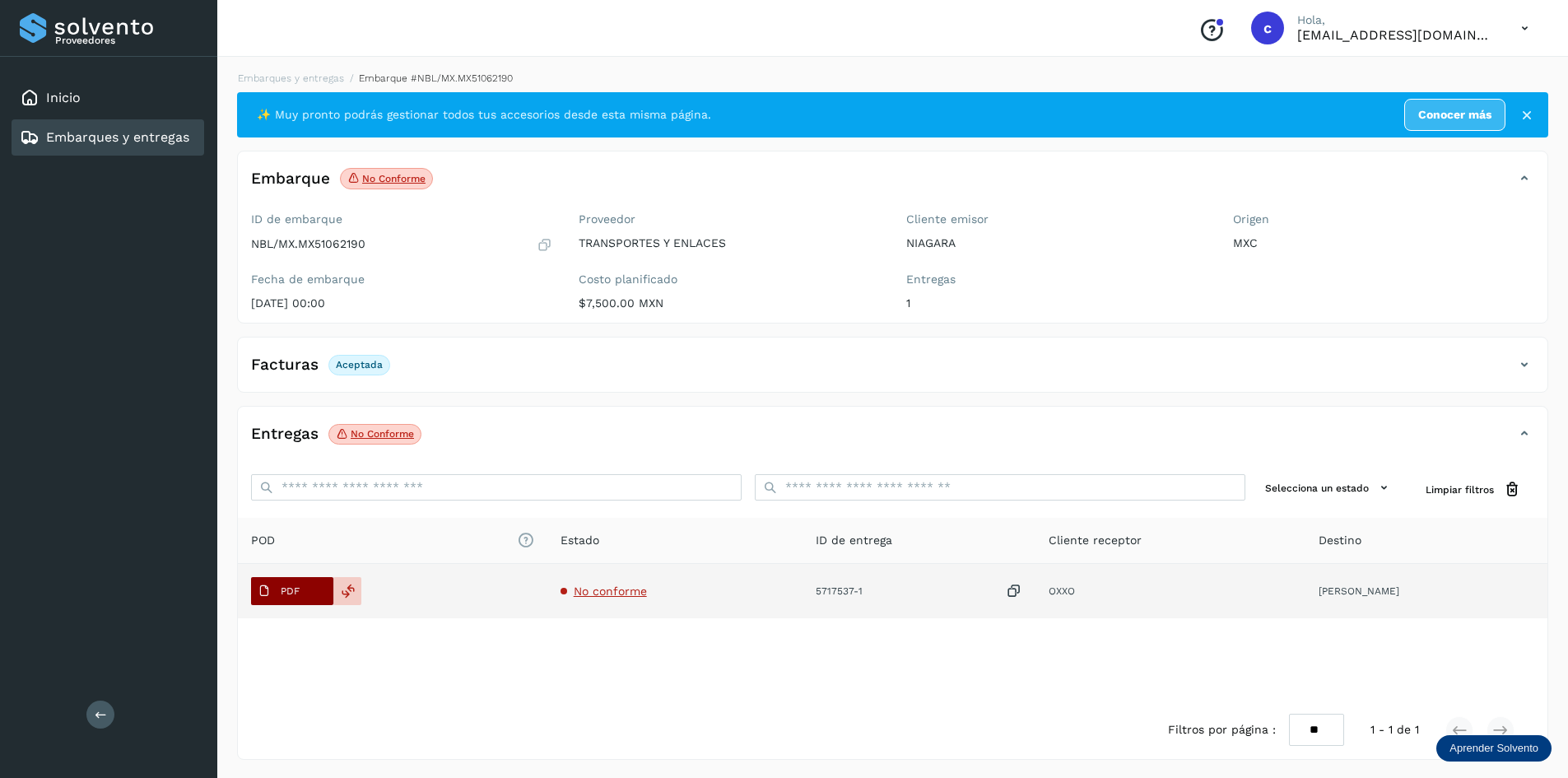 click on "PDF" at bounding box center [290, 591] 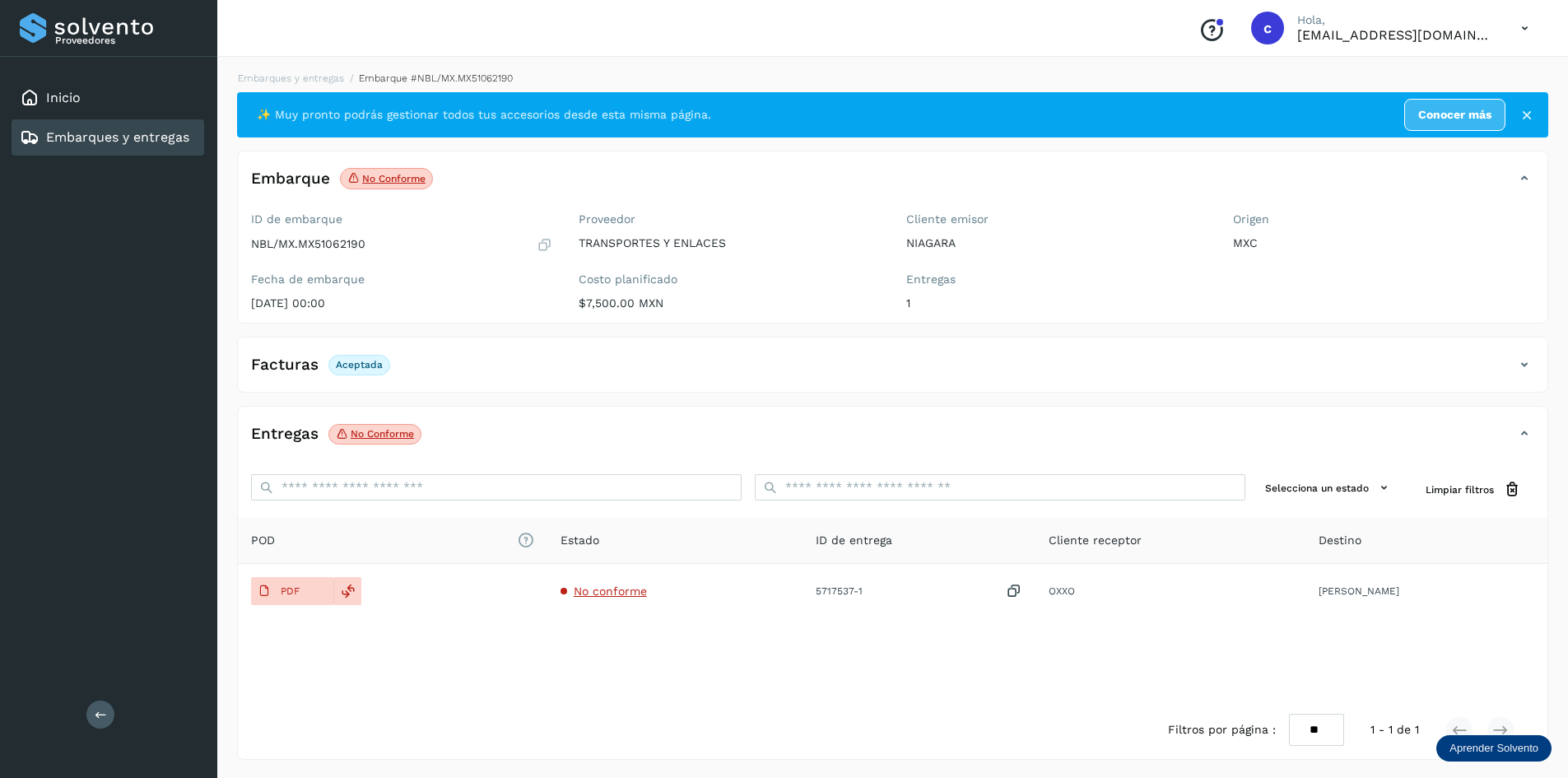 click on "Embarques y entregas" at bounding box center [118, 137] 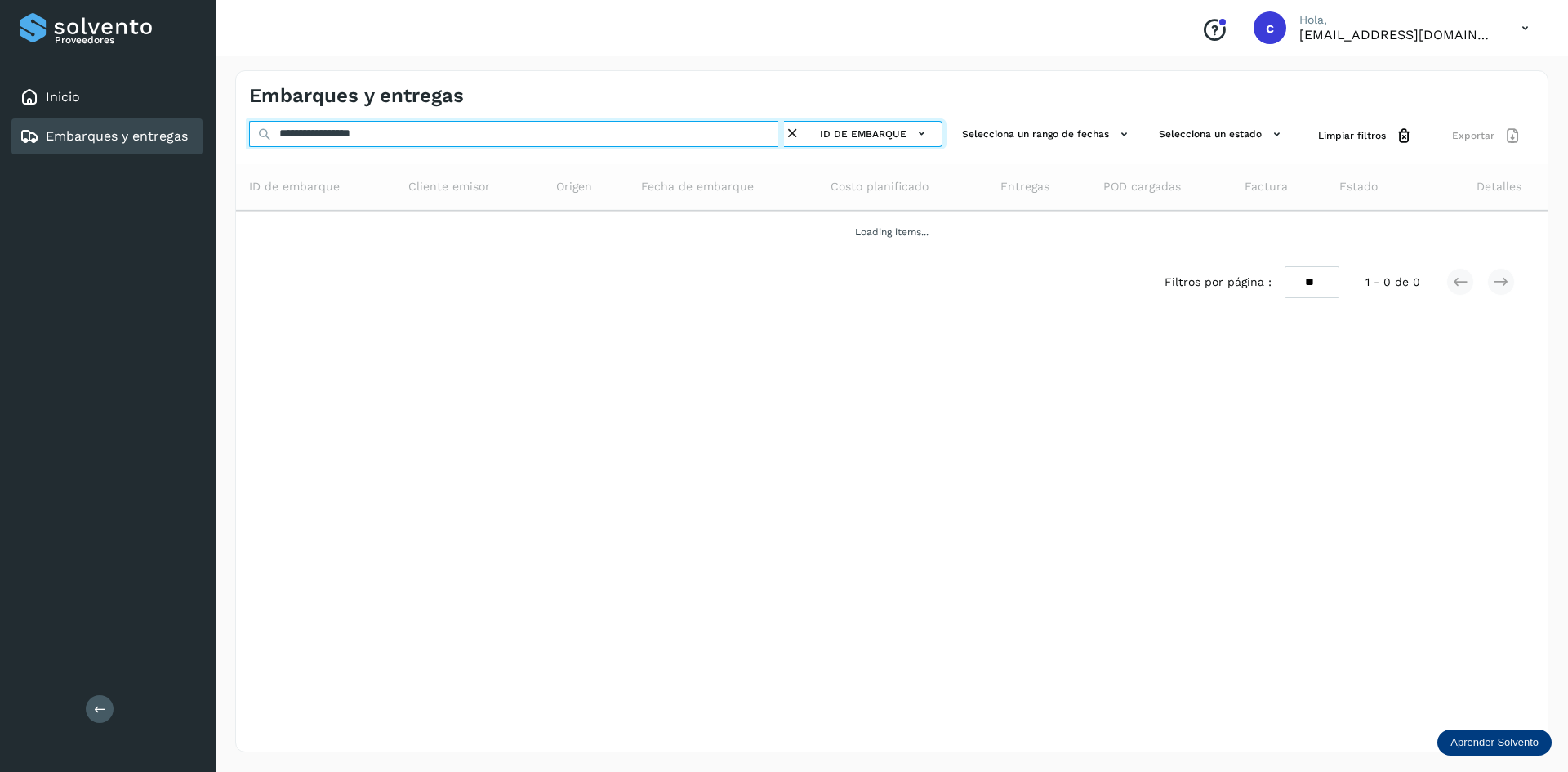 click on "**********" at bounding box center (516, 134) 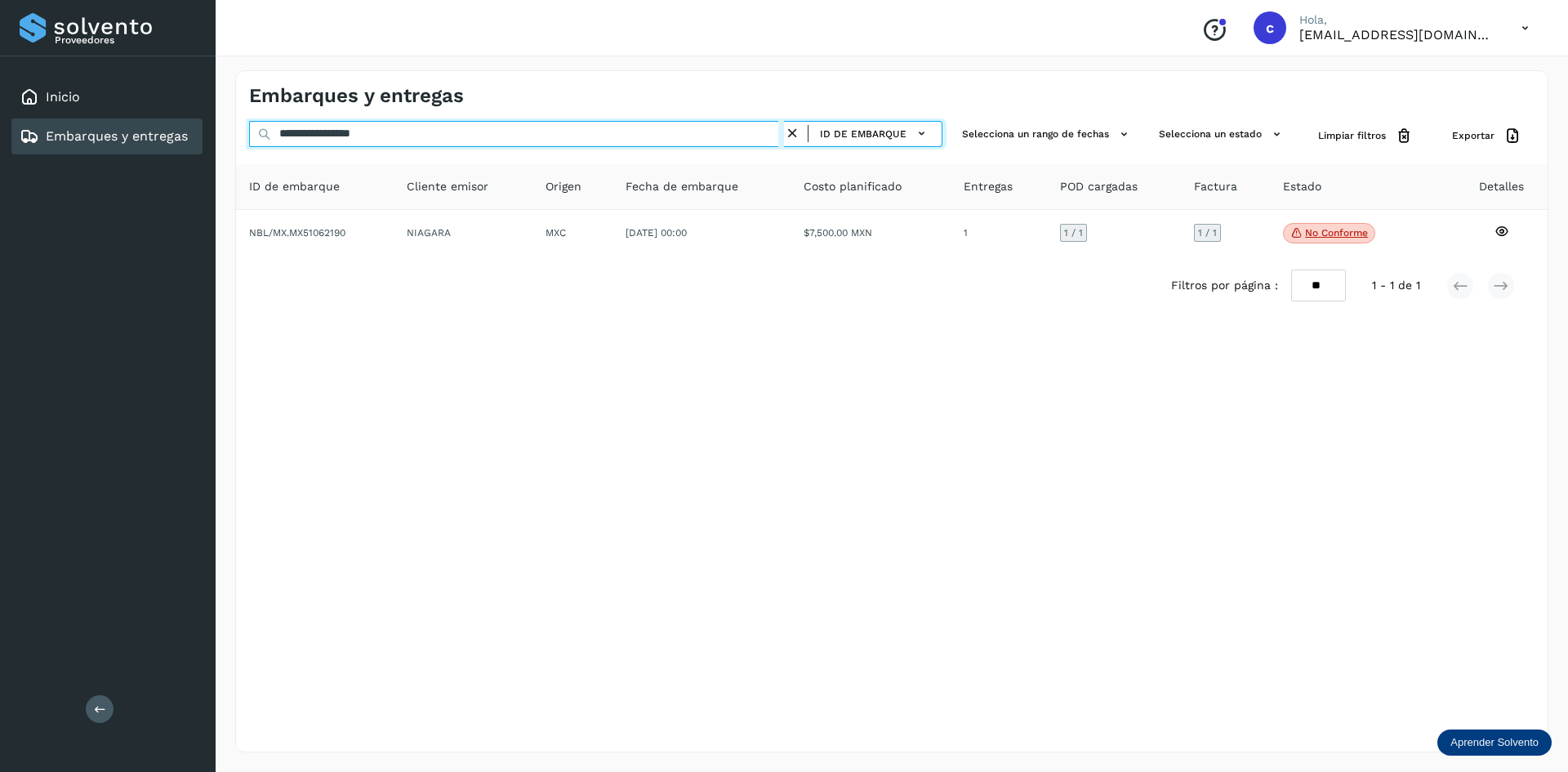 paste 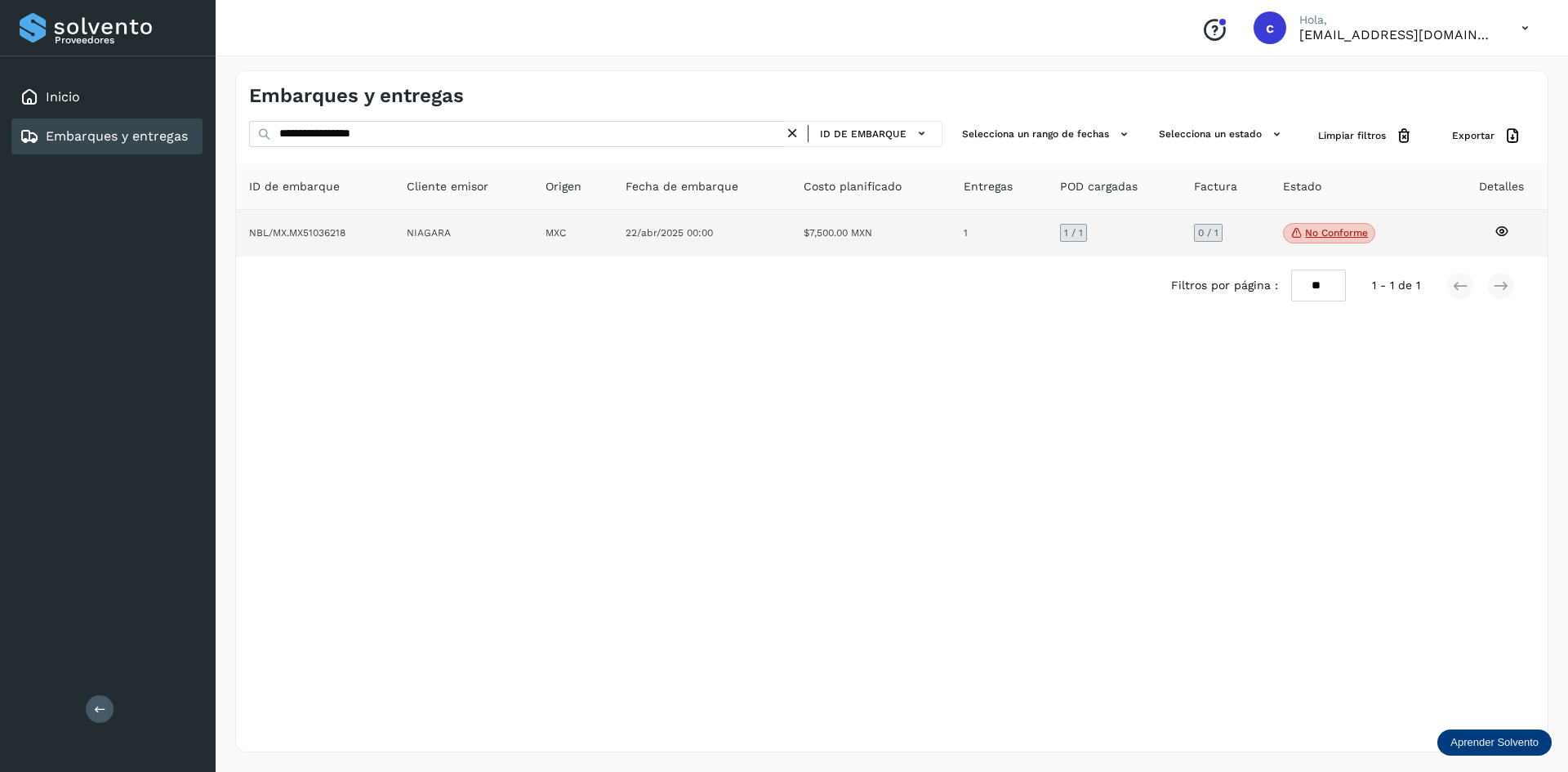 click on "NIAGARA" 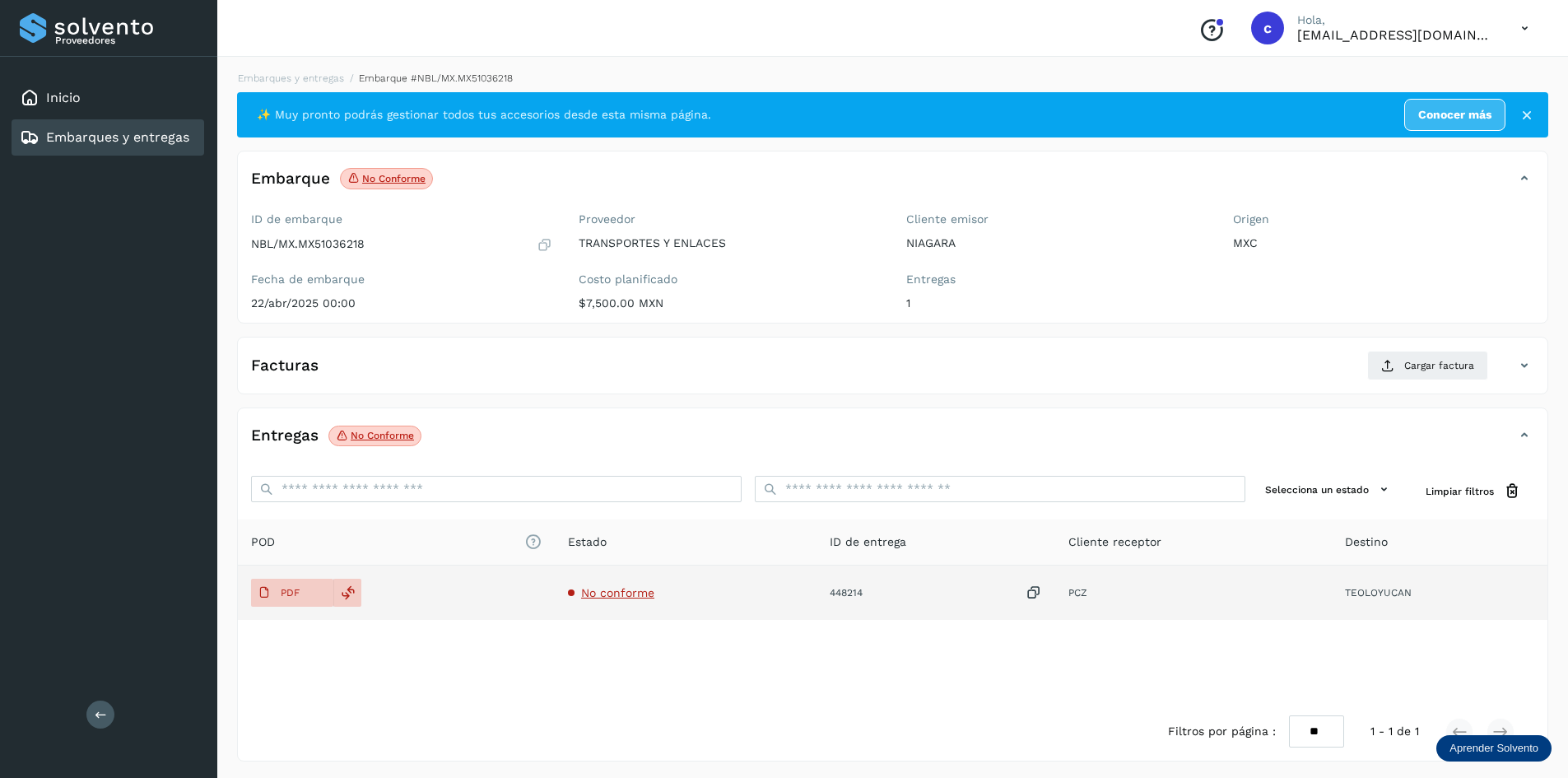 click on "No conforme" 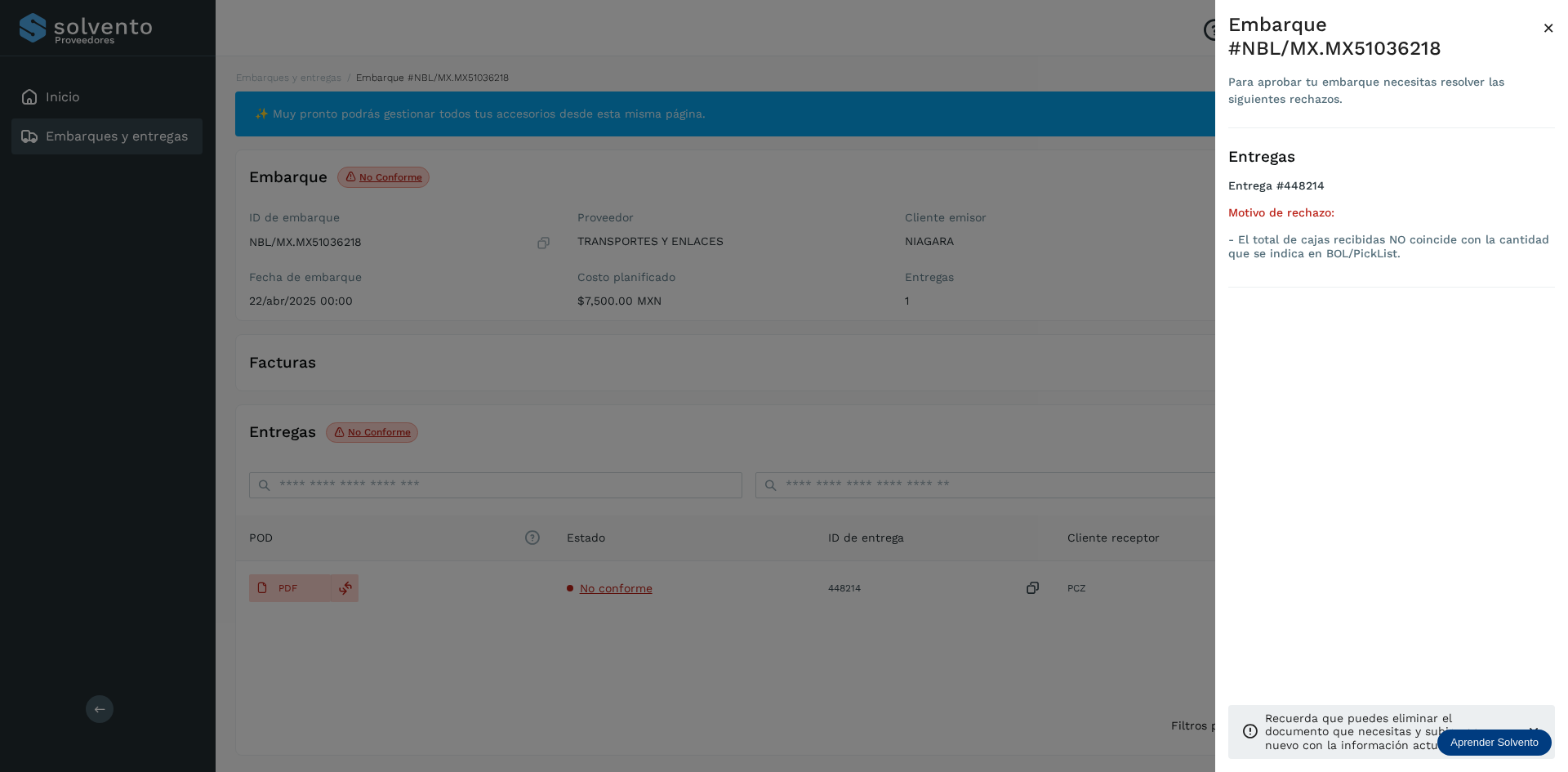 click at bounding box center [784, 386] 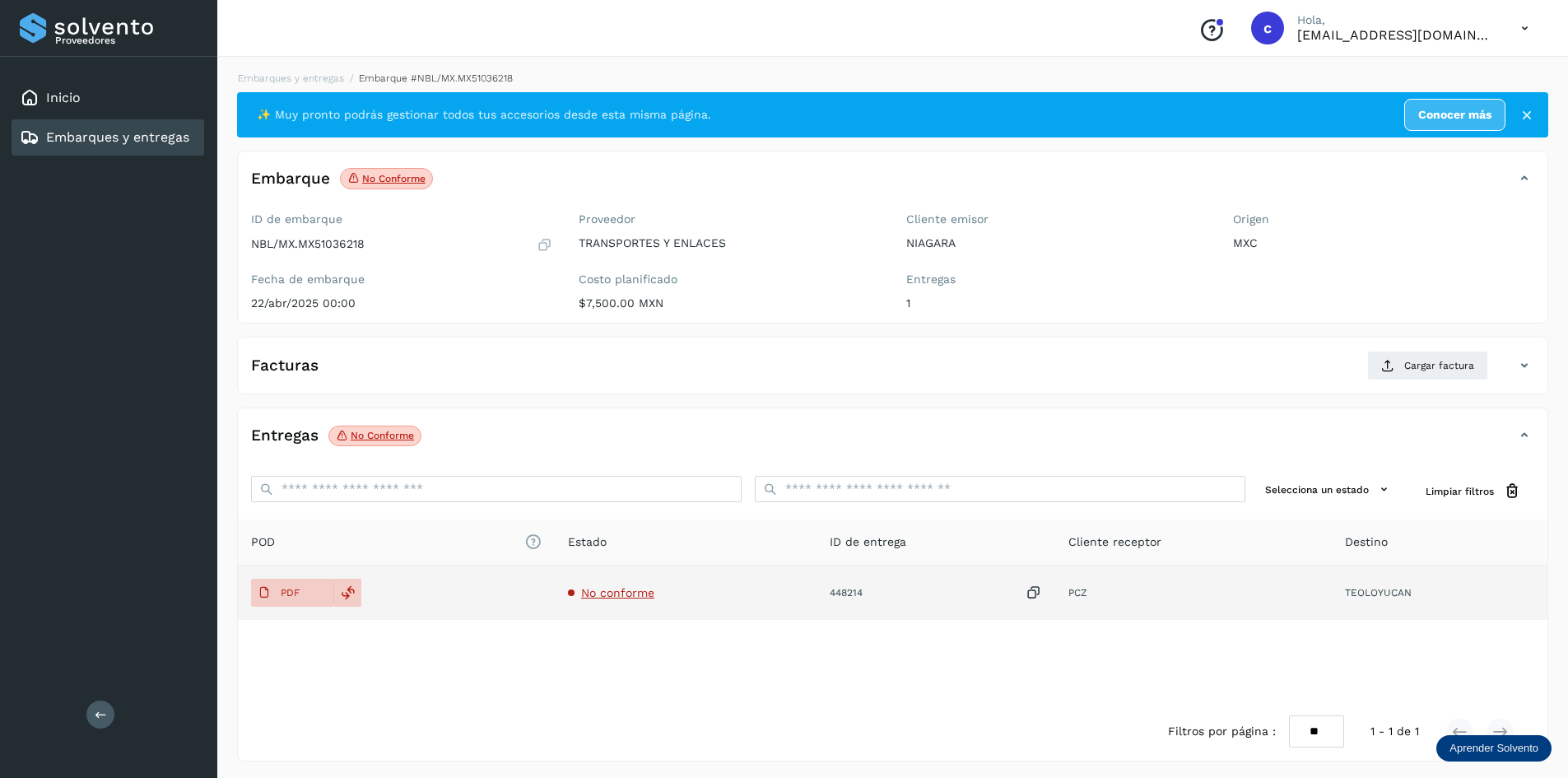 click on "No conforme" at bounding box center (617, 593) 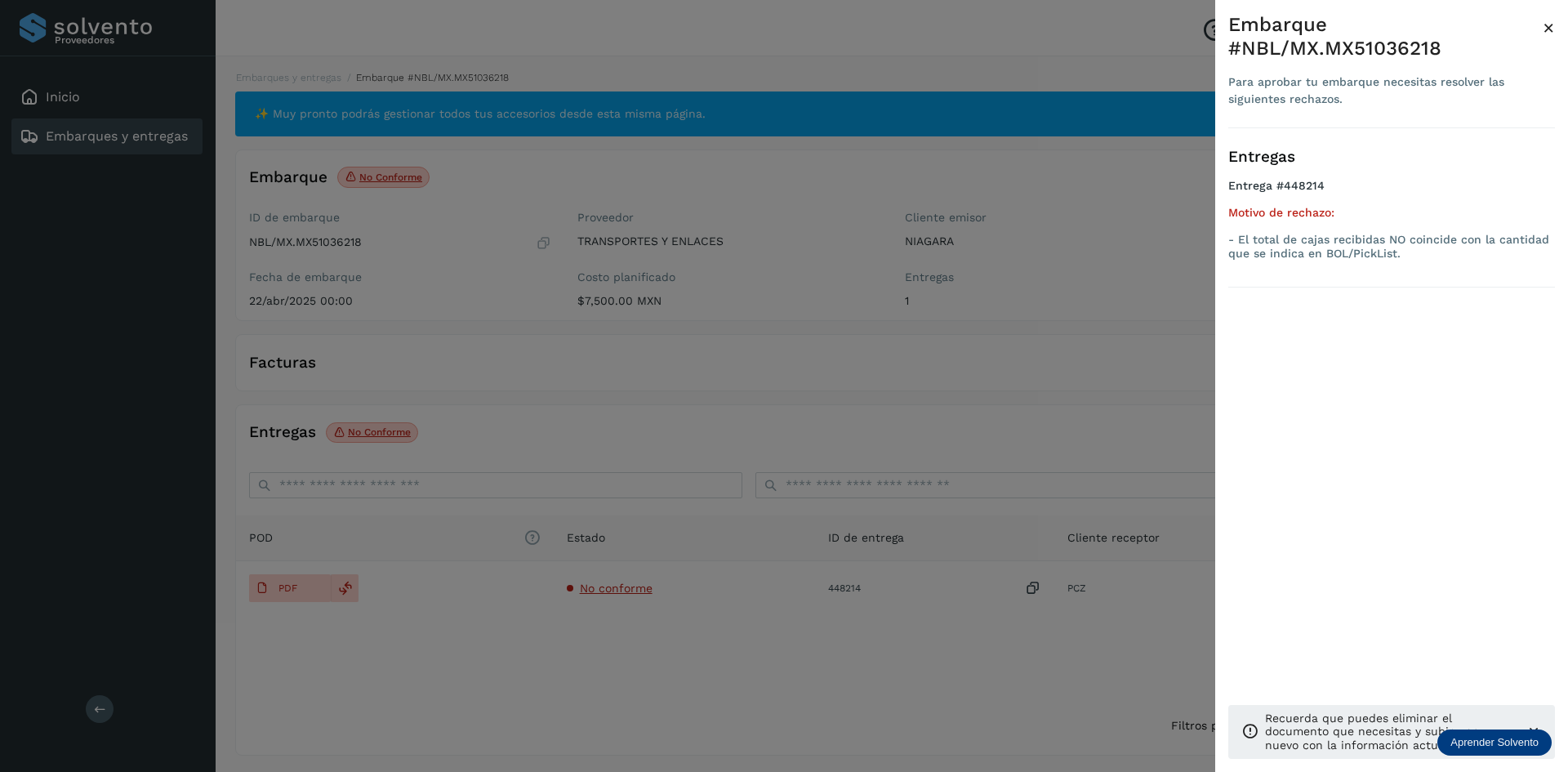 click at bounding box center (784, 386) 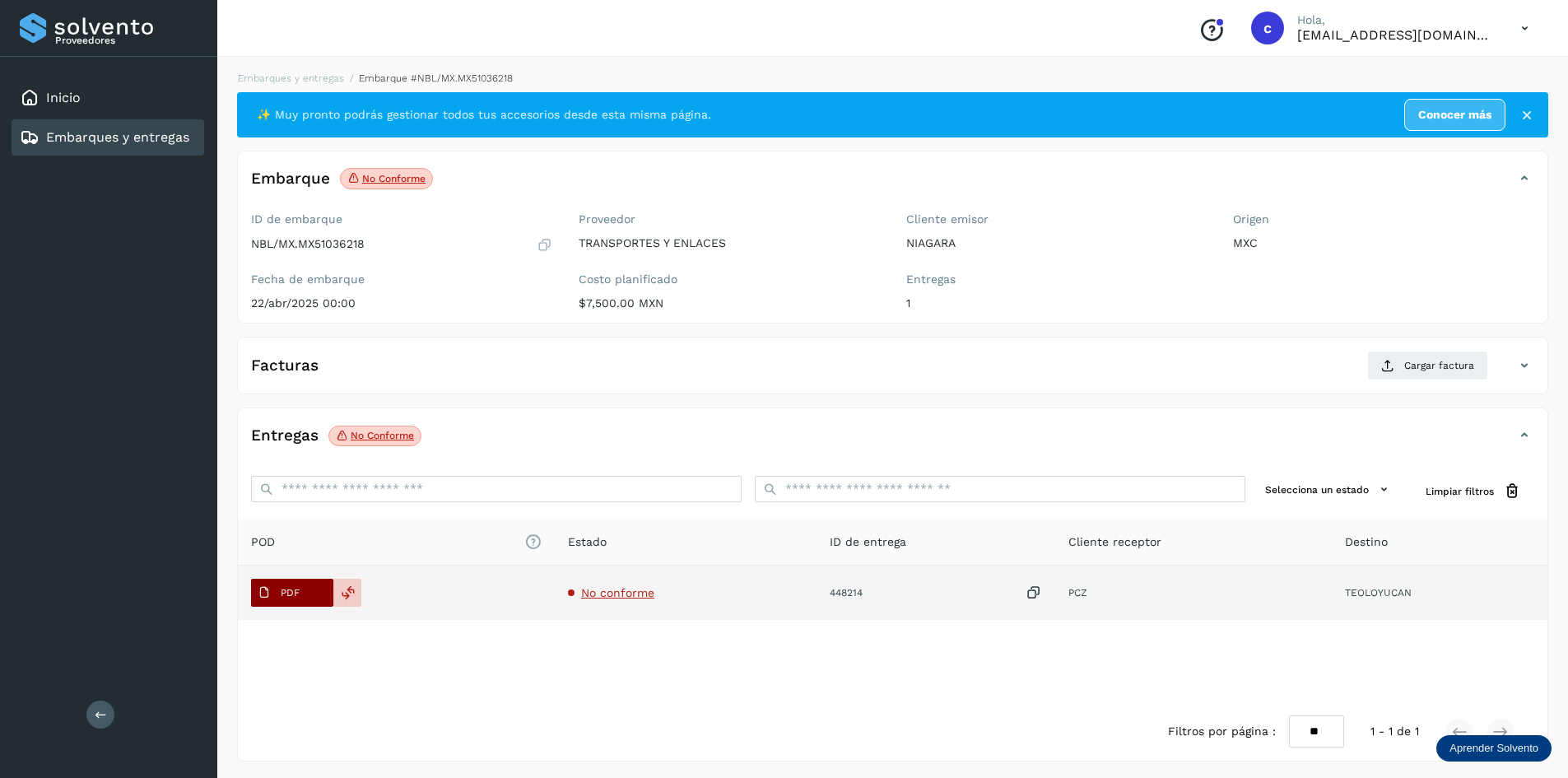 click on "PDF" at bounding box center (278, 593) 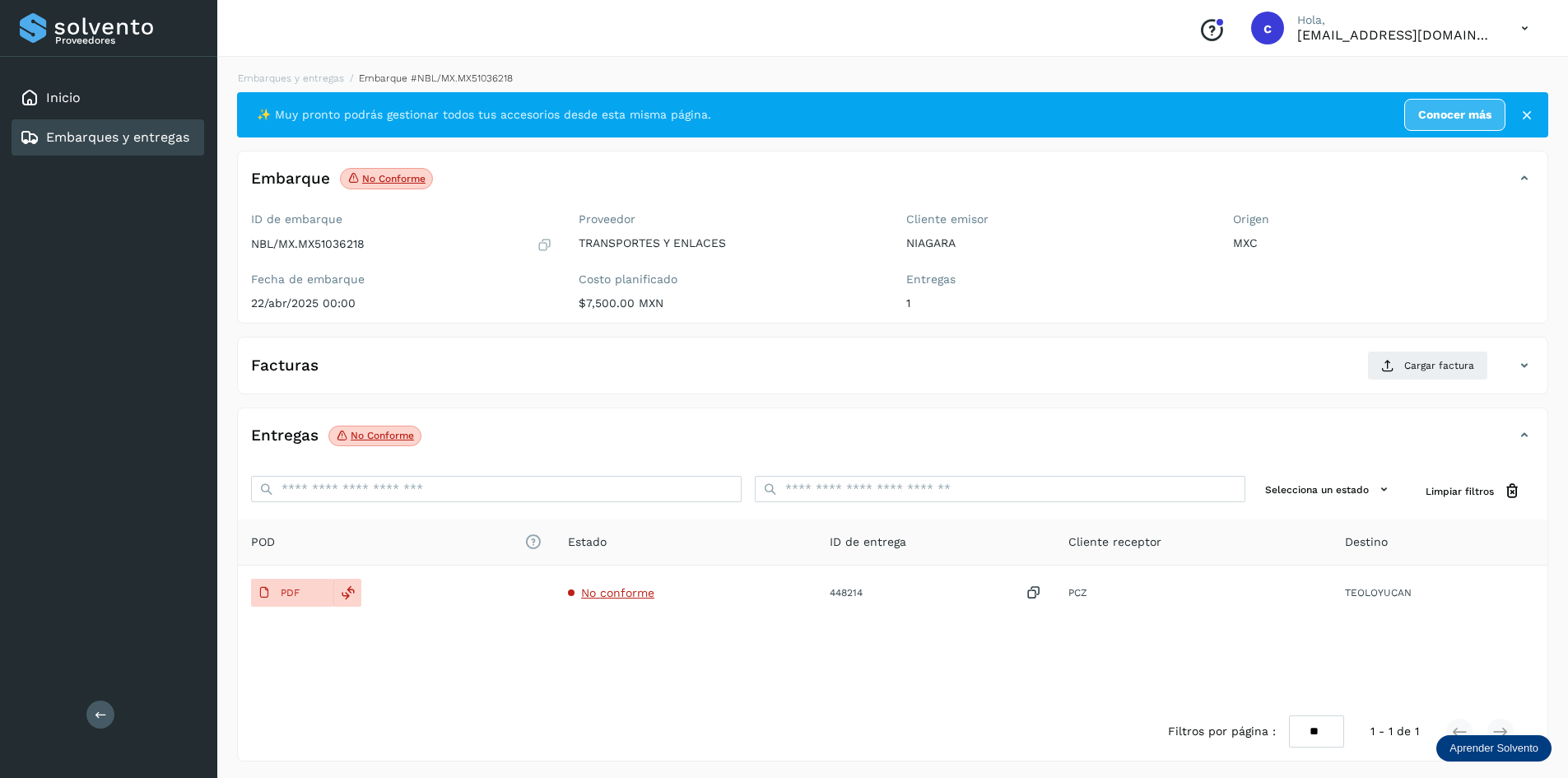 type 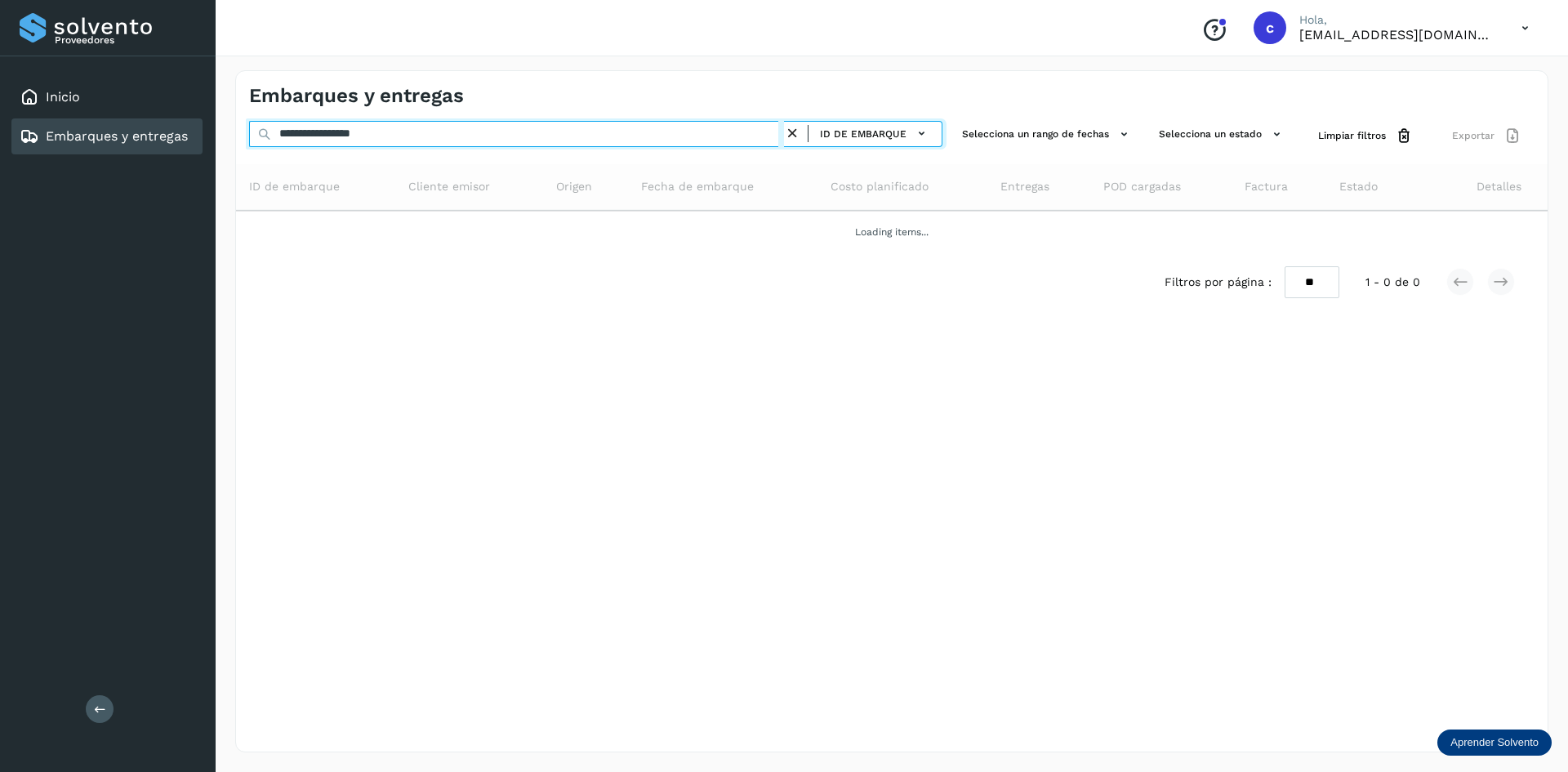 click on "**********" at bounding box center [516, 134] 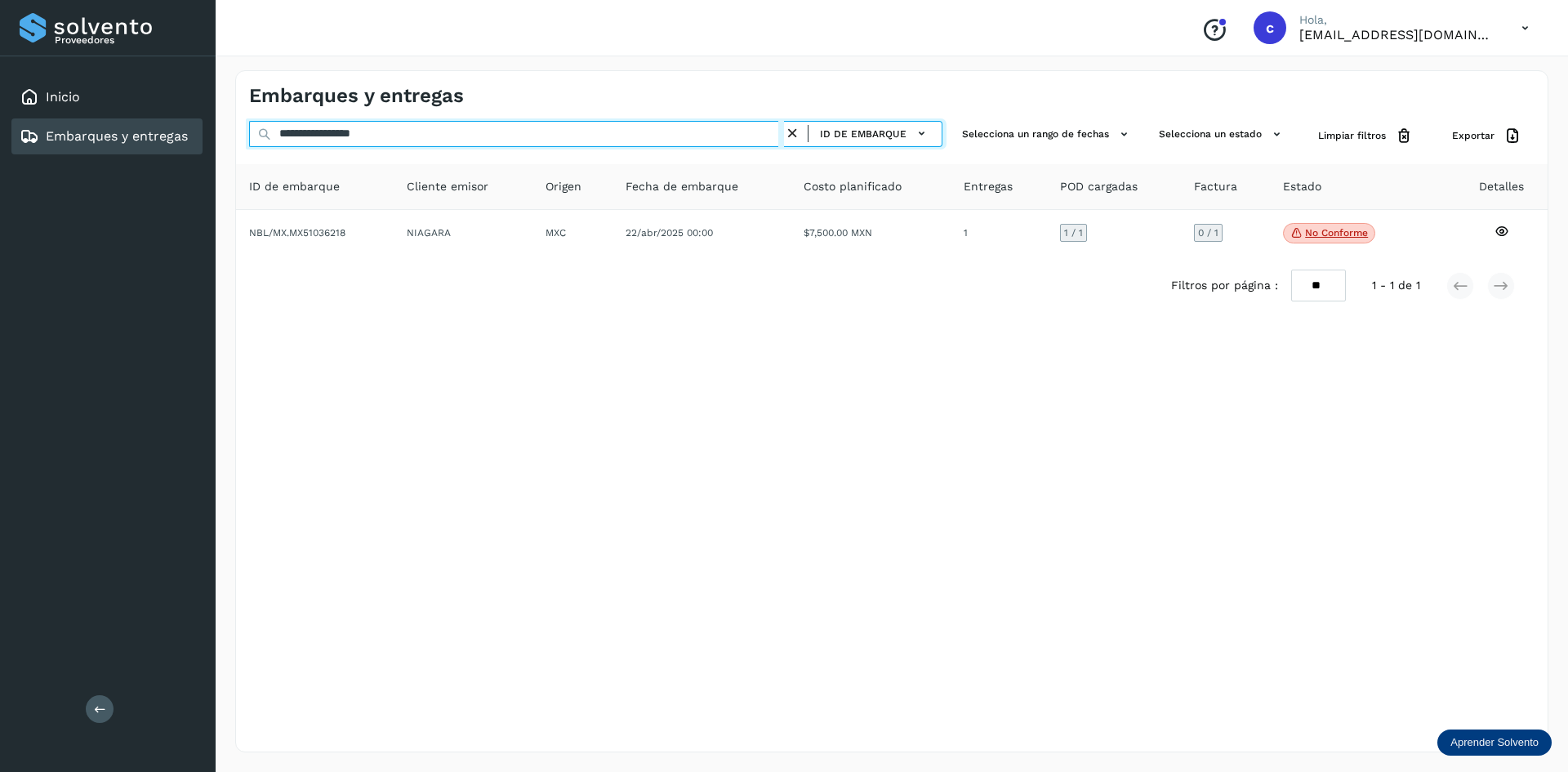 click on "**********" at bounding box center (516, 134) 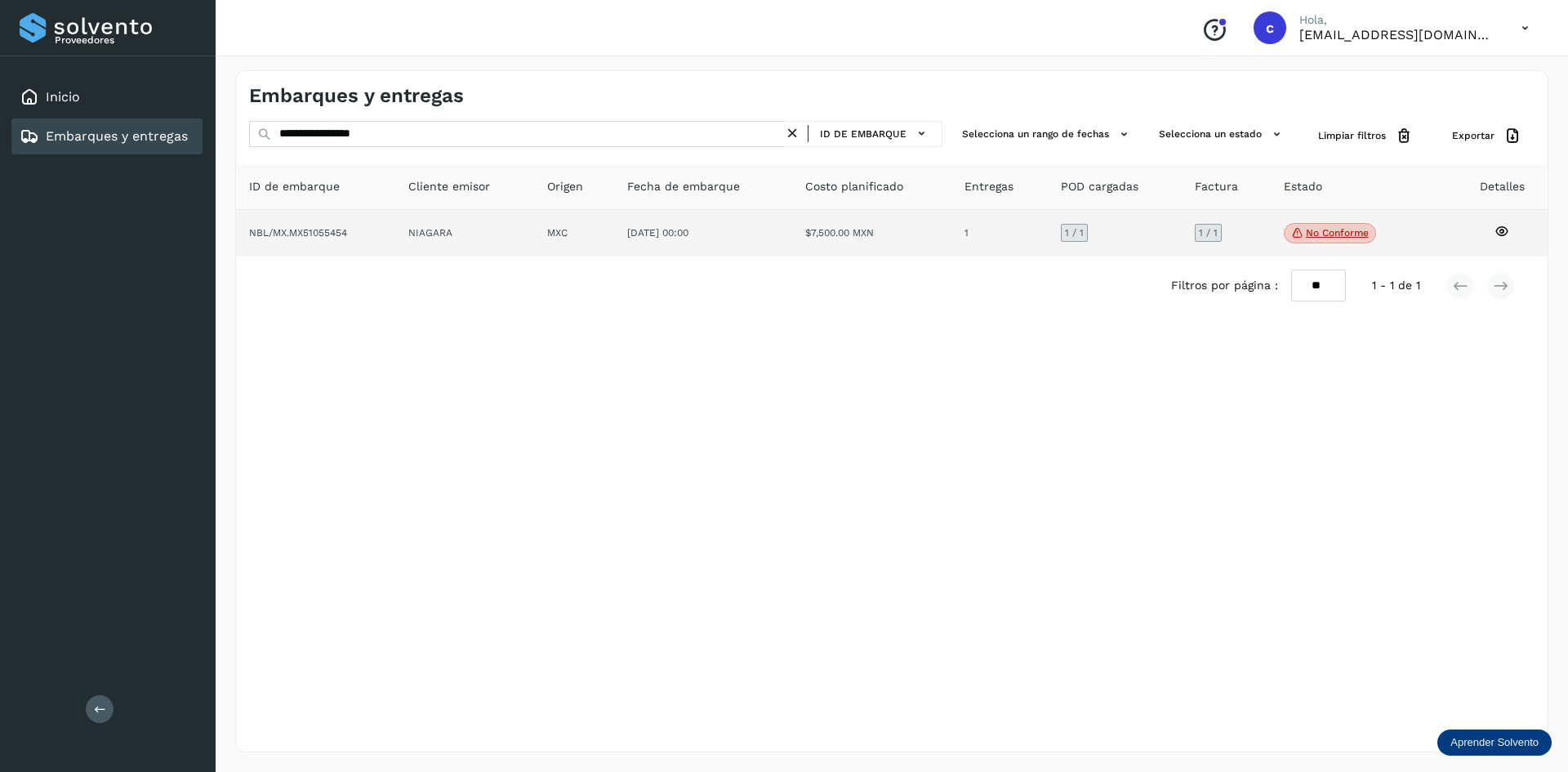 click on "NIAGARA" 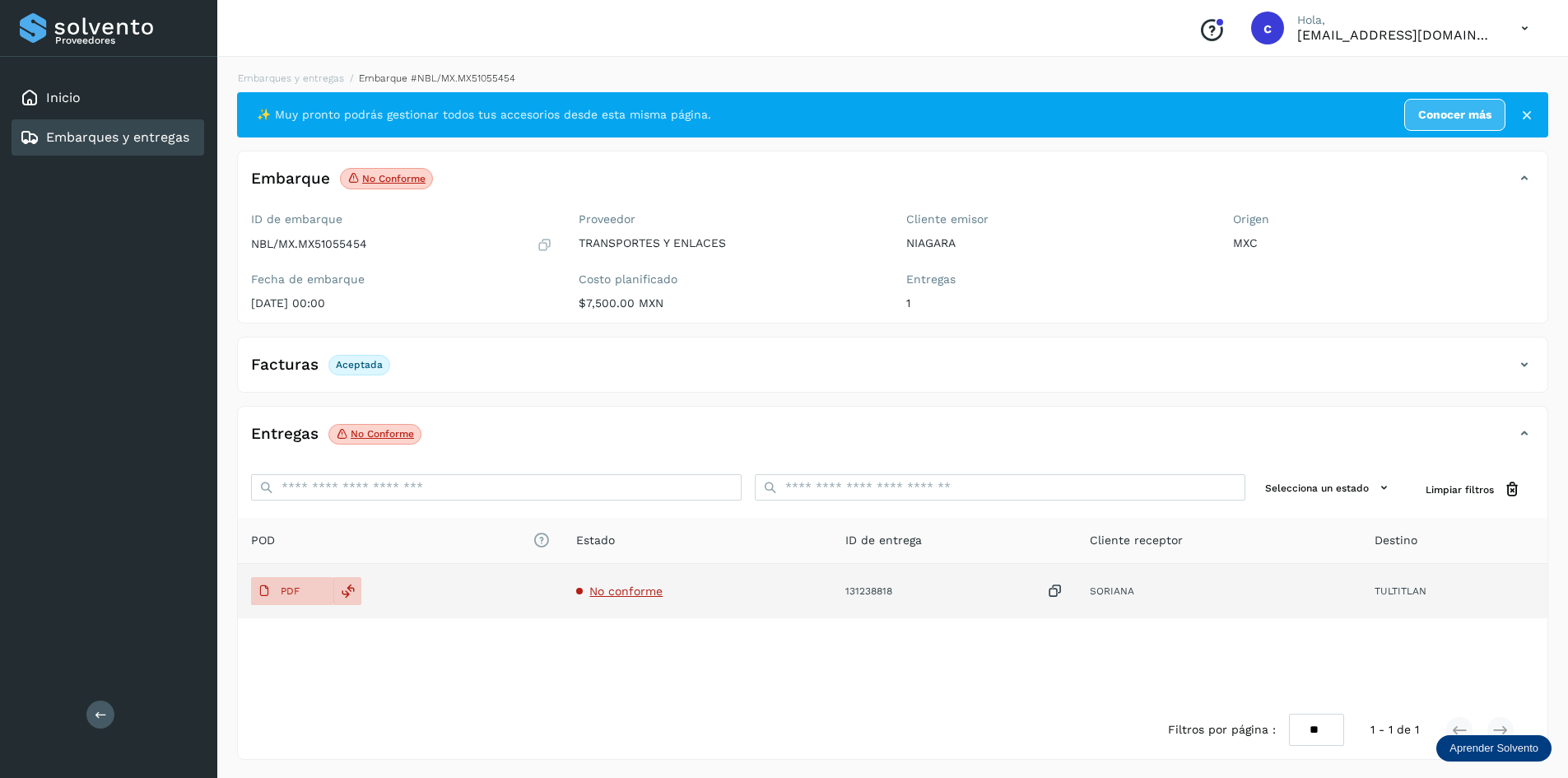 click on "No conforme" at bounding box center (626, 591) 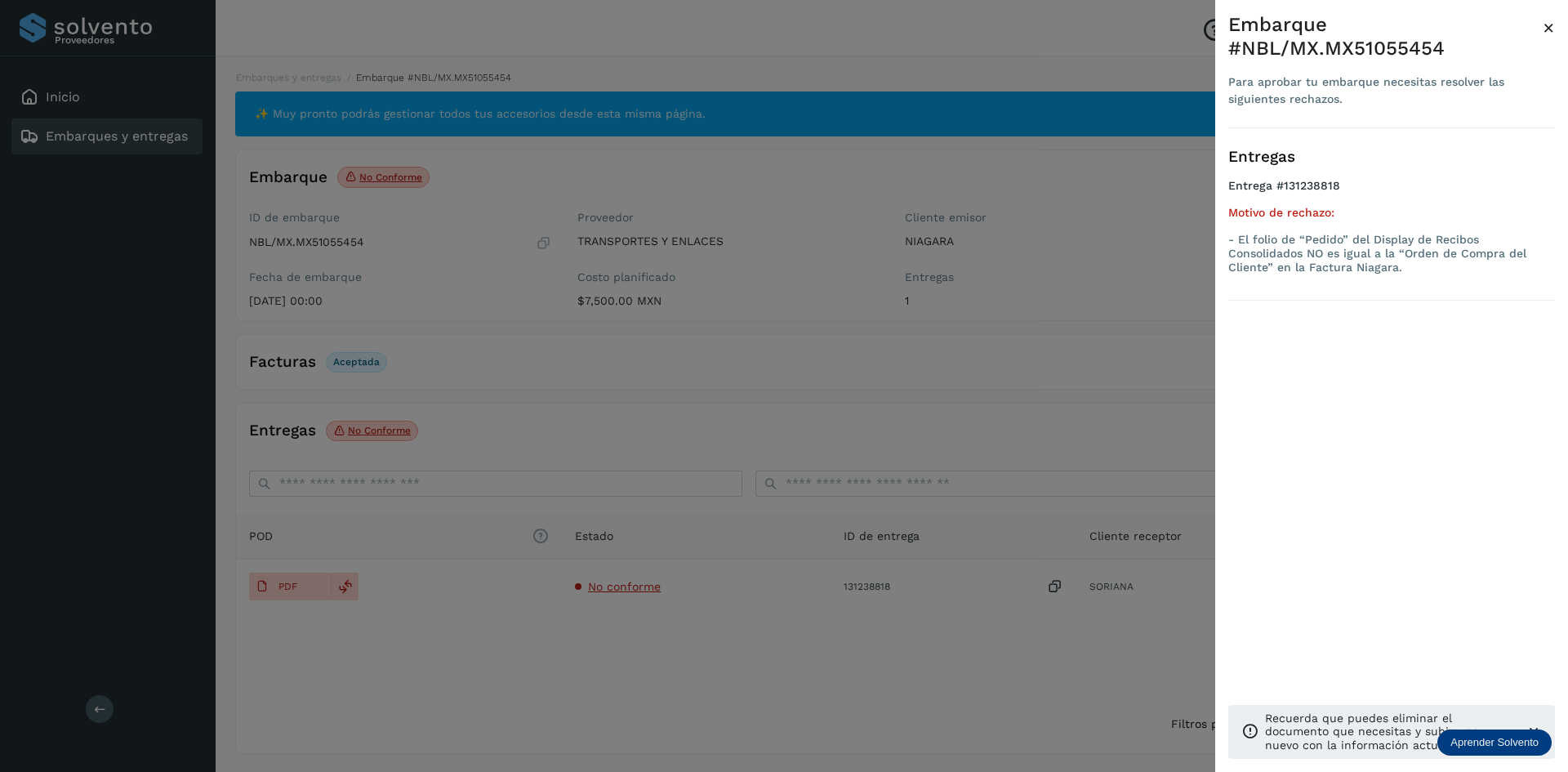 click at bounding box center (784, 386) 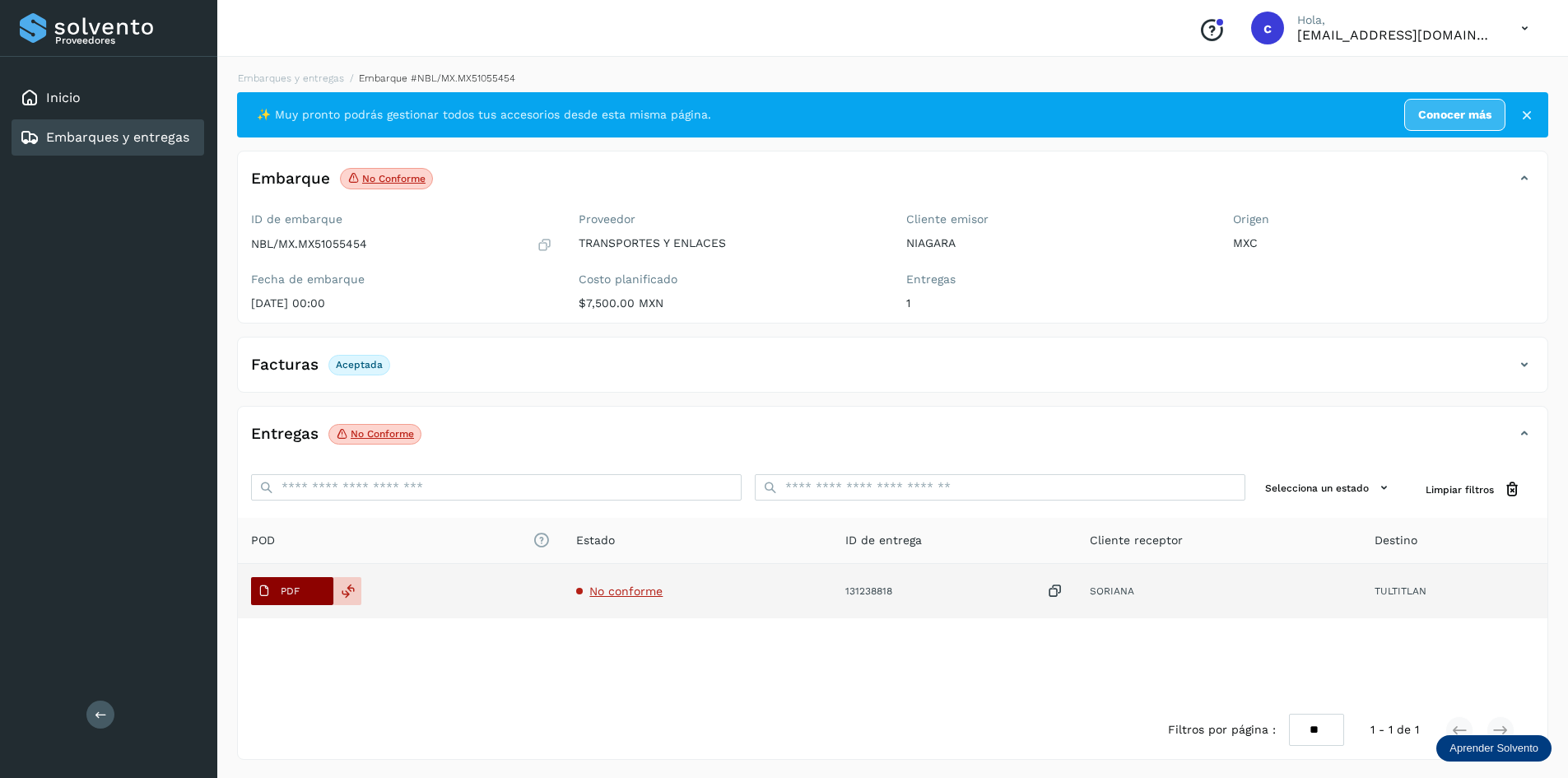 click at bounding box center [264, 591] 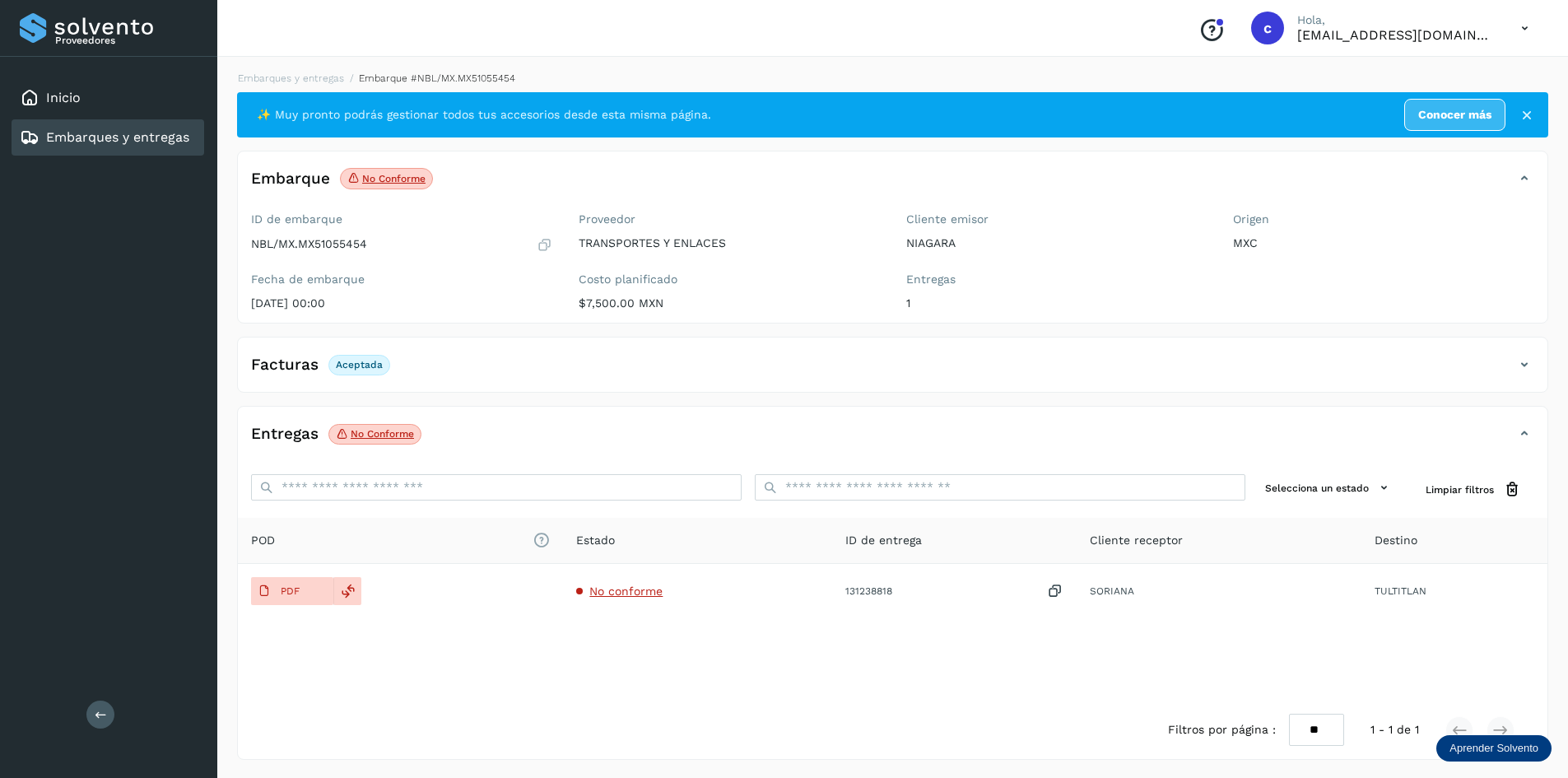 click on "Embarques y entregas" at bounding box center [118, 137] 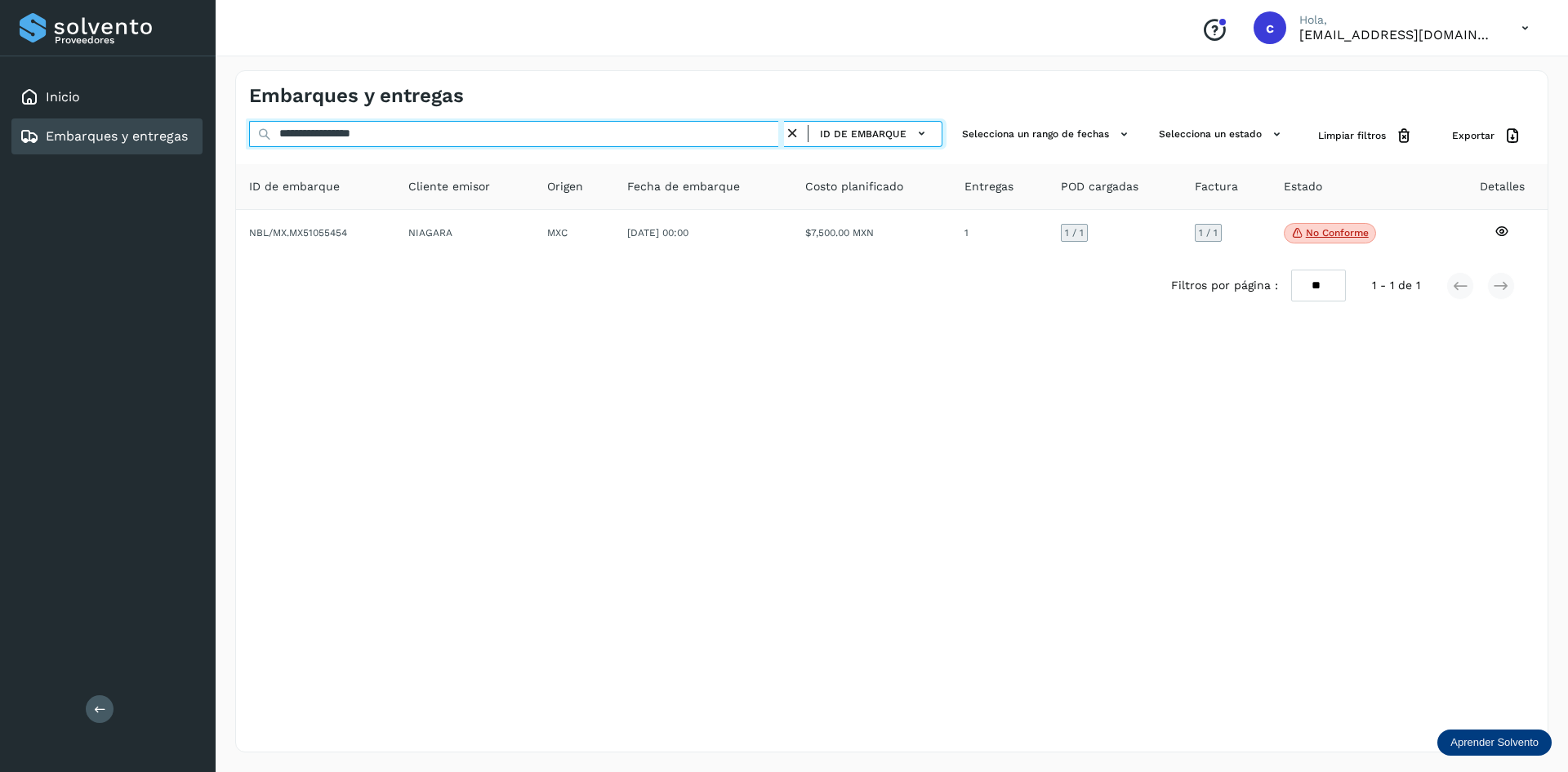 click on "**********" at bounding box center [516, 134] 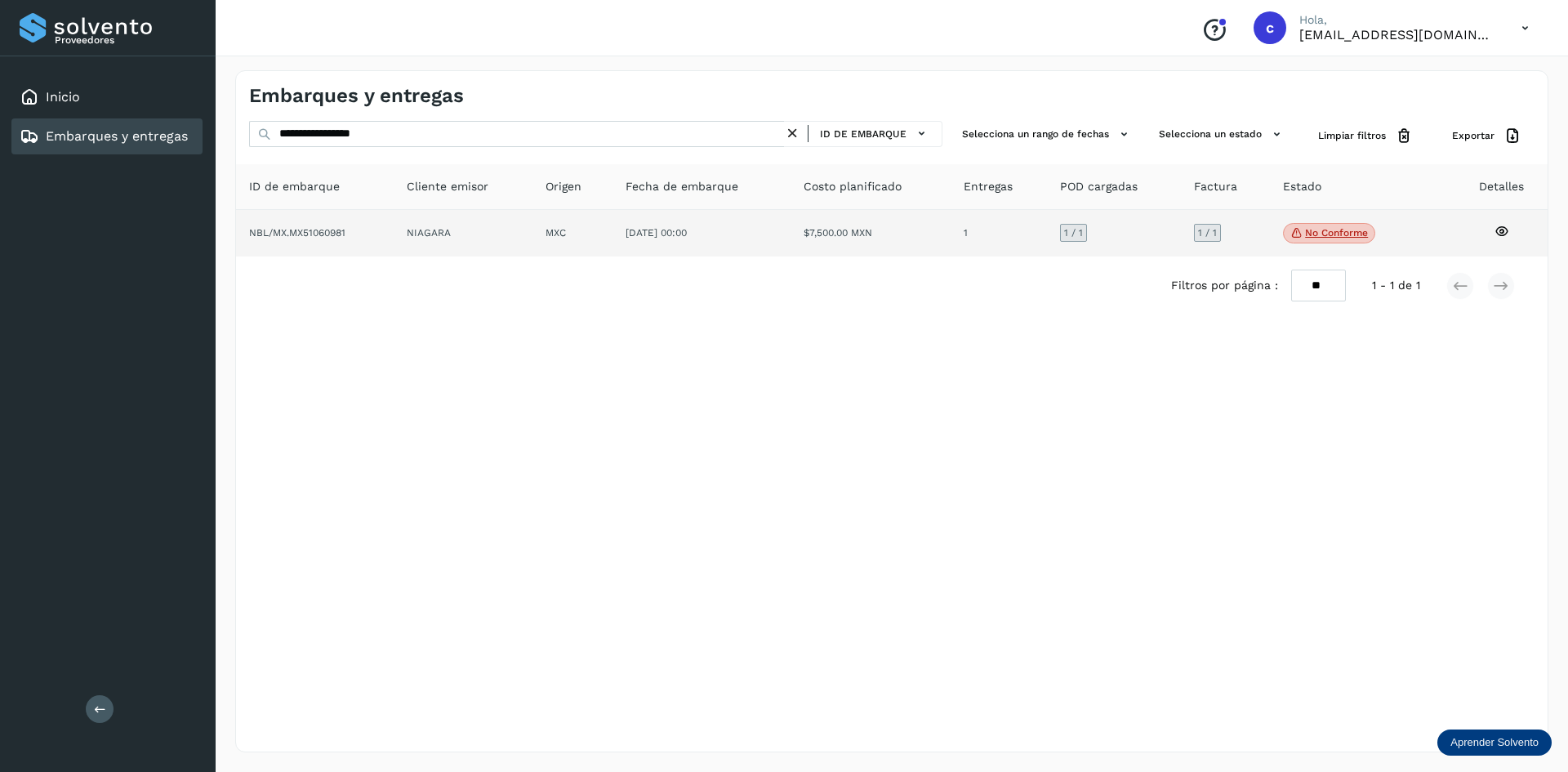 click on "NIAGARA" 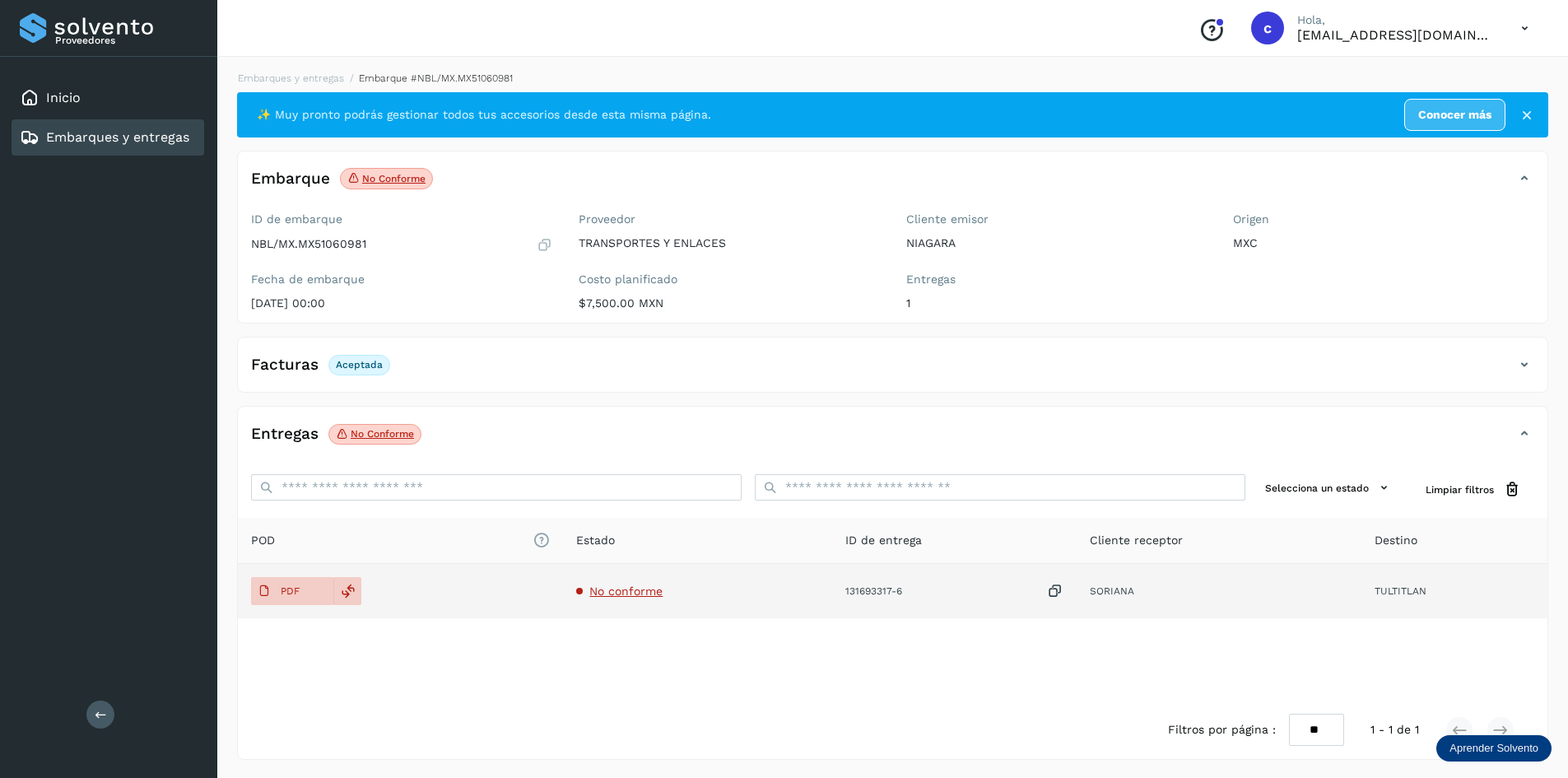 click on "No conforme" at bounding box center [626, 591] 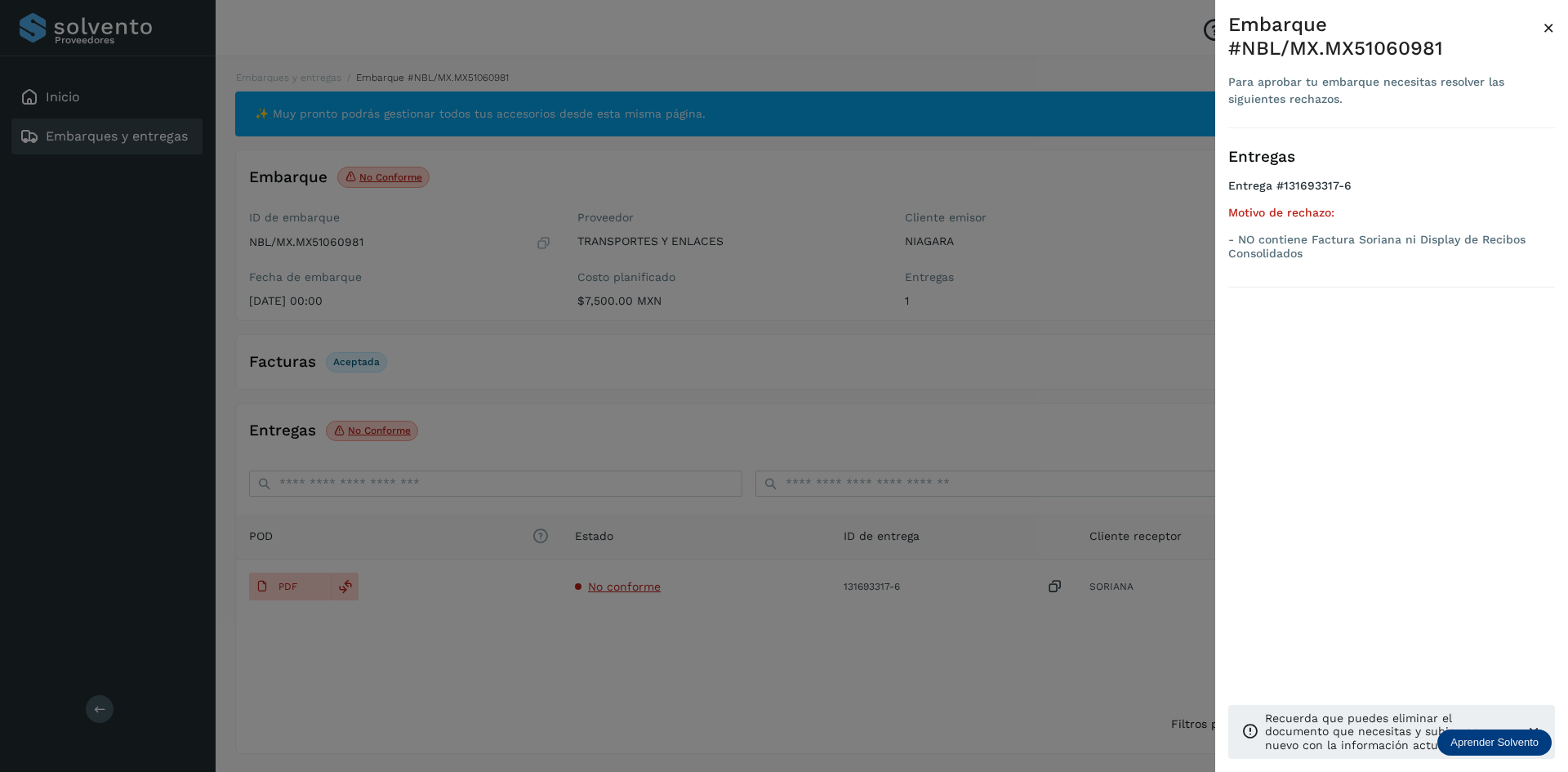 click at bounding box center [784, 386] 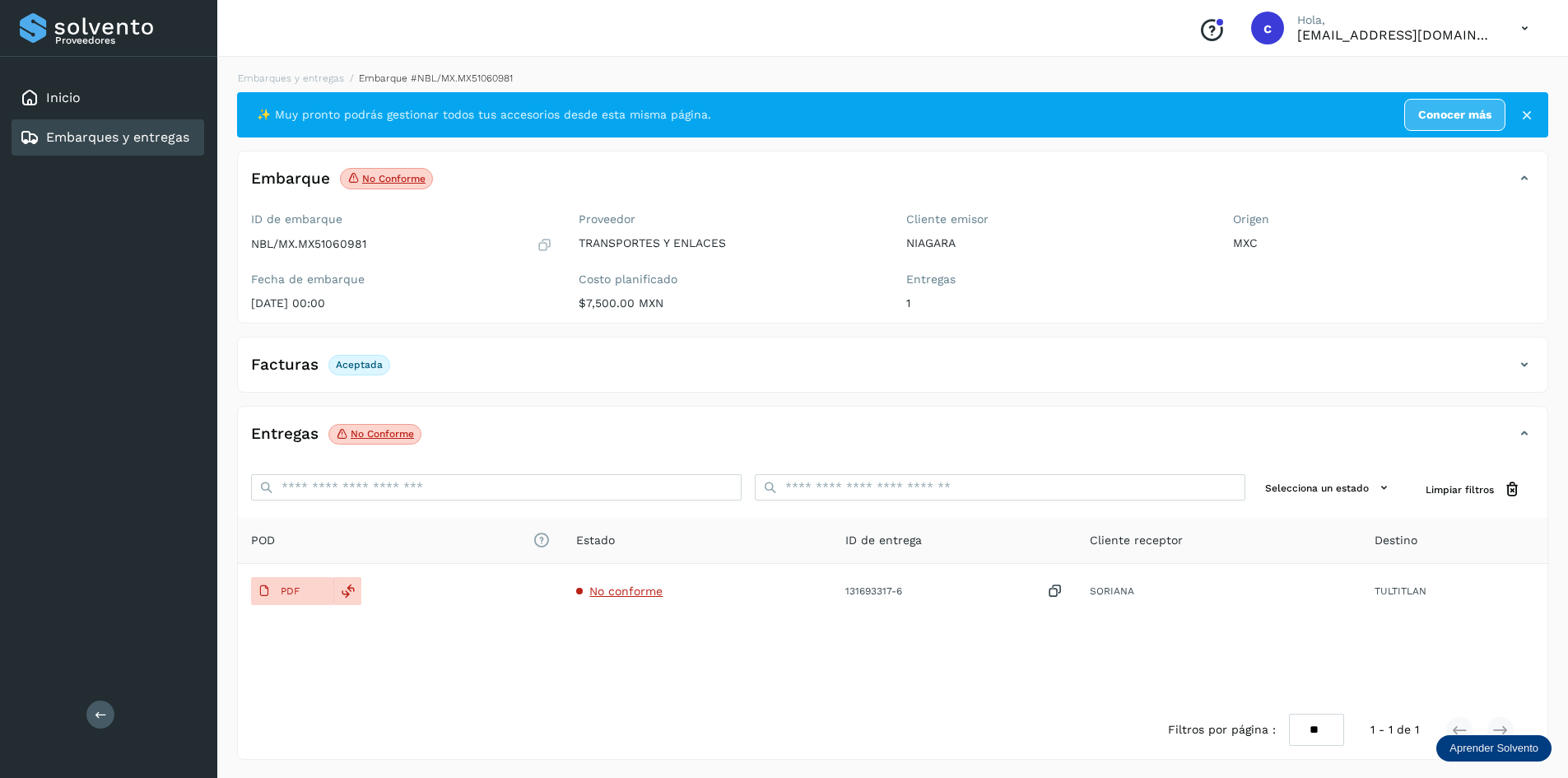 click on "Embarques y entregas" at bounding box center [118, 137] 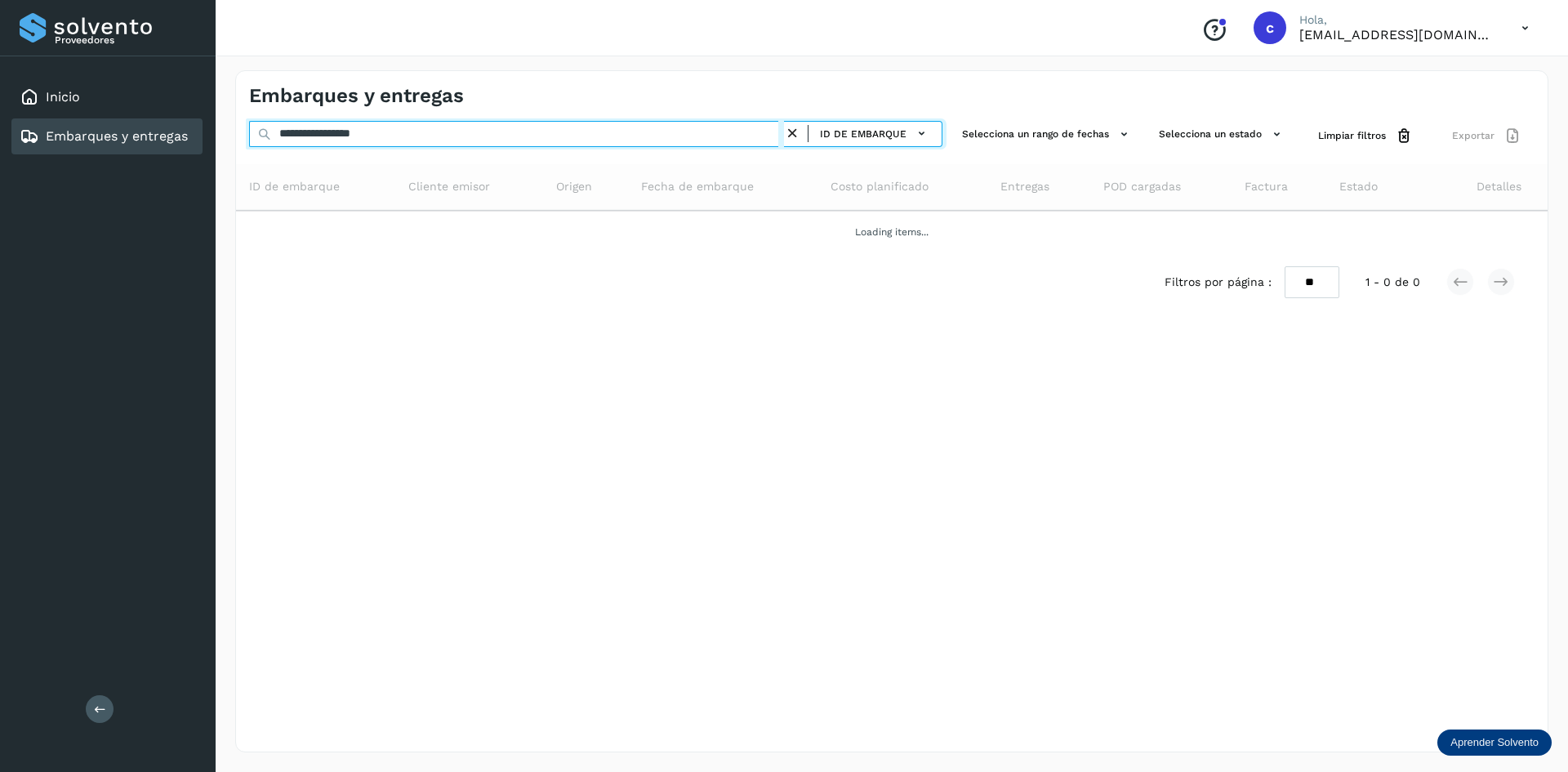 click on "**********" at bounding box center [516, 134] 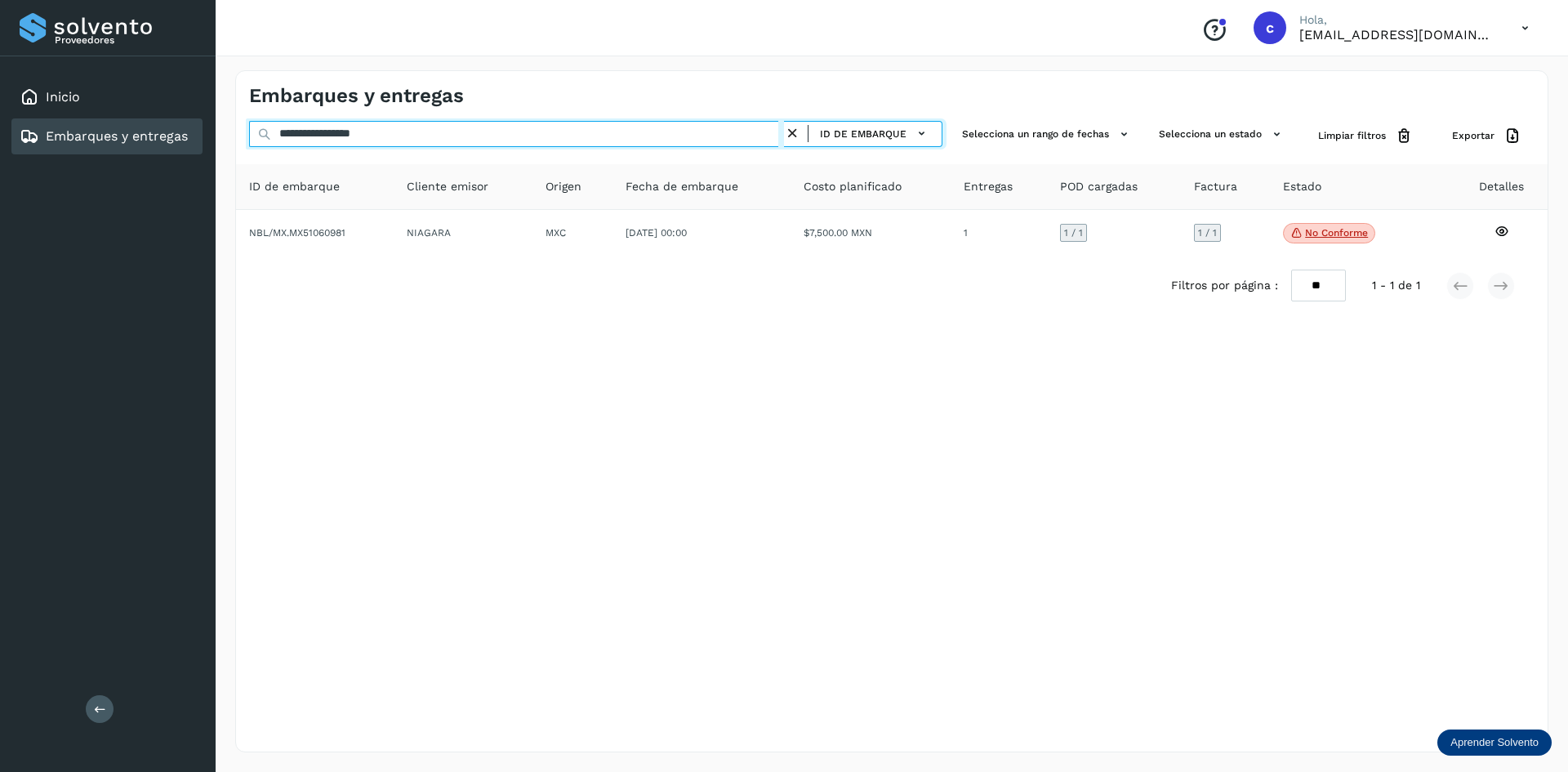 click on "**********" at bounding box center [516, 134] 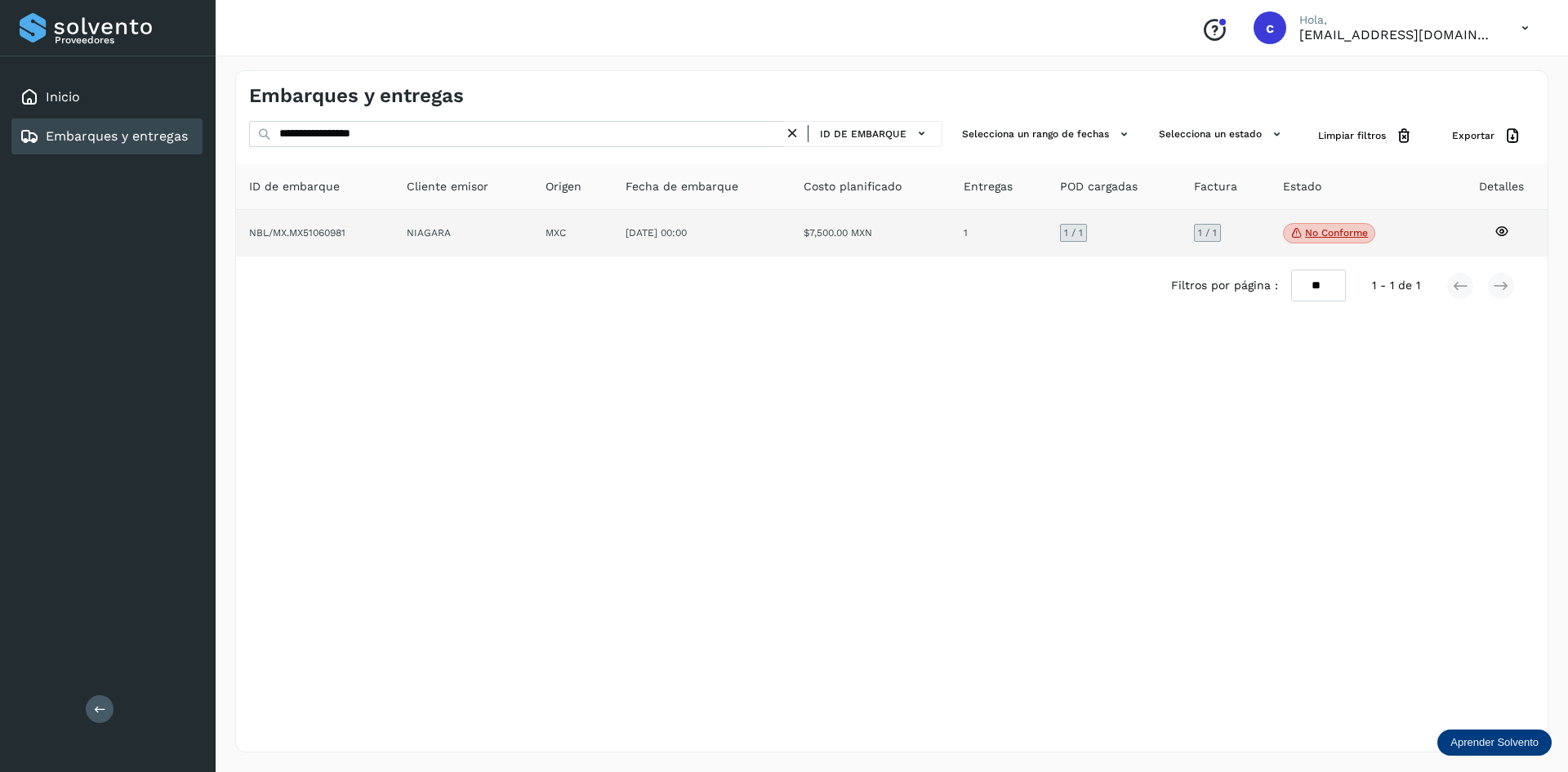 click on "NIAGARA" 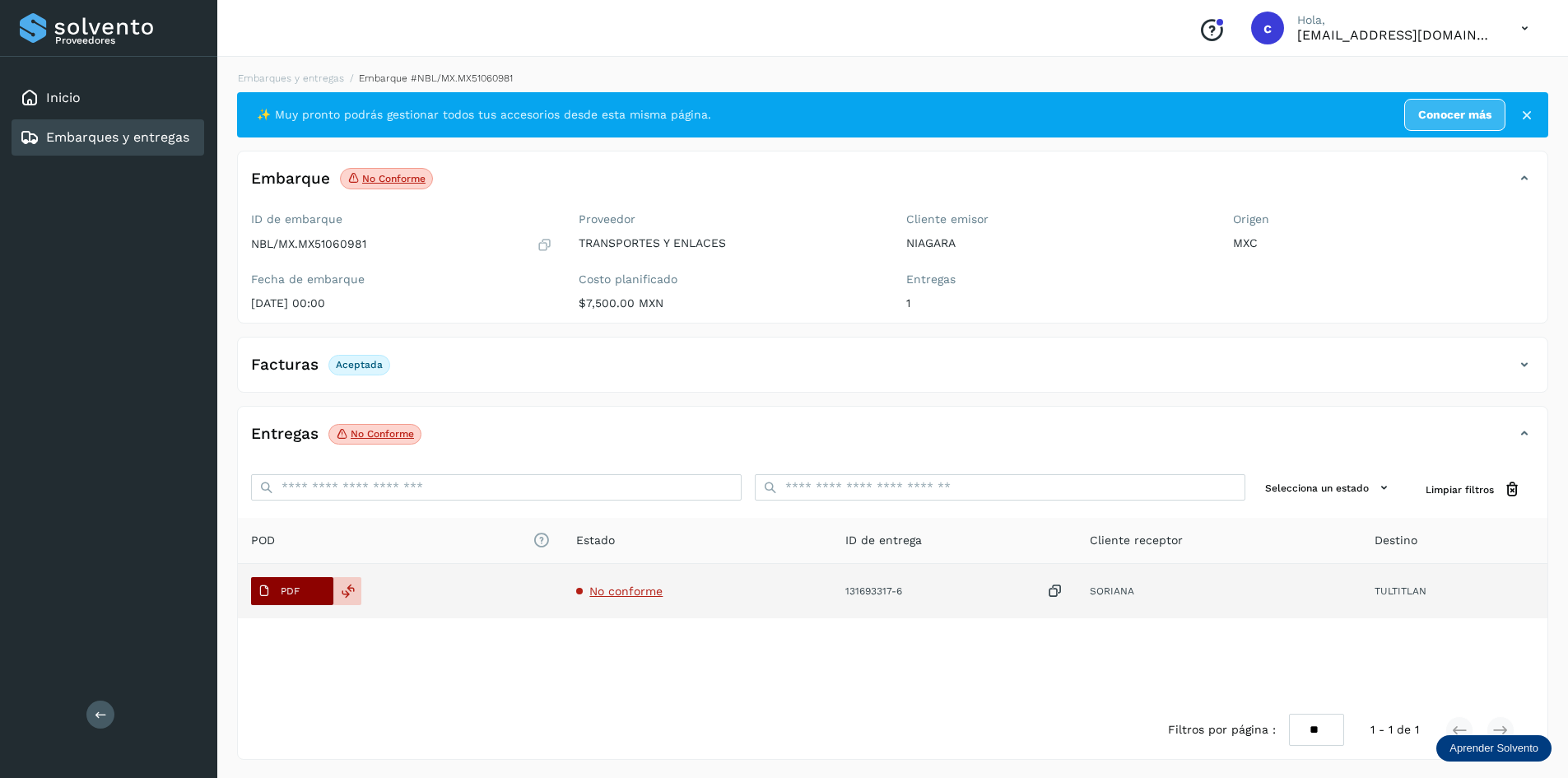 click on "PDF" at bounding box center [278, 591] 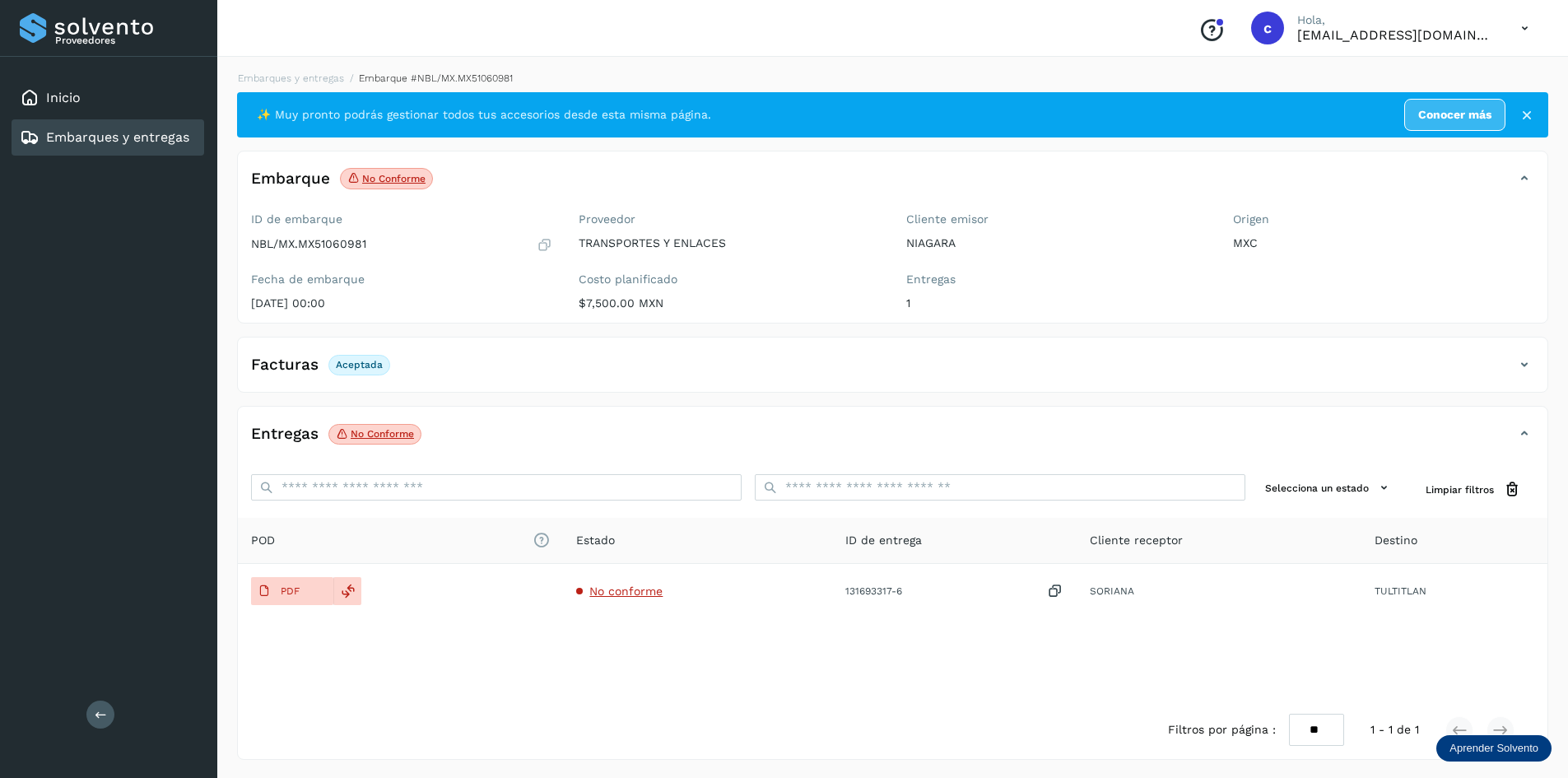 click on "Embarques y entregas" at bounding box center [118, 137] 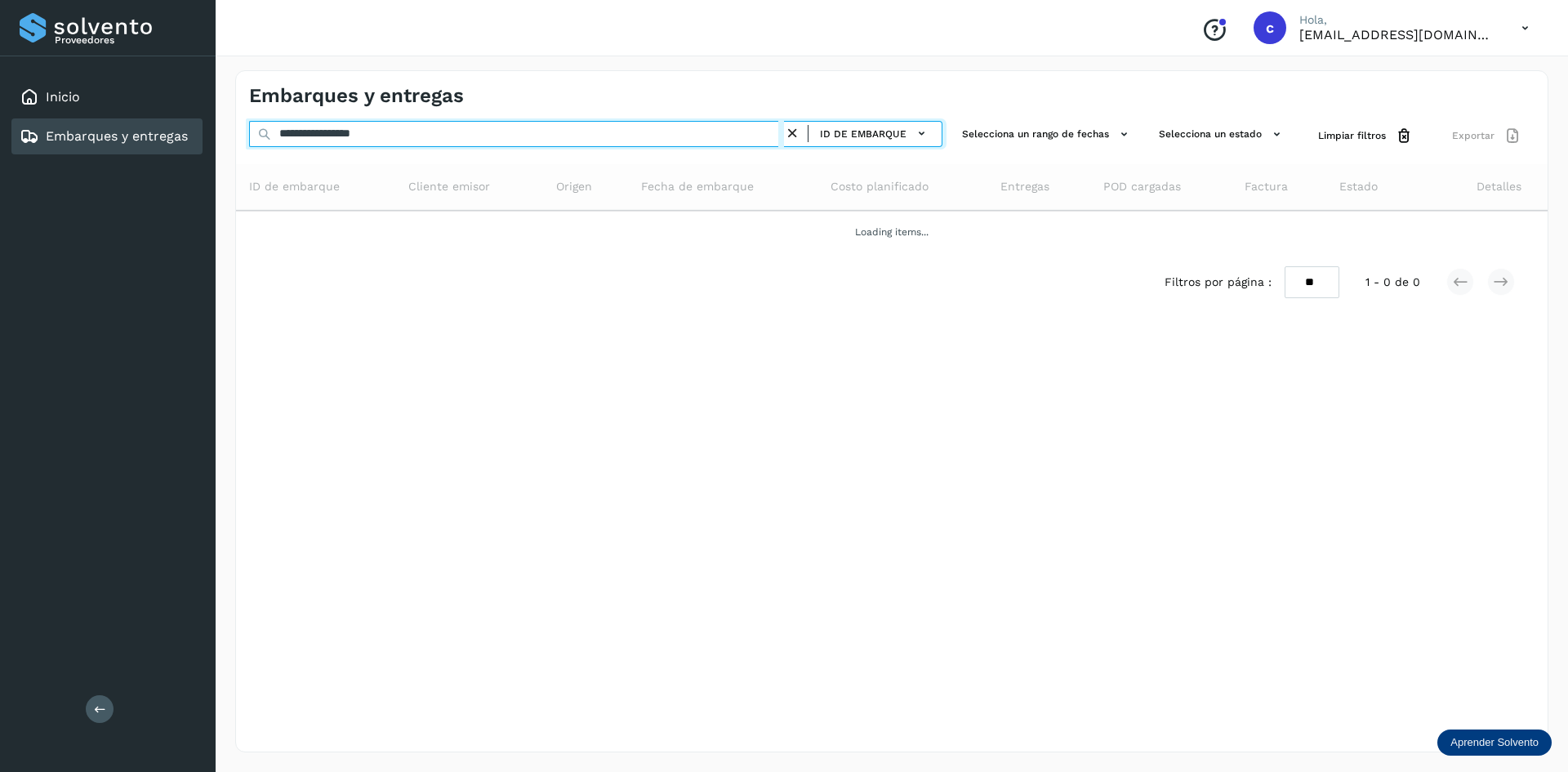 click on "**********" at bounding box center [516, 134] 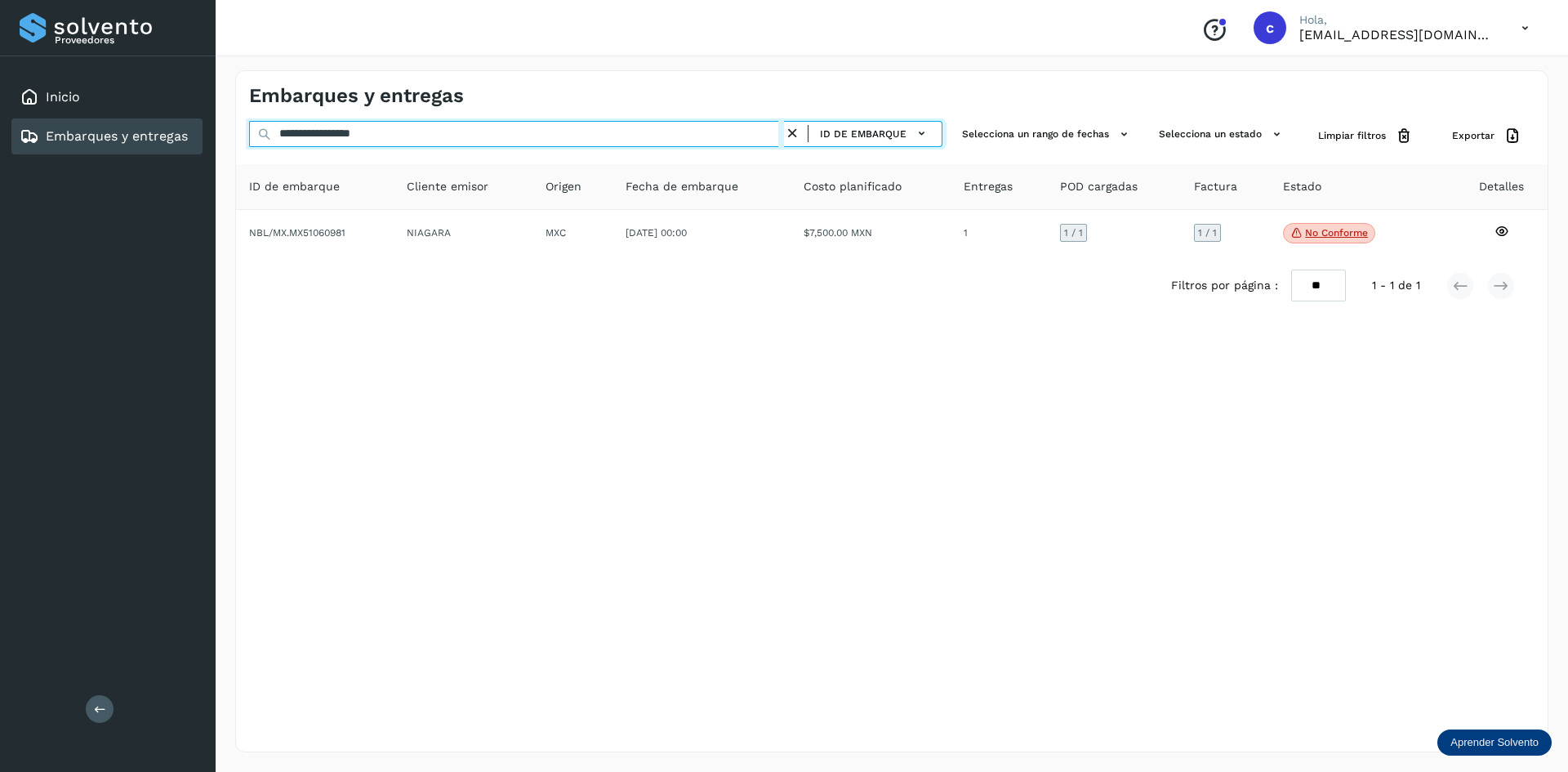 click on "**********" at bounding box center (516, 134) 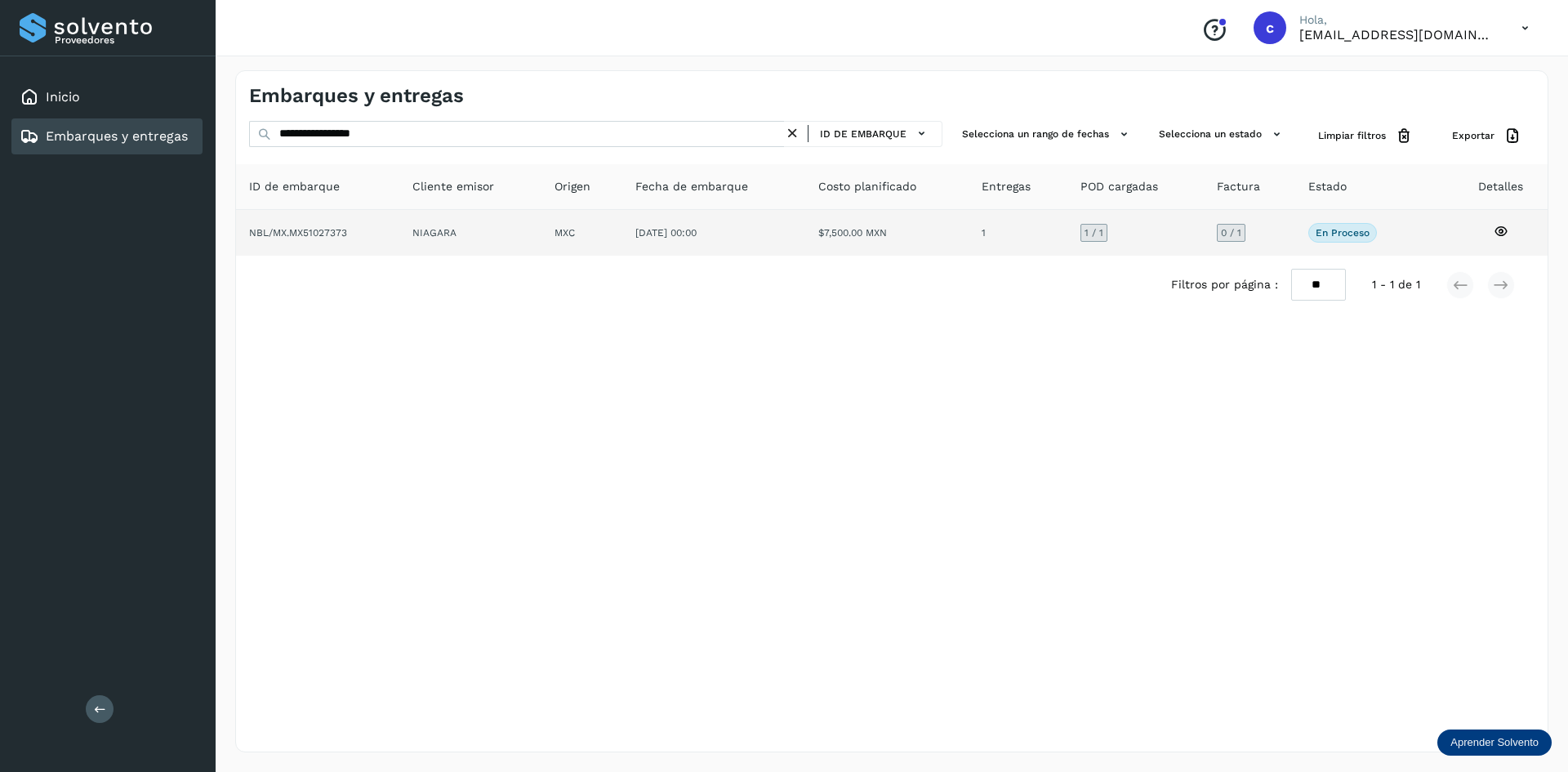 click on "[DATE] 00:00" 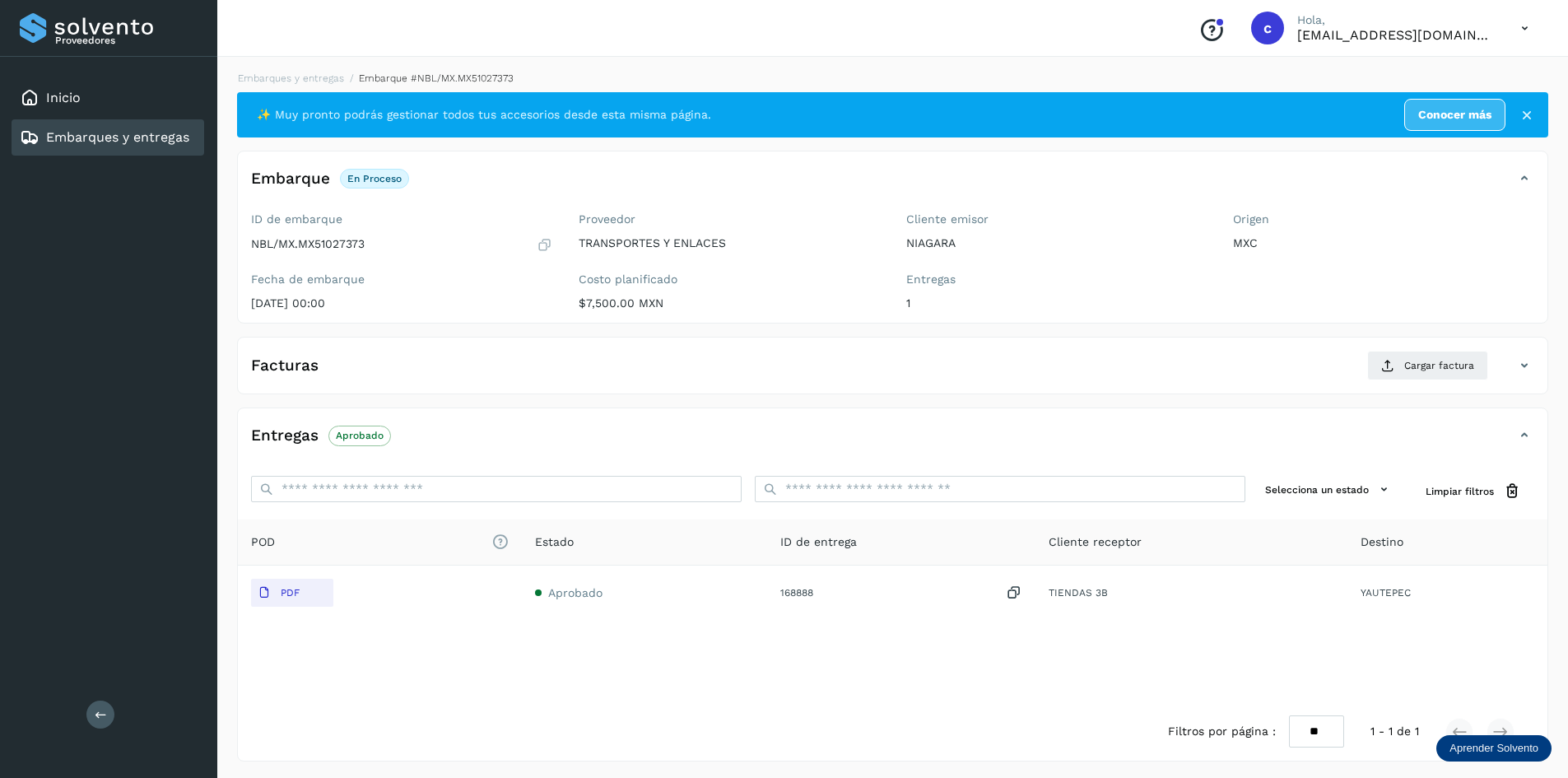 click on "Embarques y entregas" at bounding box center [118, 137] 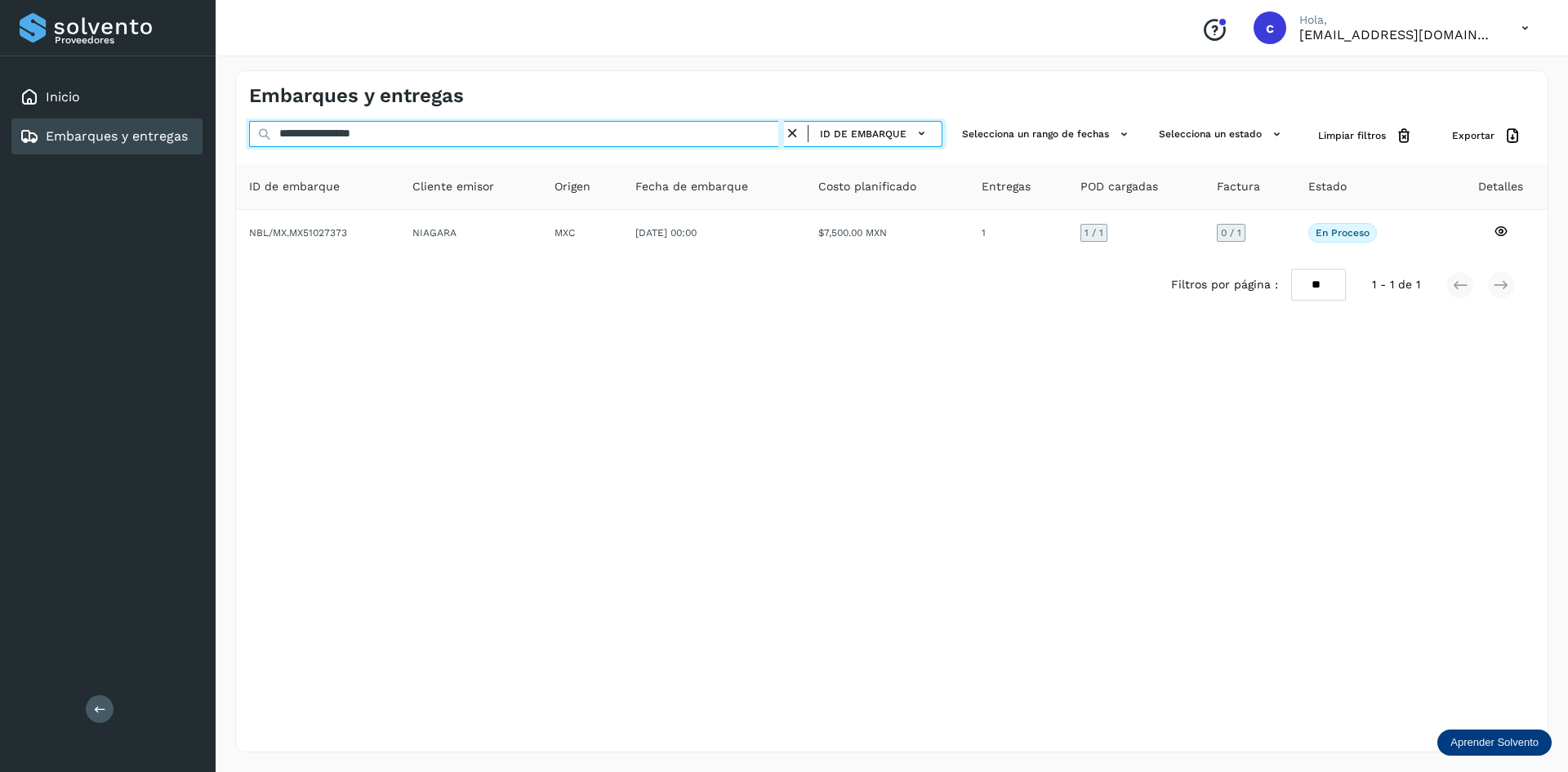 click on "**********" at bounding box center [516, 134] 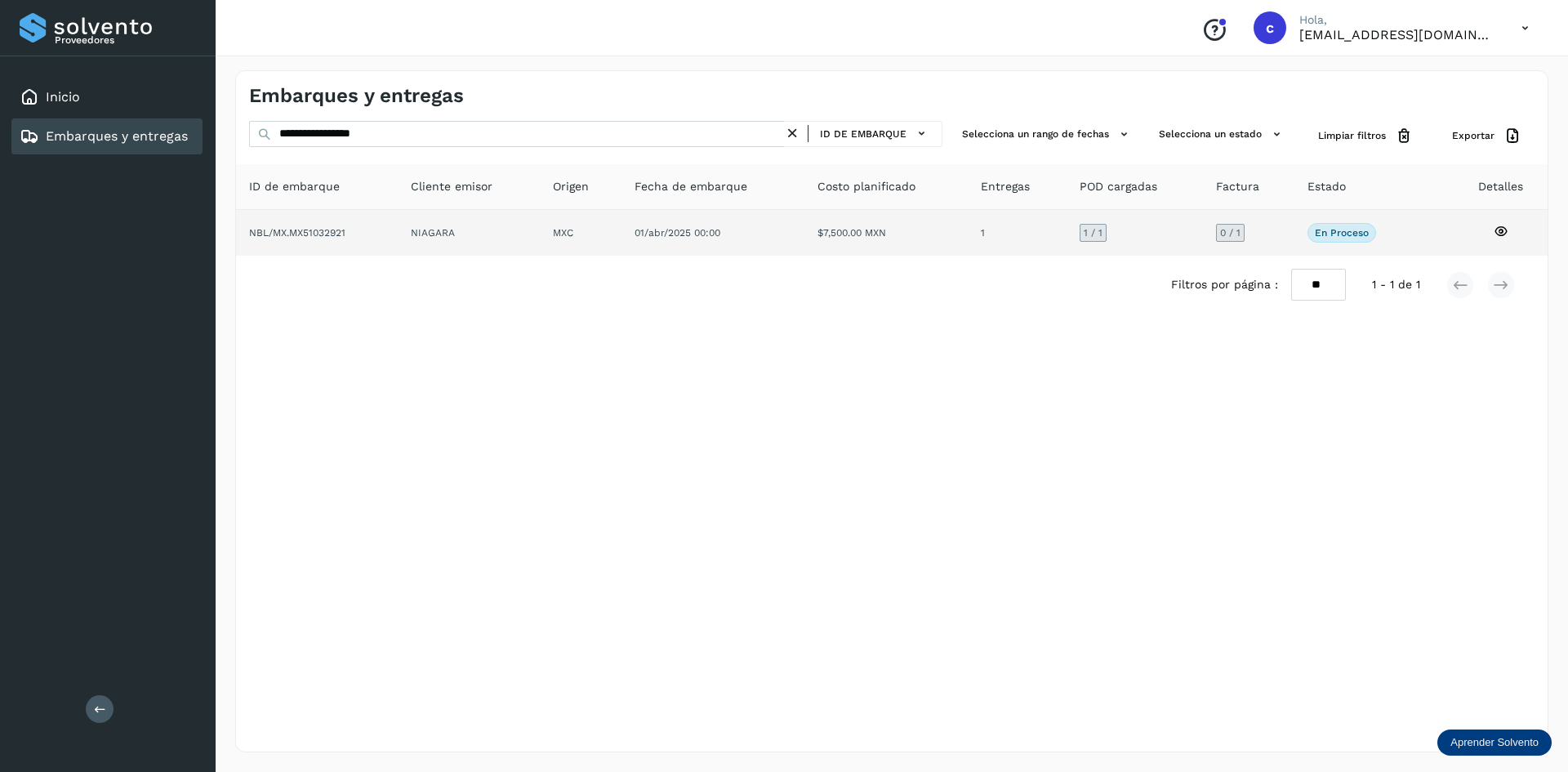 click on "$7,500.00 MXN" 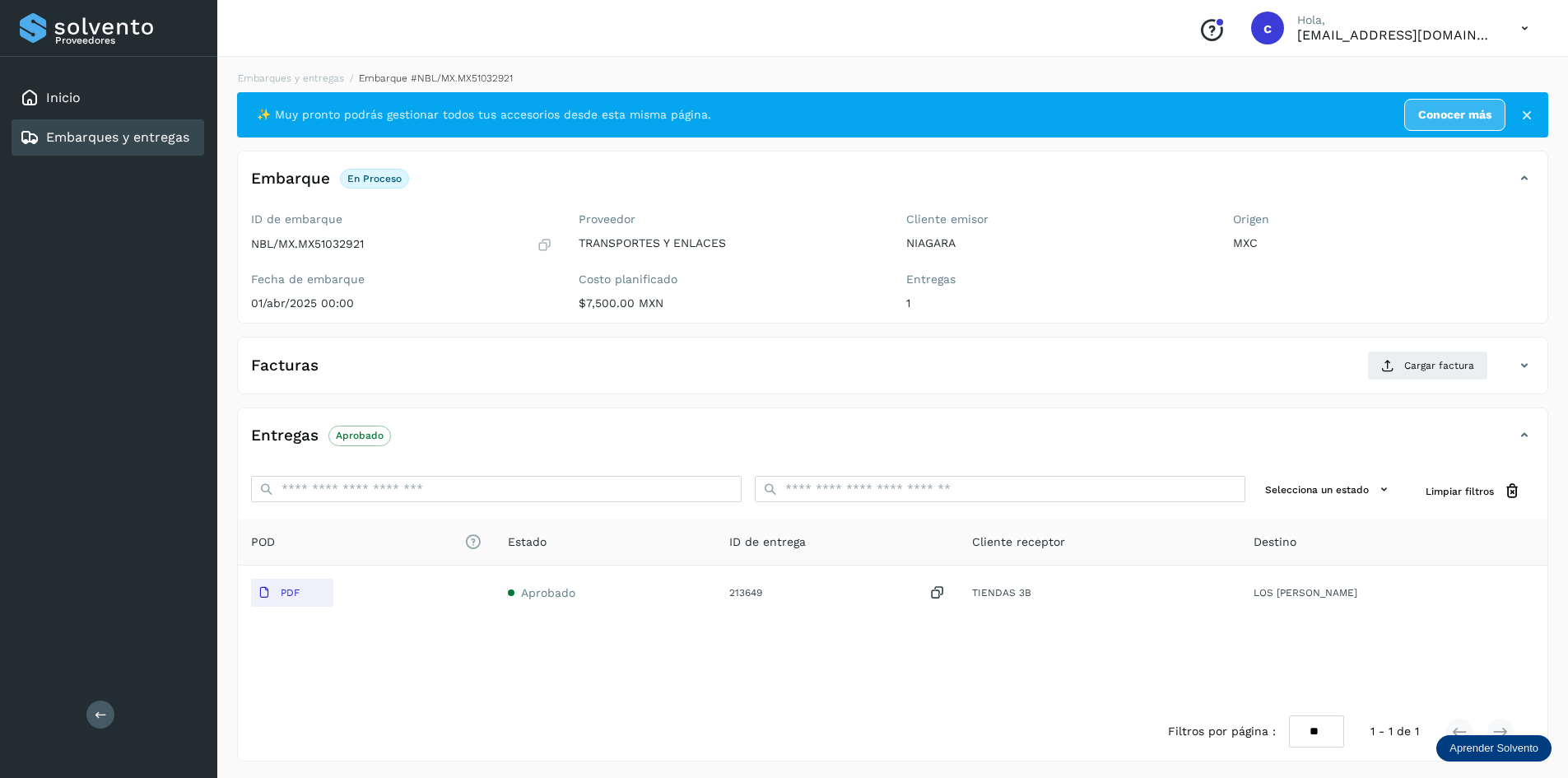 click on "Embarques y entregas" at bounding box center [118, 137] 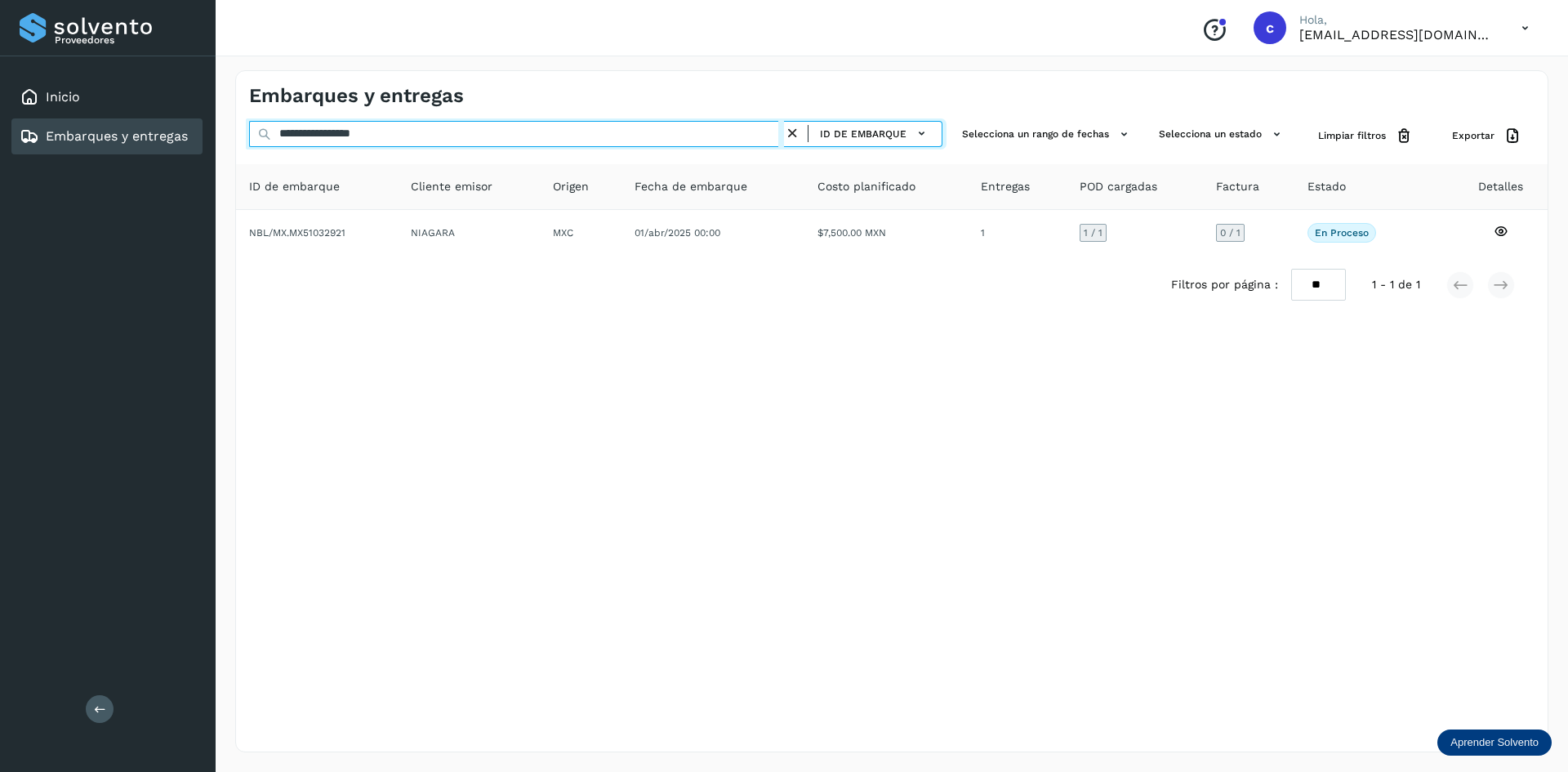 click on "**********" at bounding box center (516, 134) 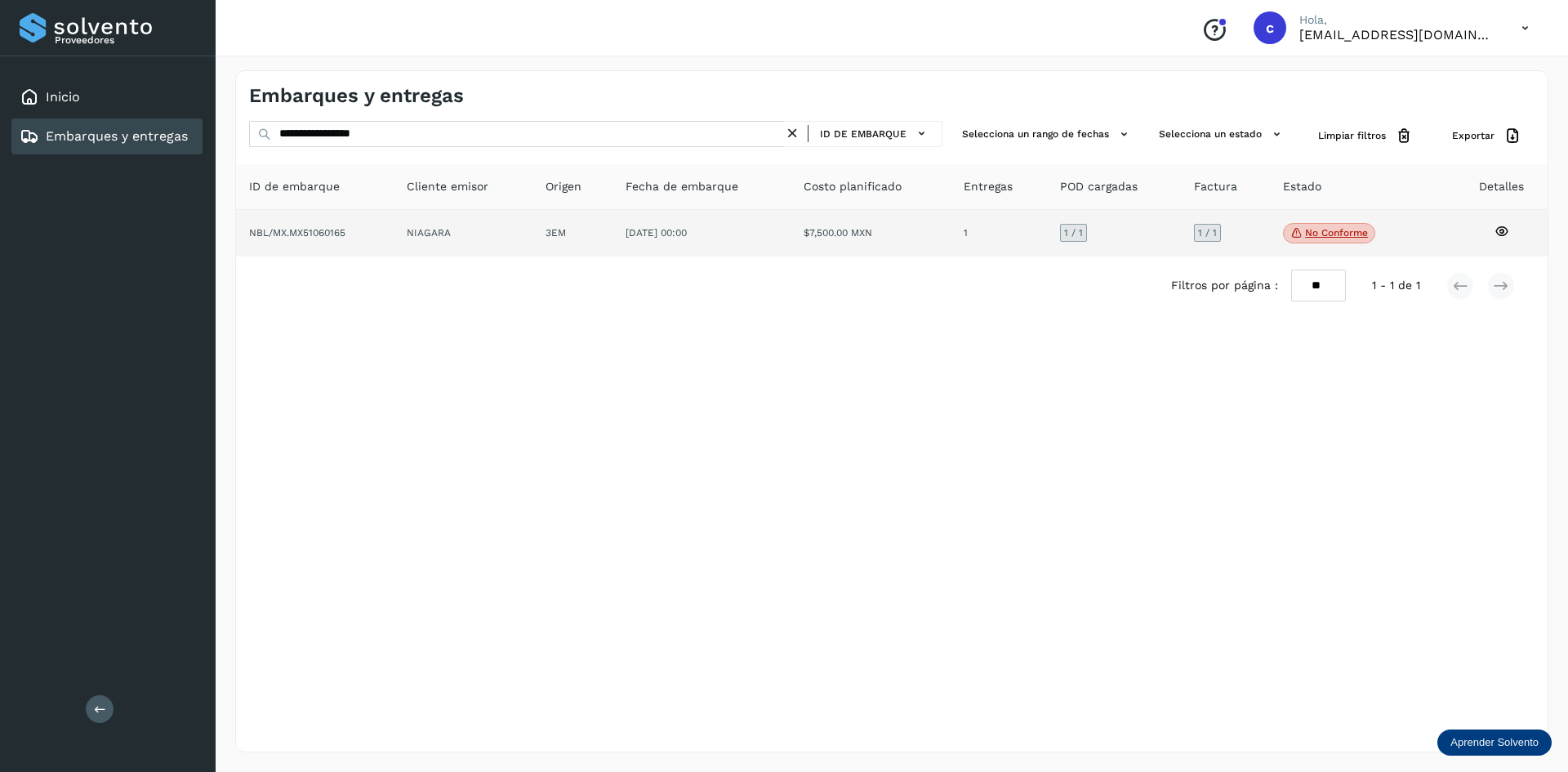 click on "NIAGARA" 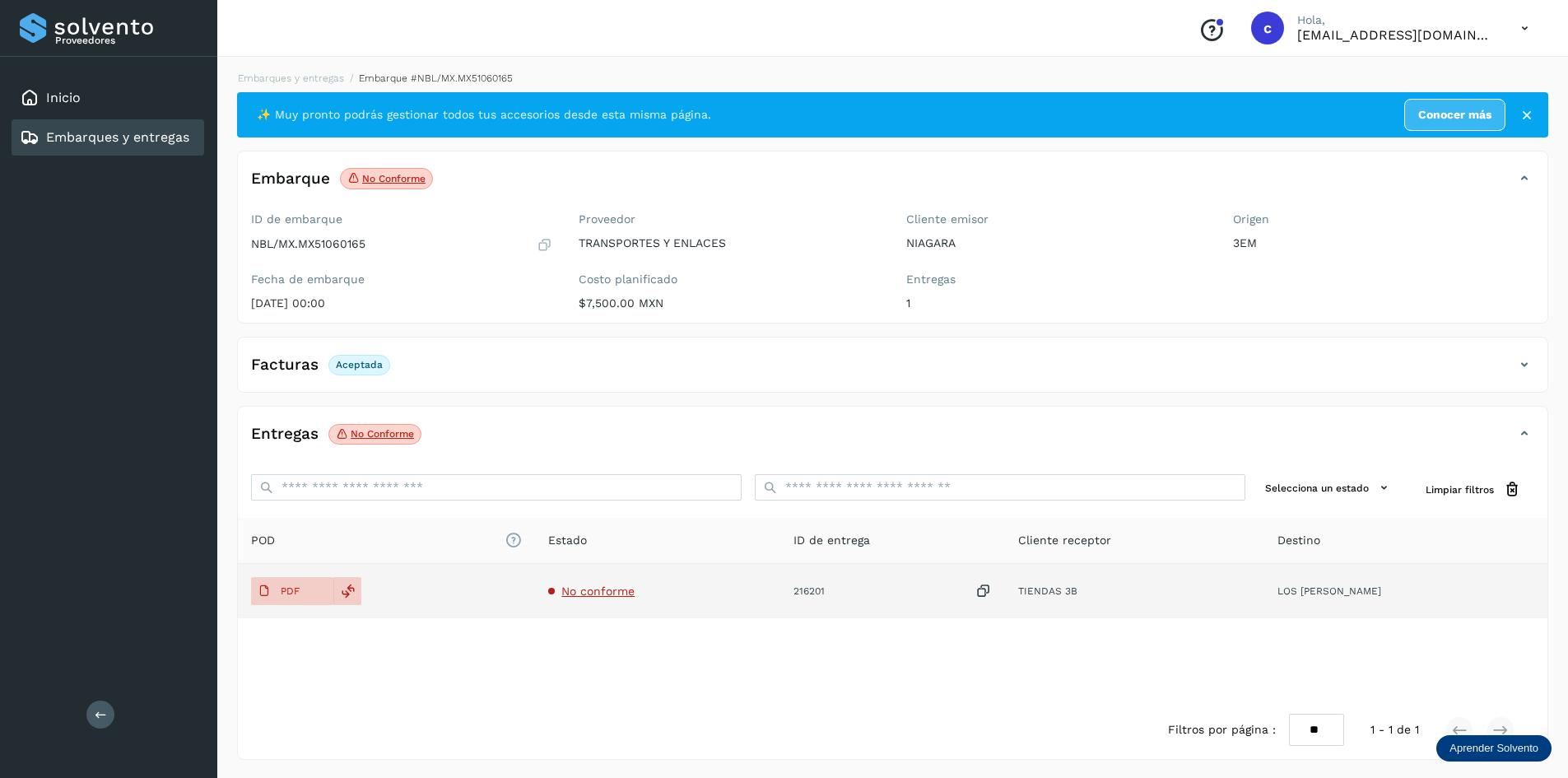 click on "No conforme" at bounding box center [598, 591] 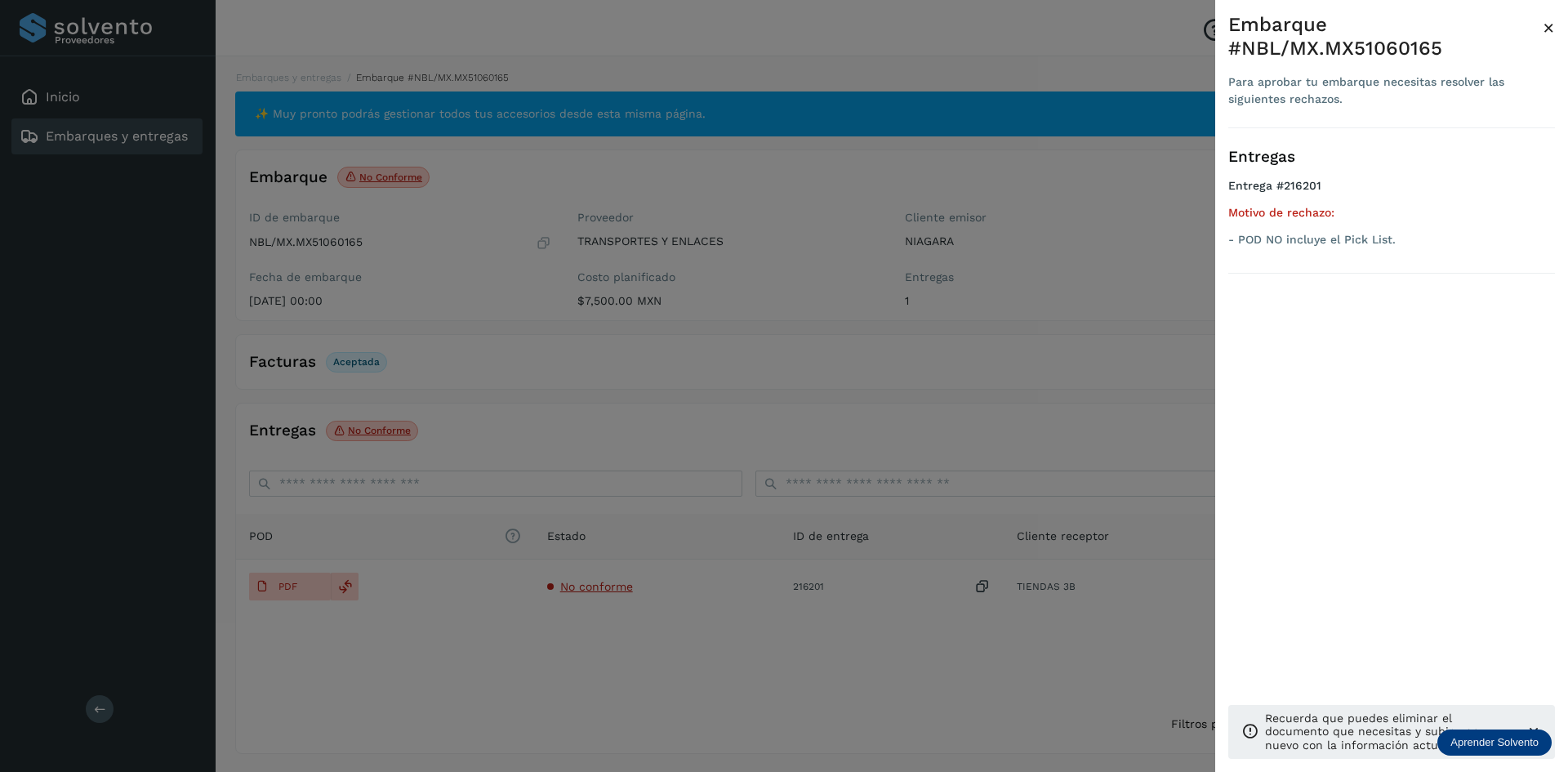 click at bounding box center (784, 386) 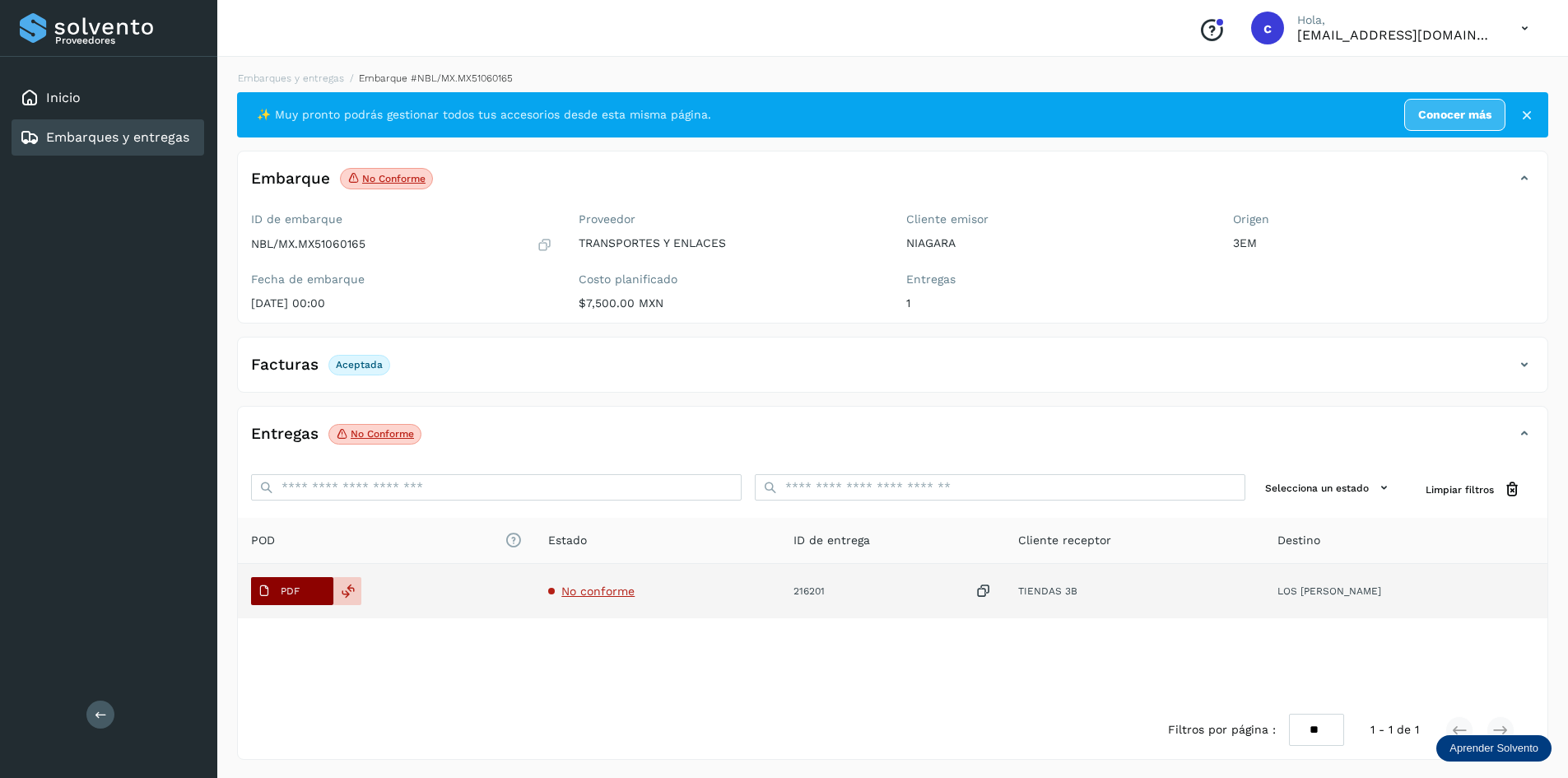 click on "PDF" at bounding box center [278, 591] 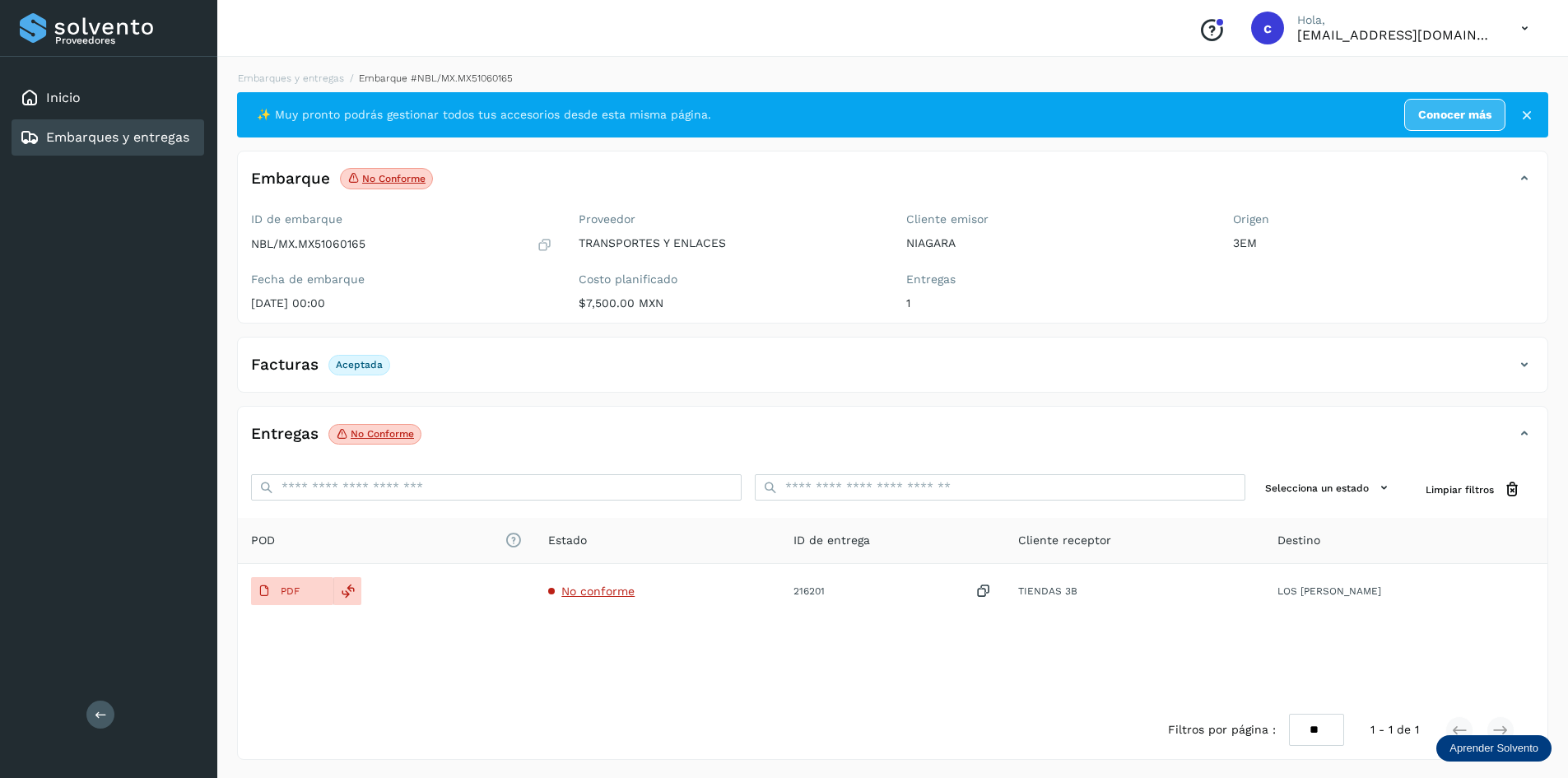click on "Embarques y entregas" at bounding box center [118, 137] 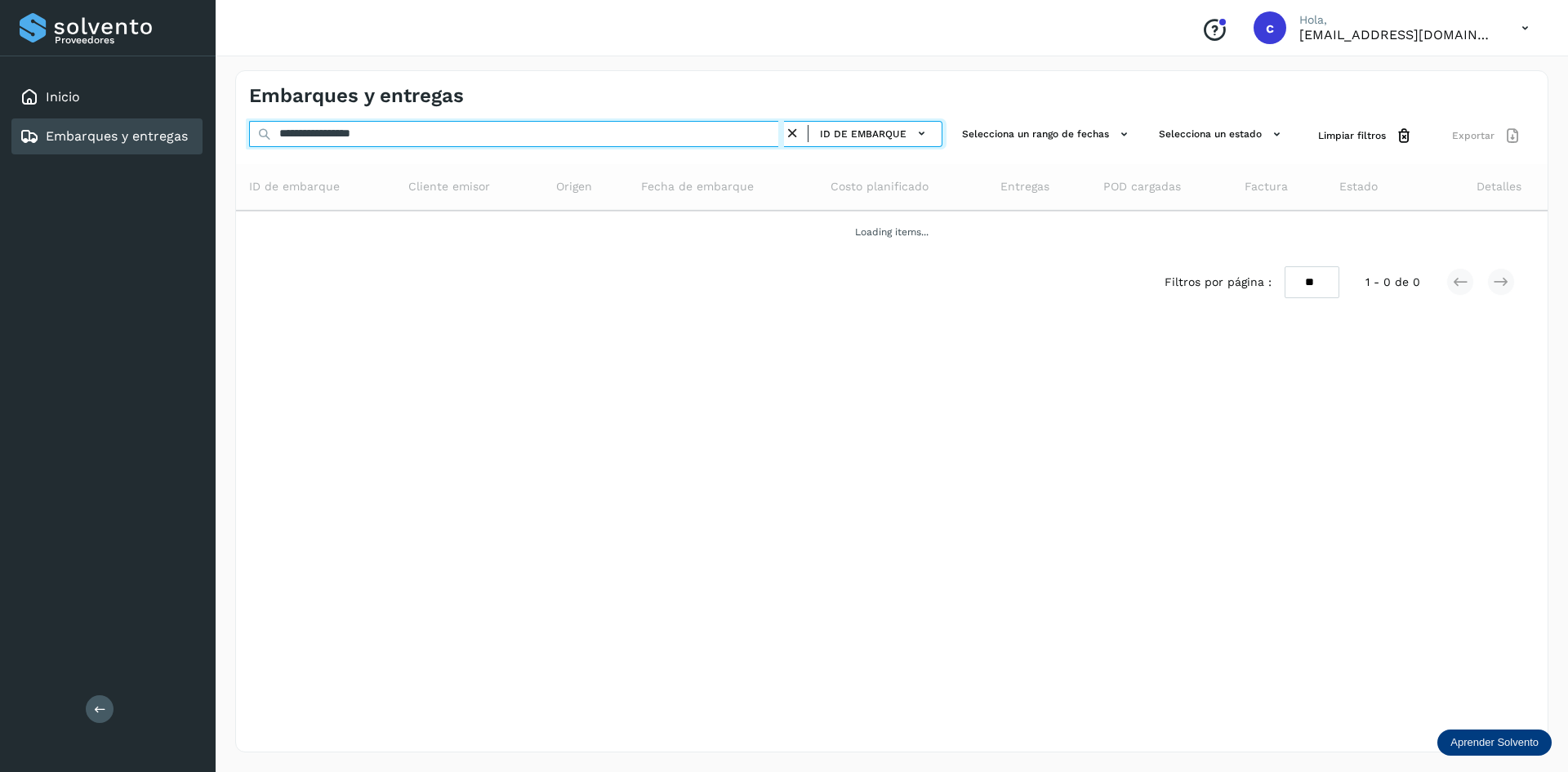 drag, startPoint x: 409, startPoint y: 123, endPoint x: 417, endPoint y: 123, distance: 8 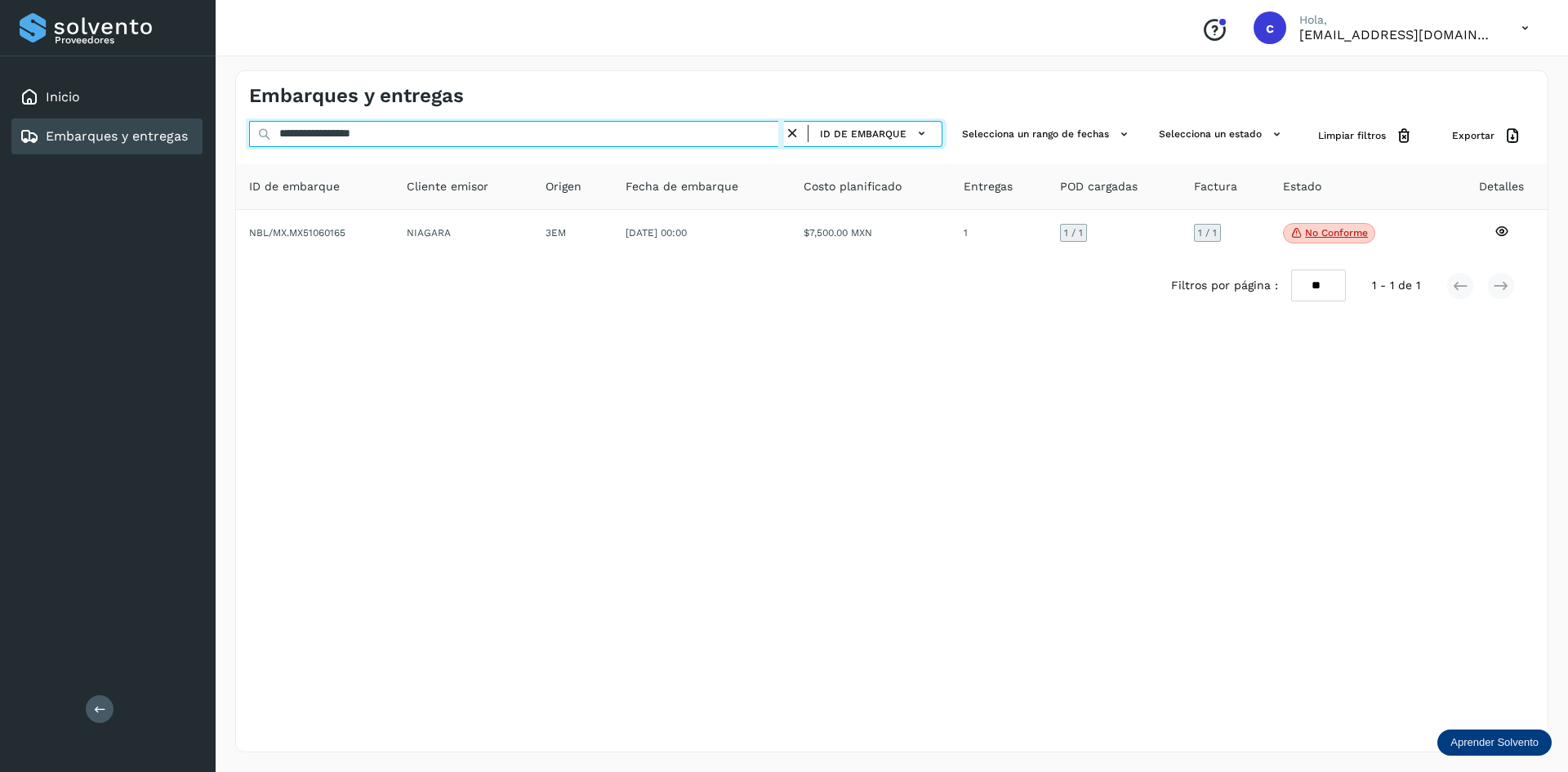 click on "**********" at bounding box center (516, 134) 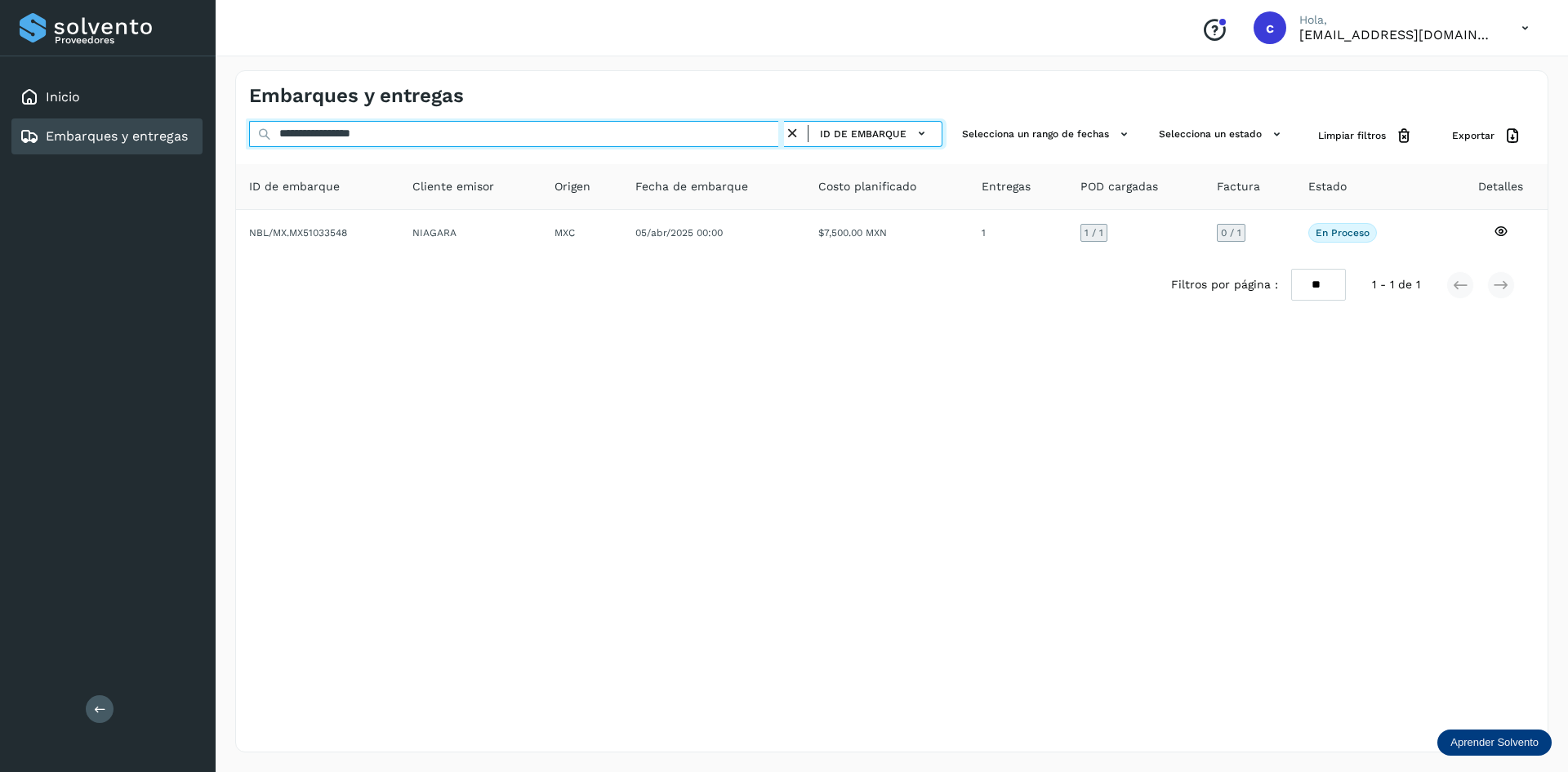 click on "**********" at bounding box center (516, 134) 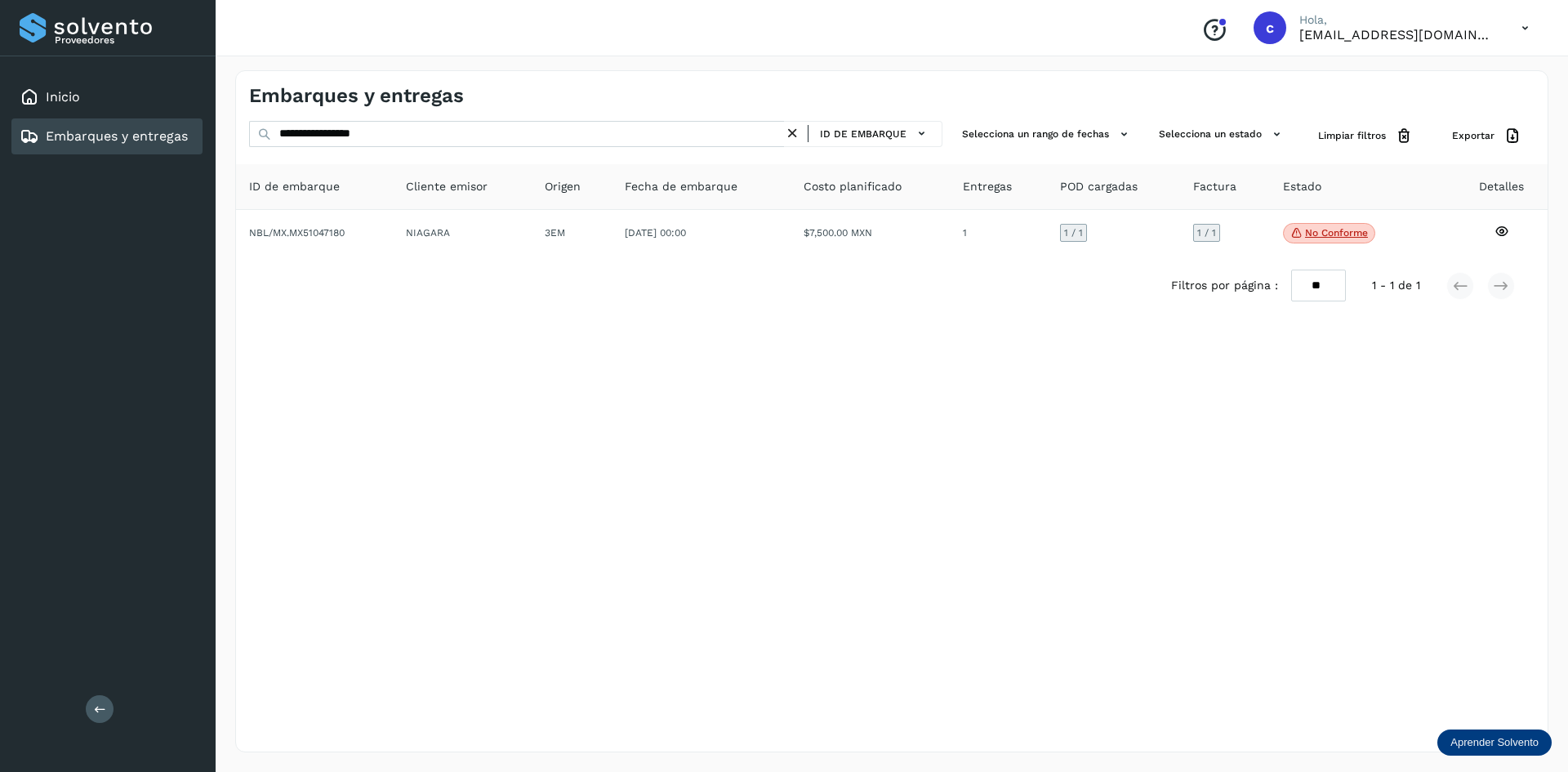 click on "Cliente emisor" 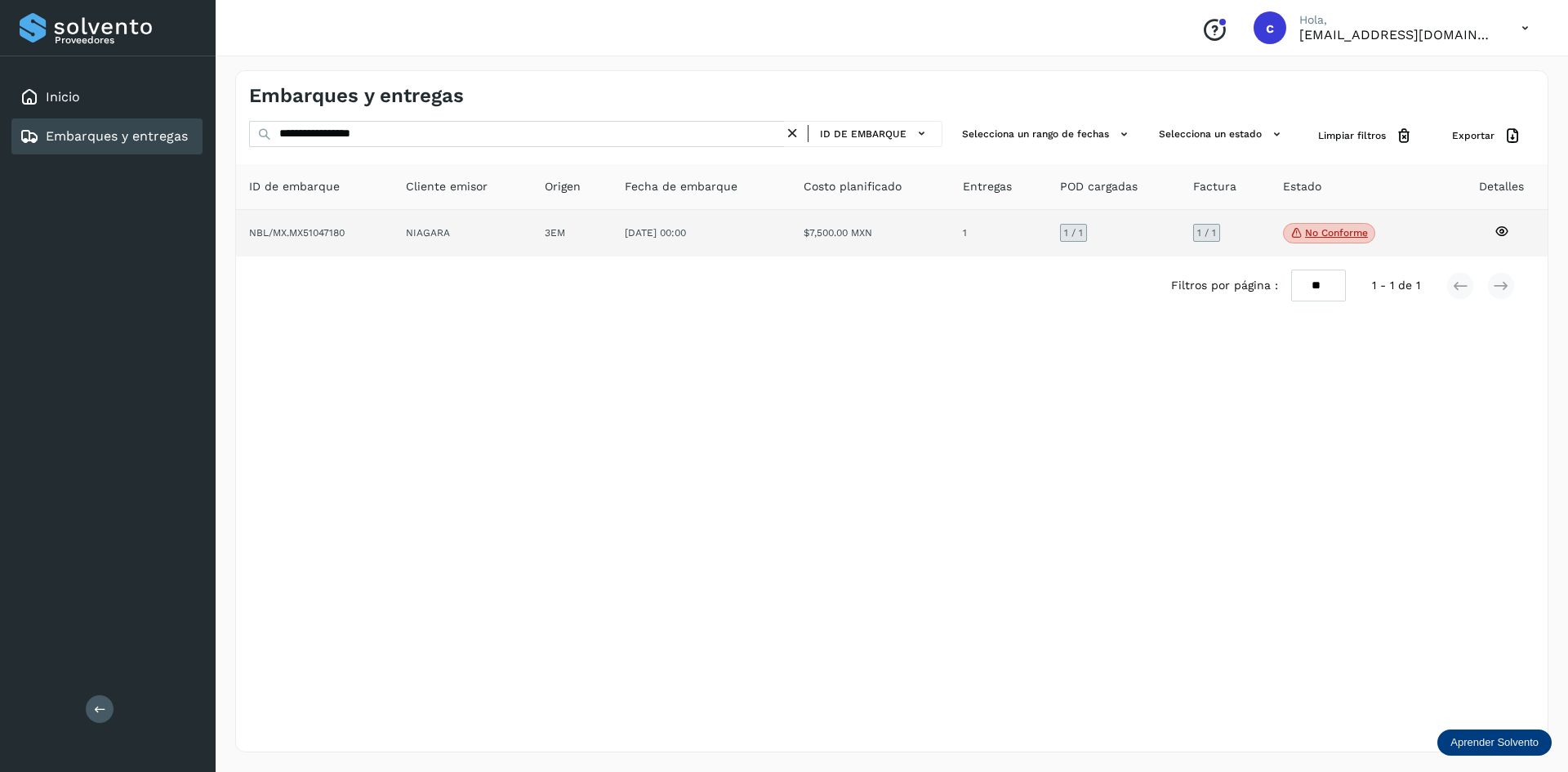 click on "NIAGARA" 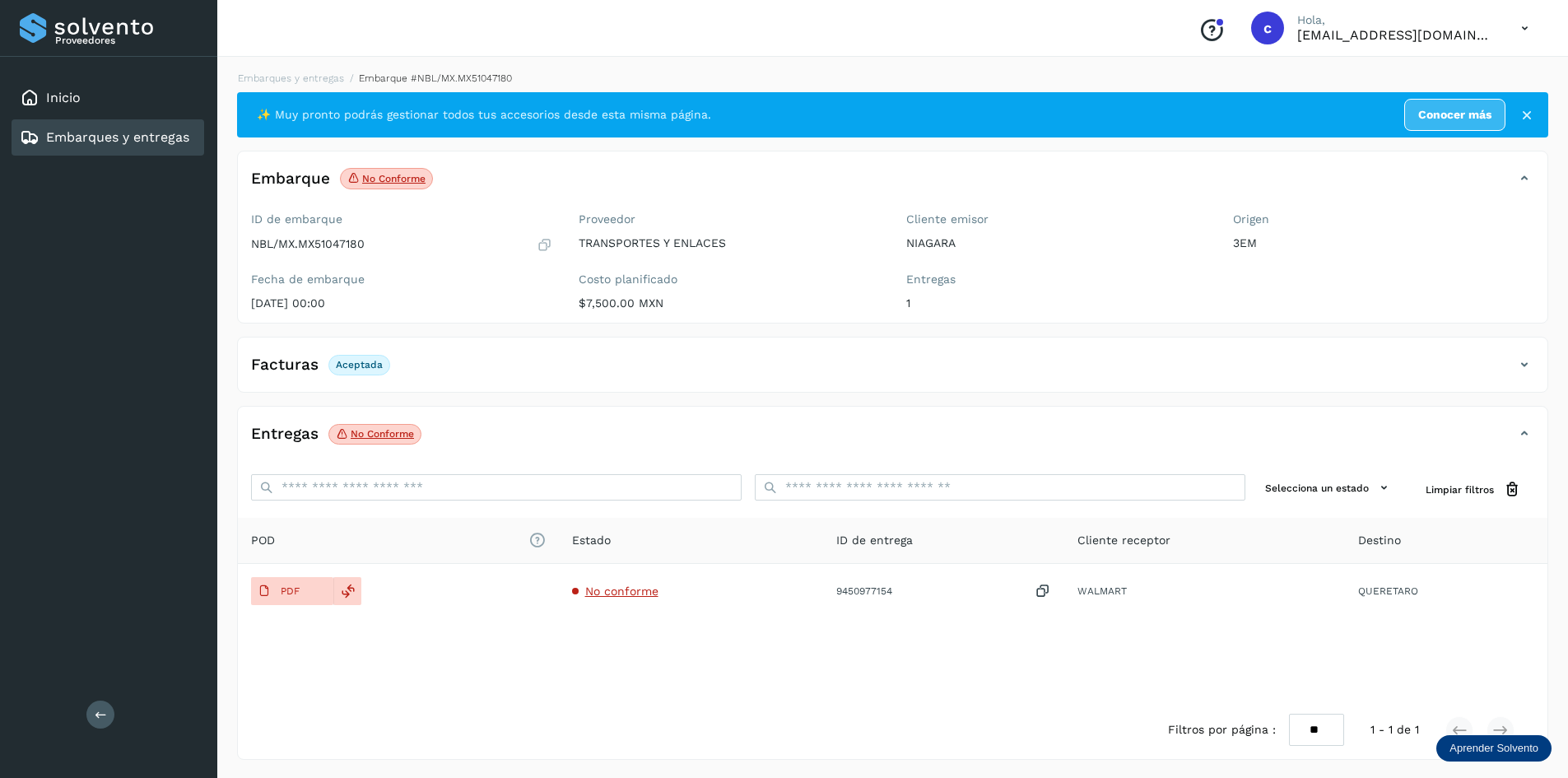 click on "Facturas Aceptada" 